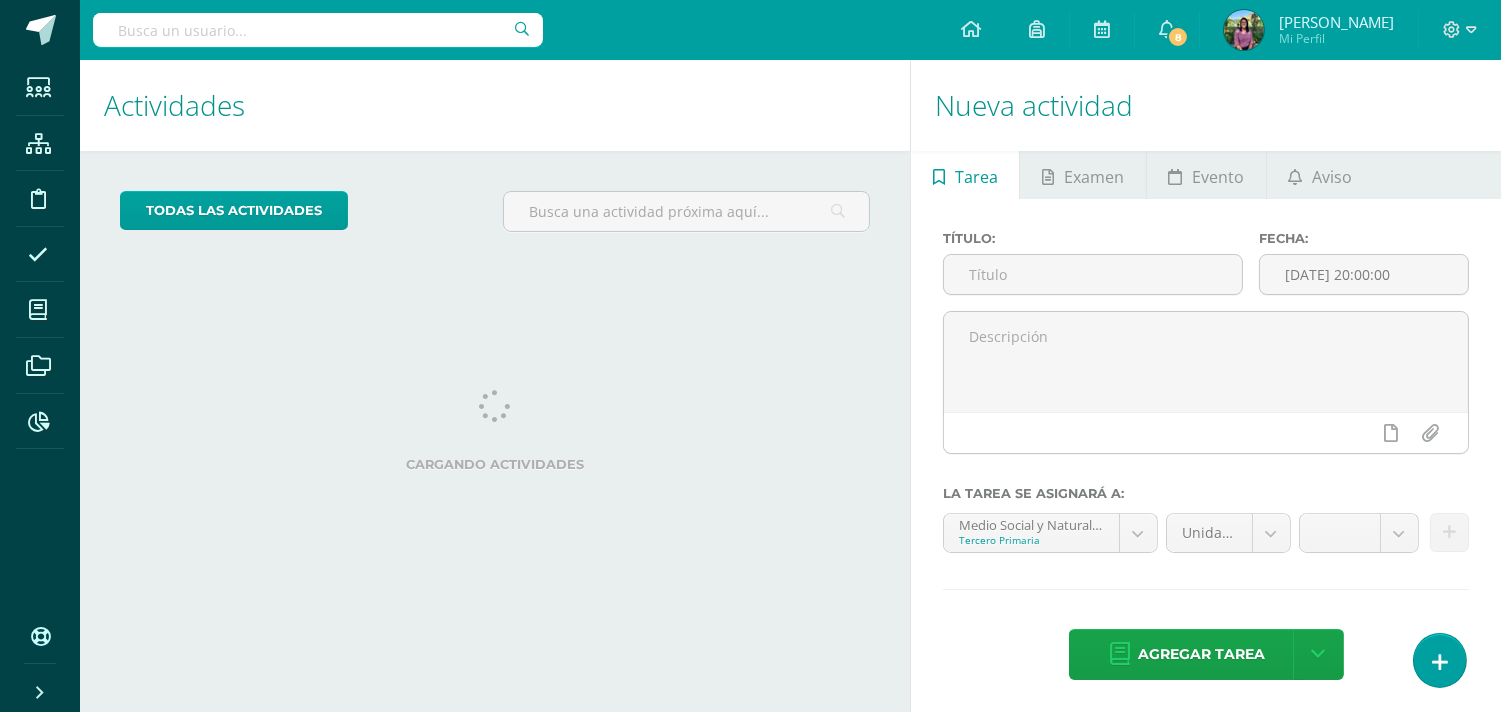 scroll, scrollTop: 0, scrollLeft: 0, axis: both 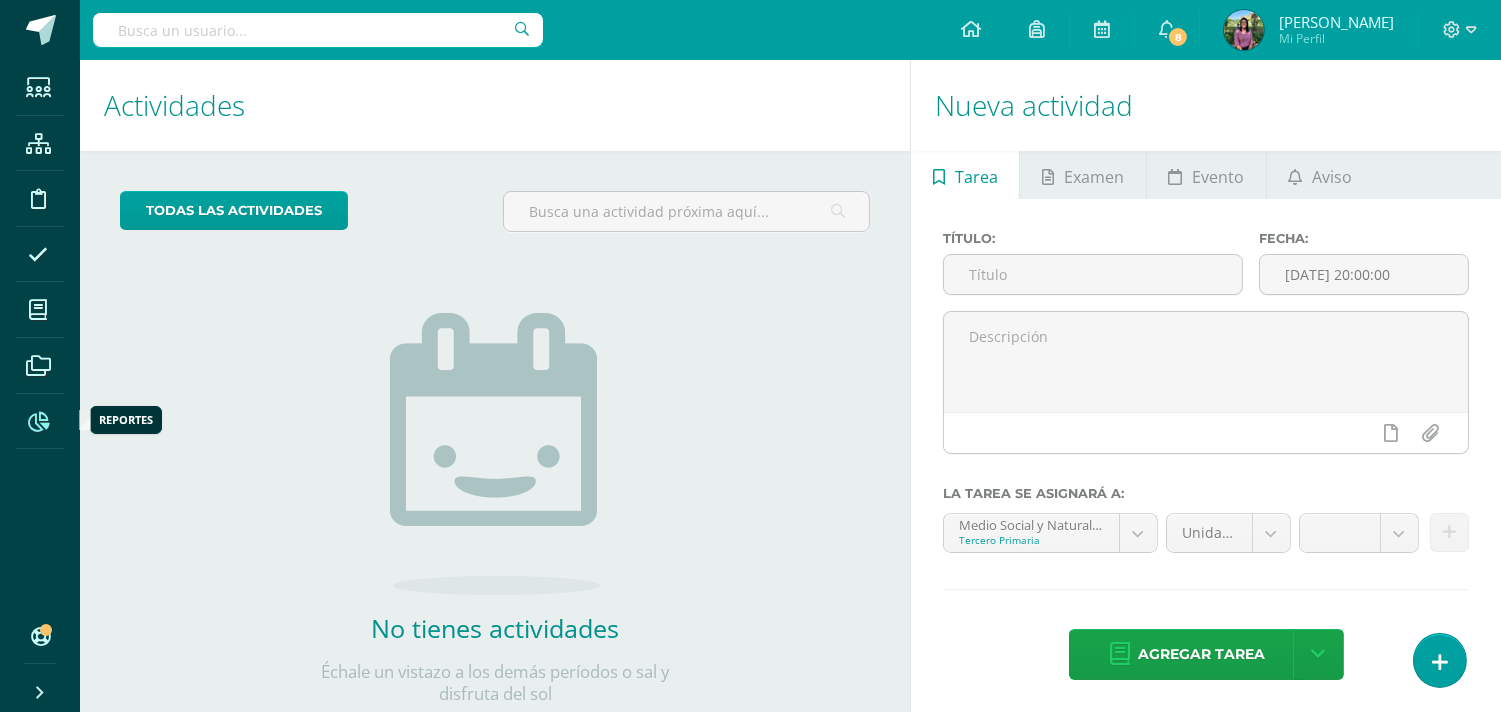 click at bounding box center (38, 422) 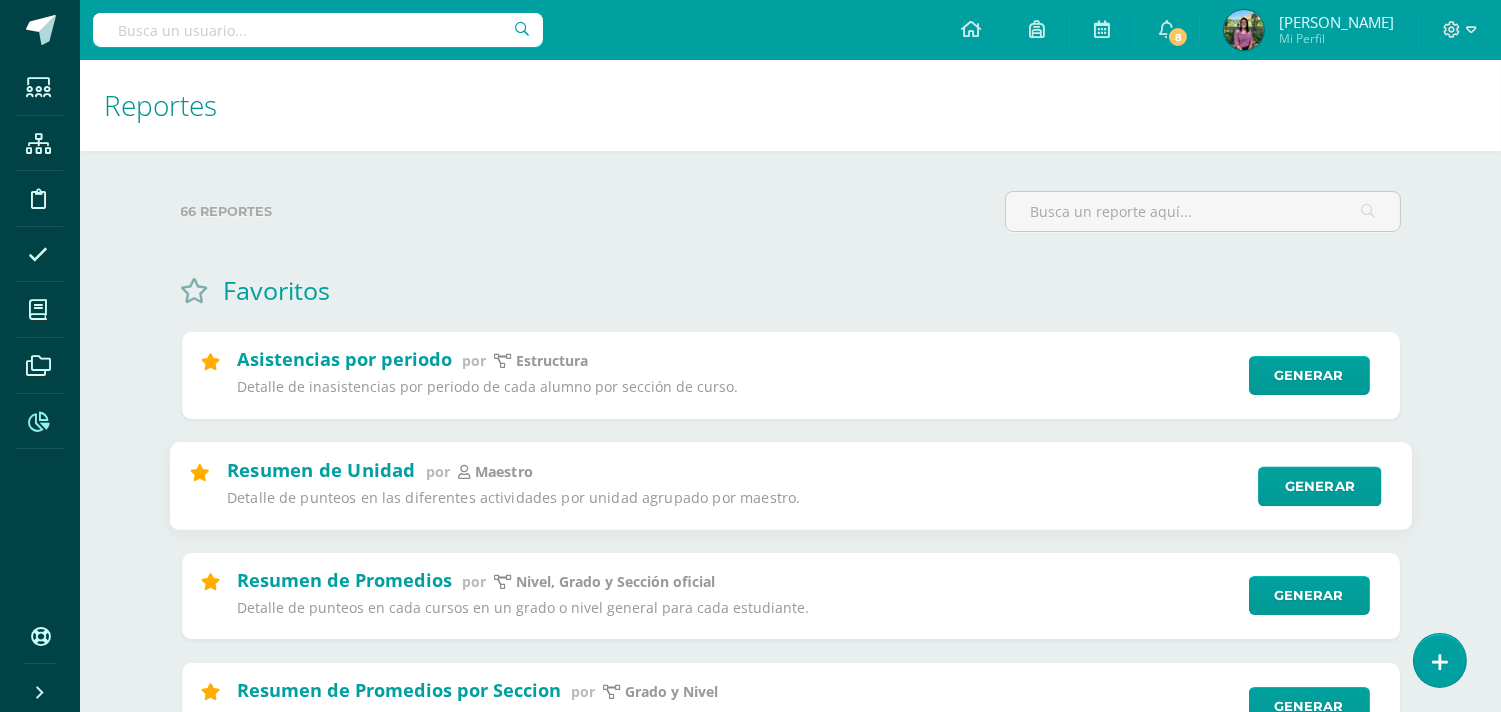 scroll, scrollTop: 0, scrollLeft: 0, axis: both 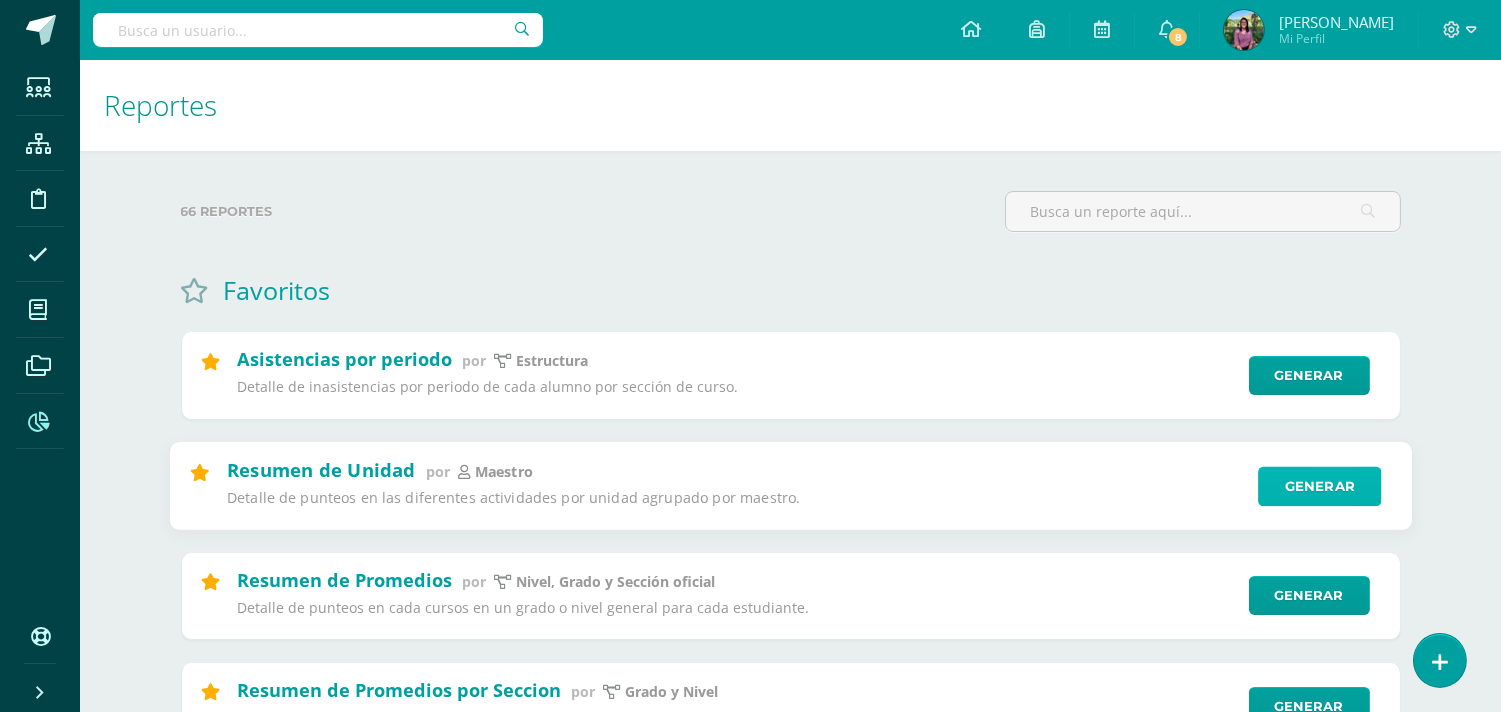 click on "Generar" at bounding box center (1319, 486) 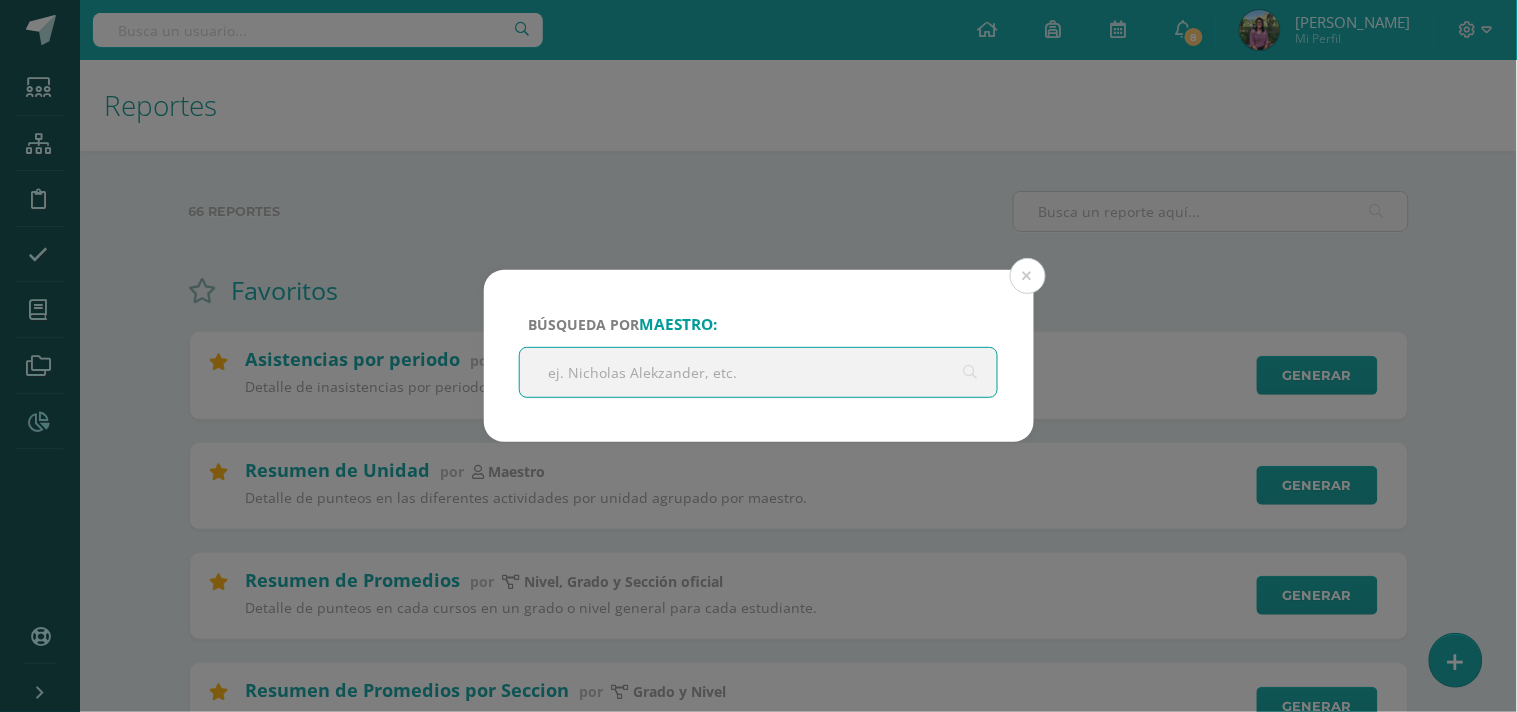click at bounding box center (759, 372) 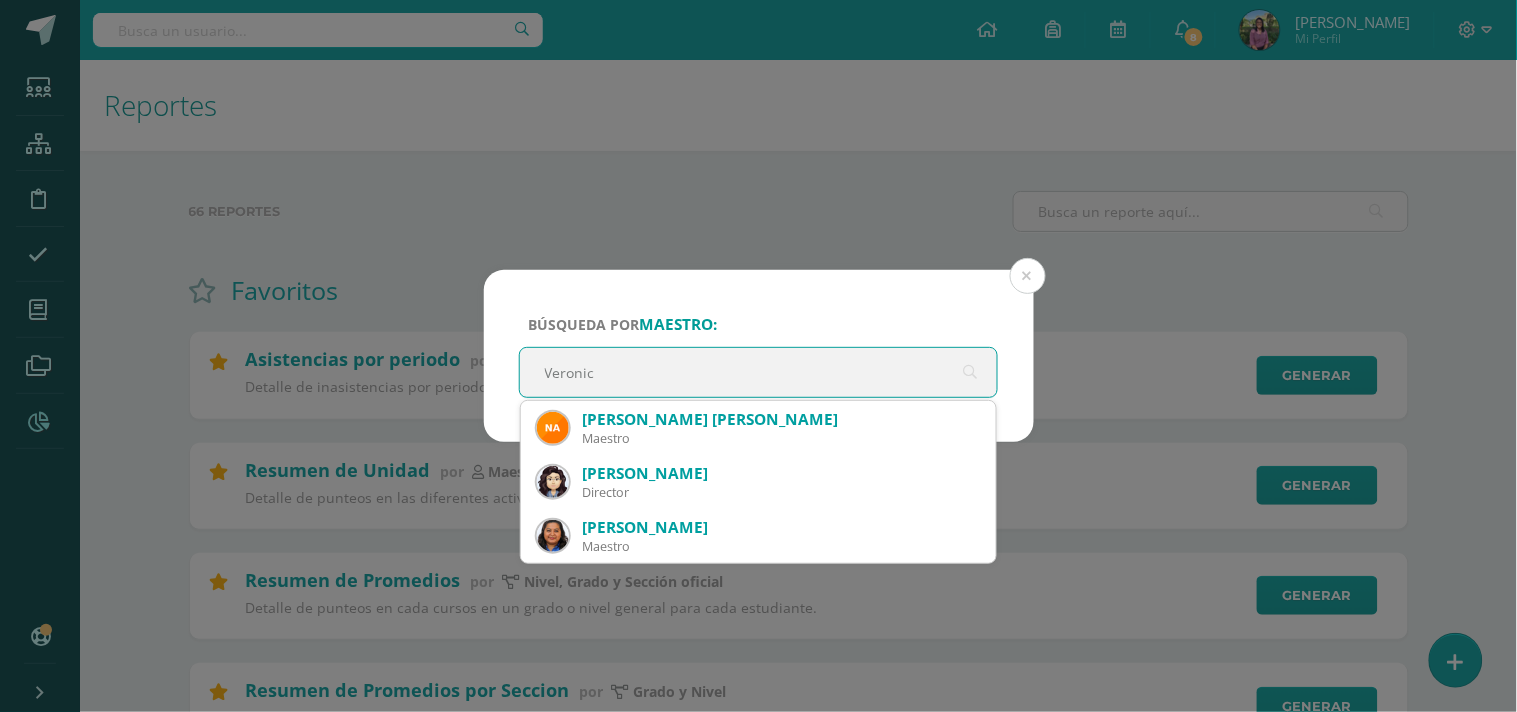 type on "Veronica" 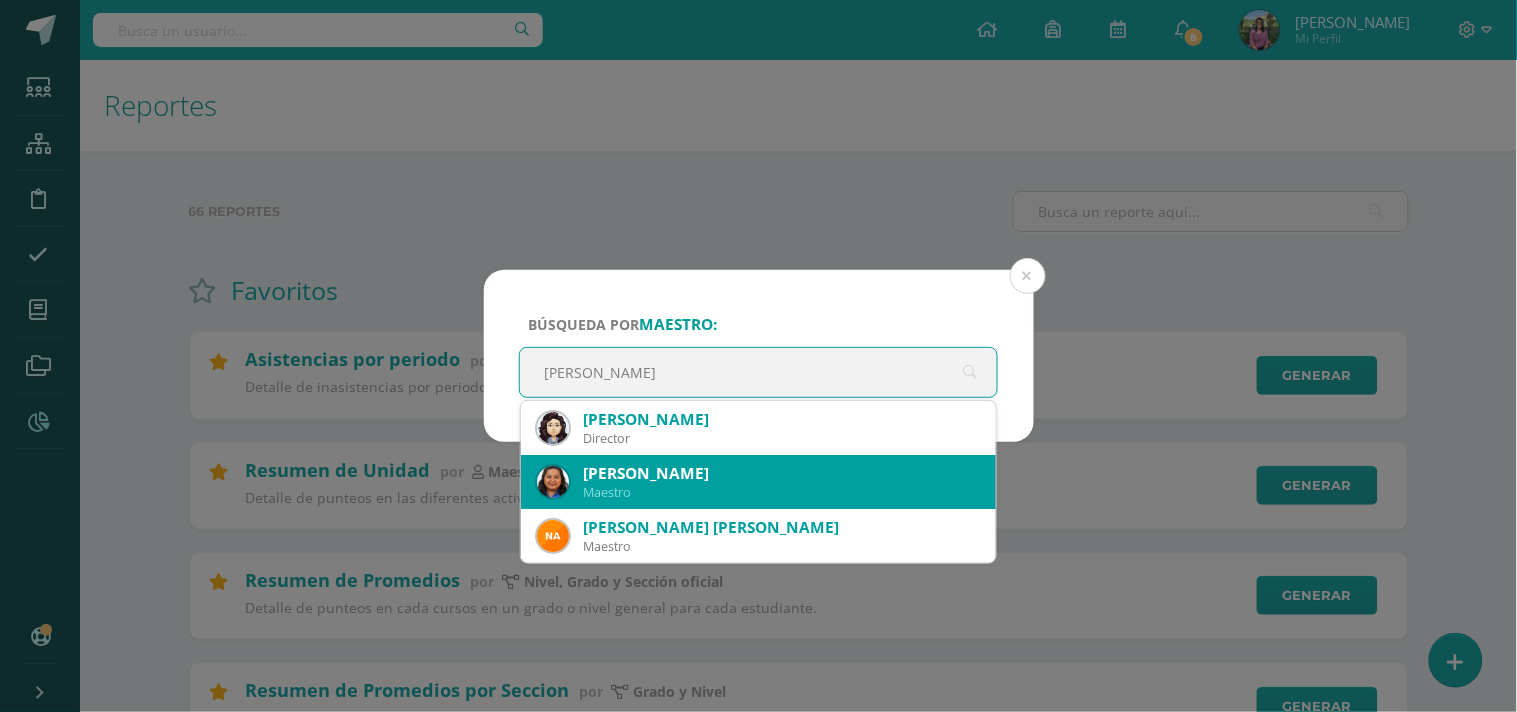 click on "Verónica Judith Cruz Gómez" at bounding box center [782, 473] 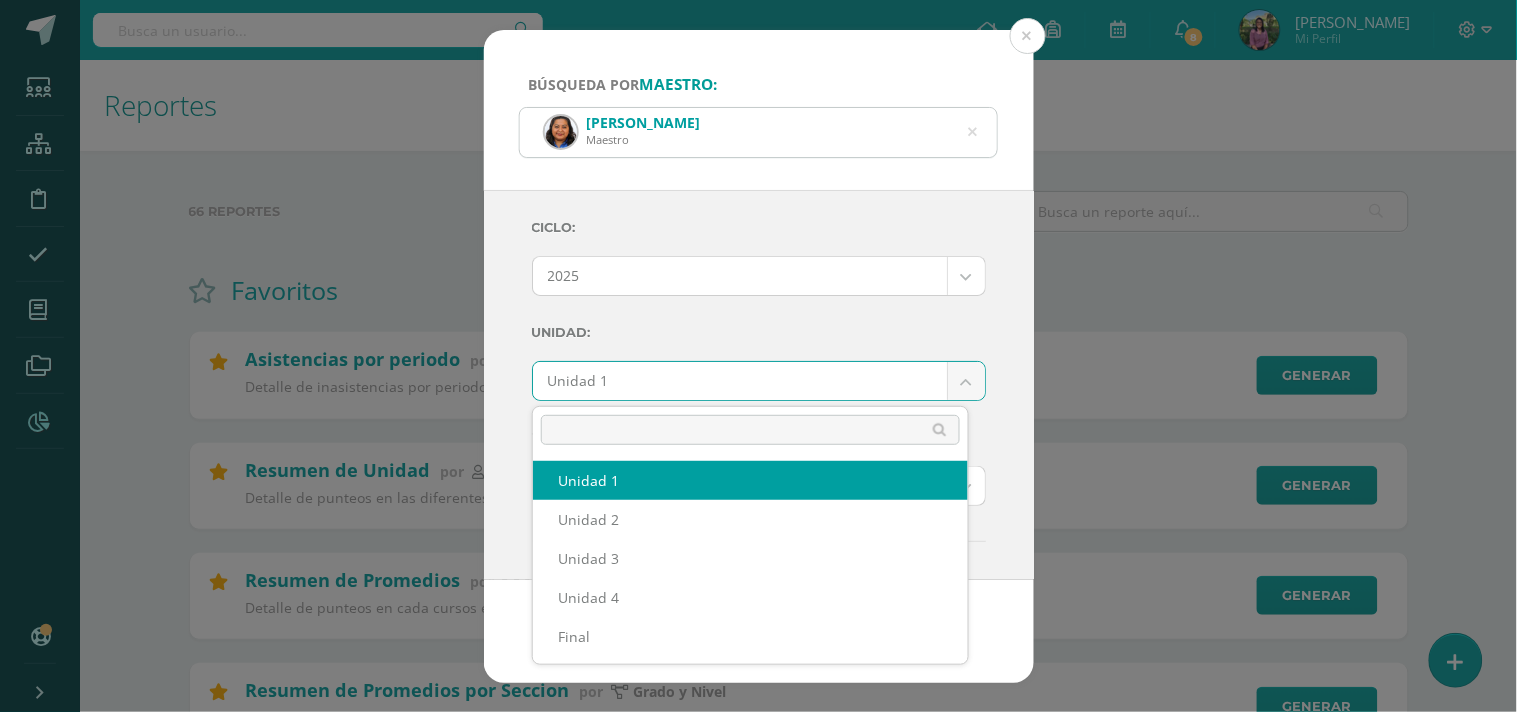 click on "Búsqueda por  maestro:
Verónica Judith Cruz Gómez Maestro
Veronica
Ciclo:
2025
2025
2024
2023
2022
2021
2020
2019
Unidad:
Unidad 1
Unidad 1
Unidad 2
Unidad 3
Unidad 4
Final
Tema a Utilizar:
Resumen Unidad - Uno Por Hoja
---------
Resumen Unidad - Uno Por Hoja
Mostrar campos:
Divisiones
Fecha de Entrega
2" at bounding box center [758, 3853] 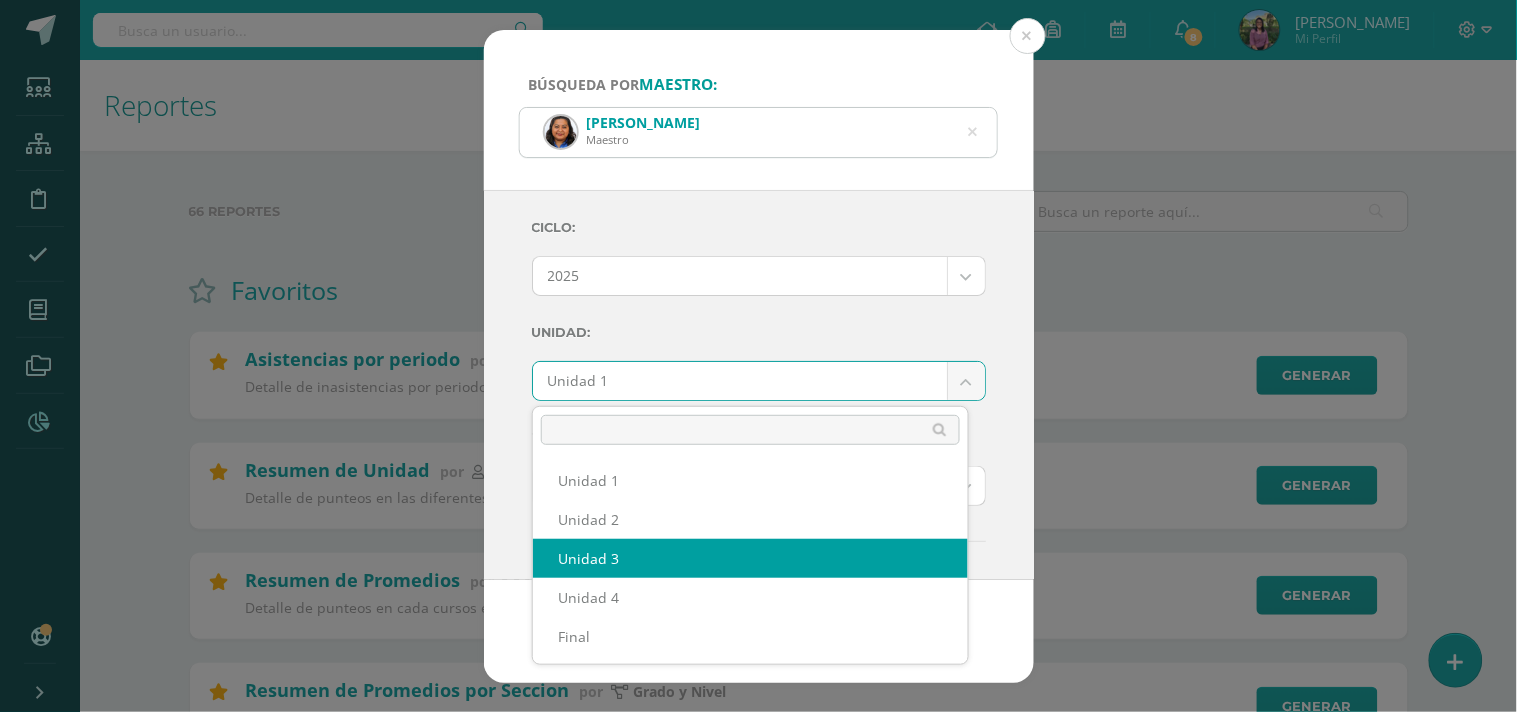 select on "Unidad 3" 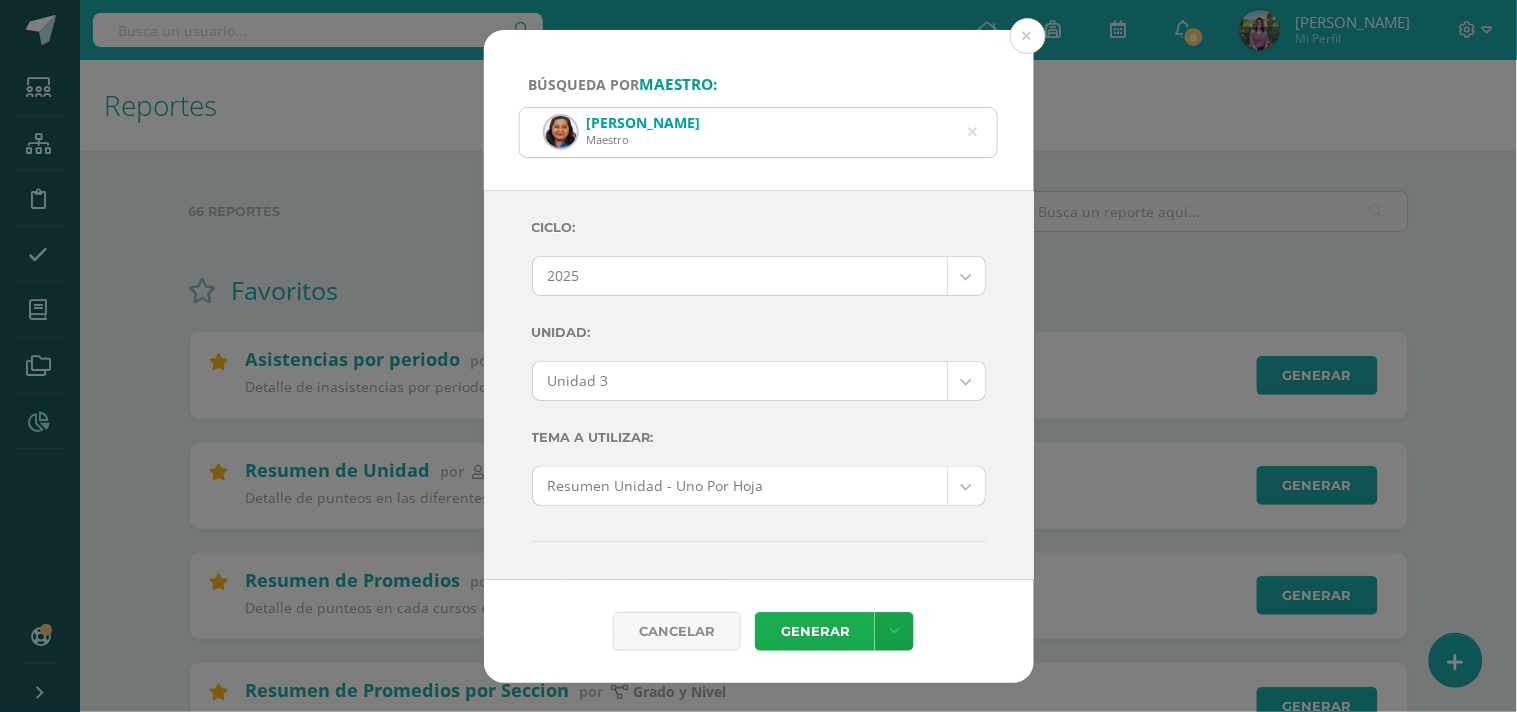 click on "Generar" at bounding box center [815, 631] 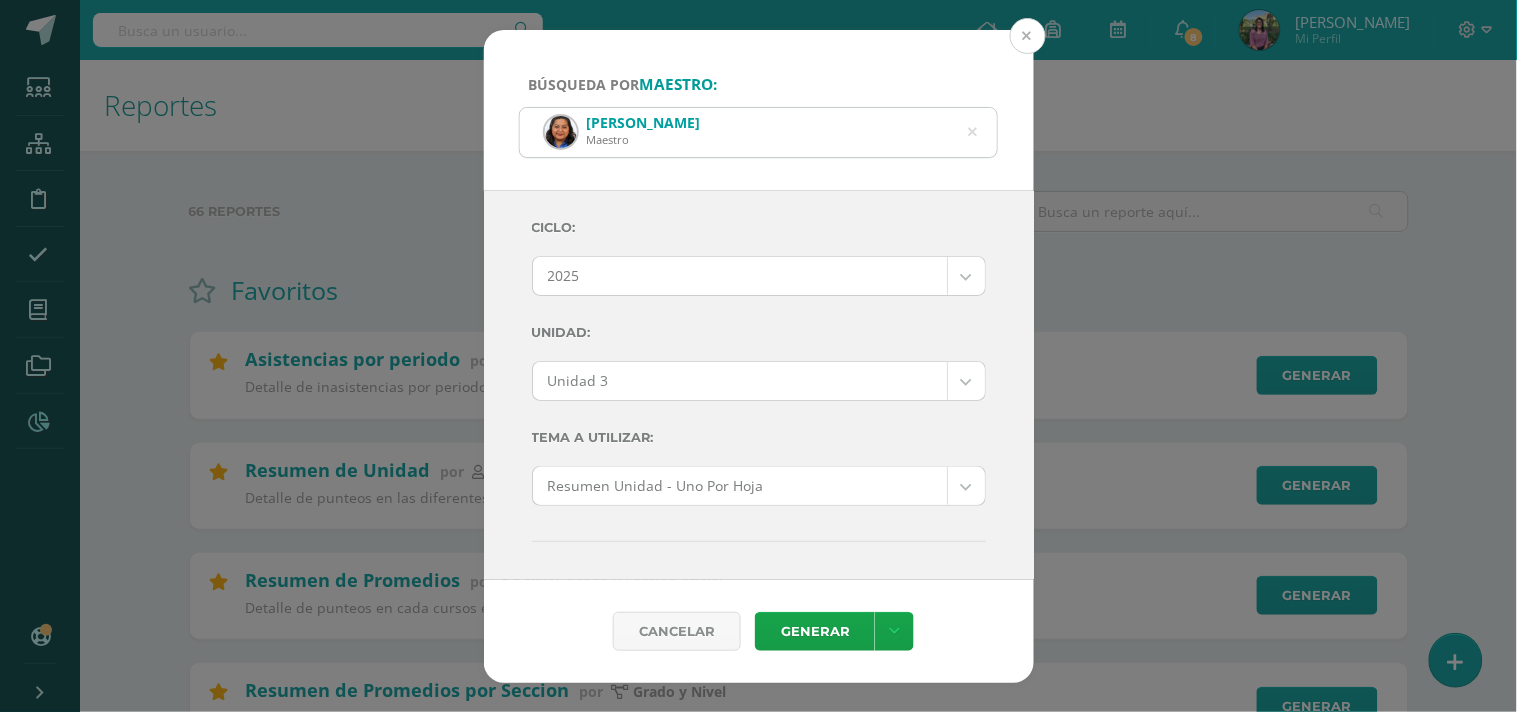 click at bounding box center (1028, 36) 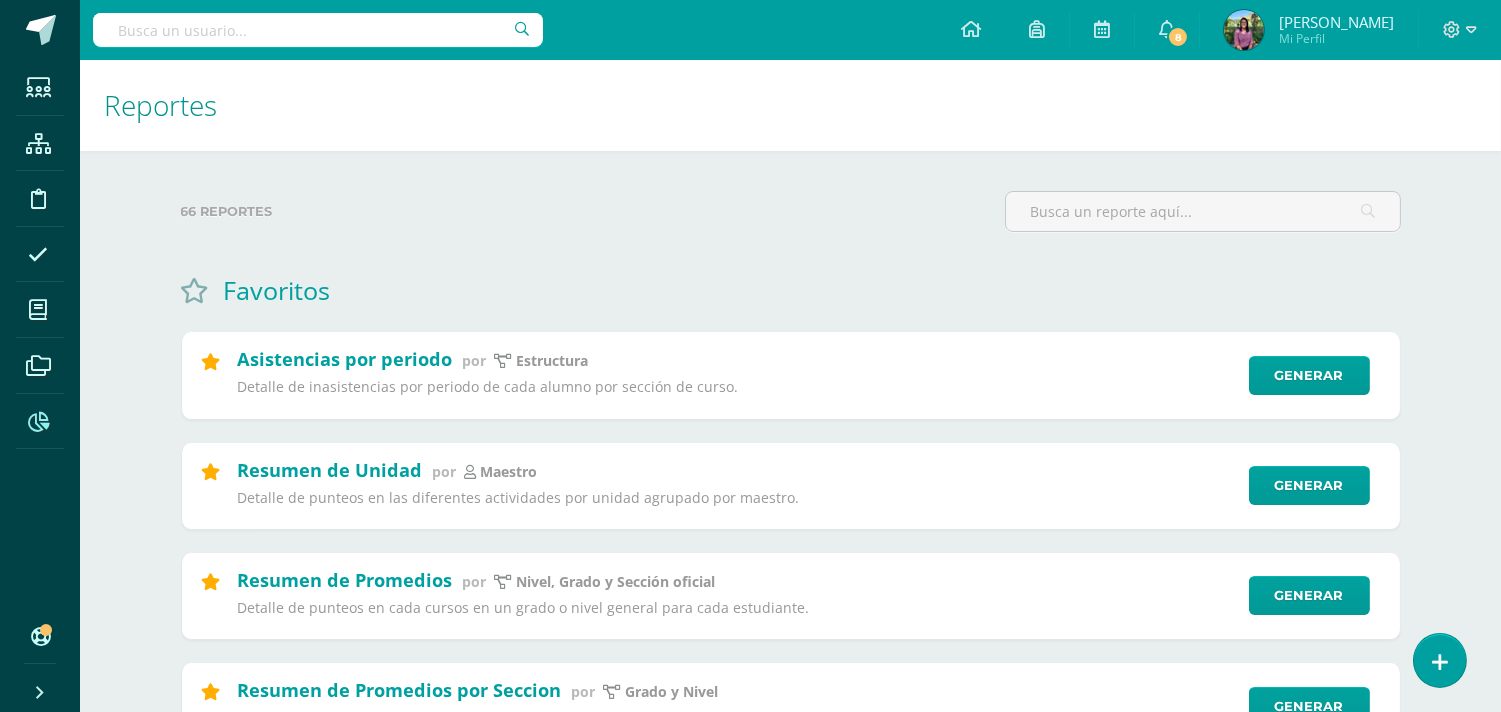 click at bounding box center [318, 30] 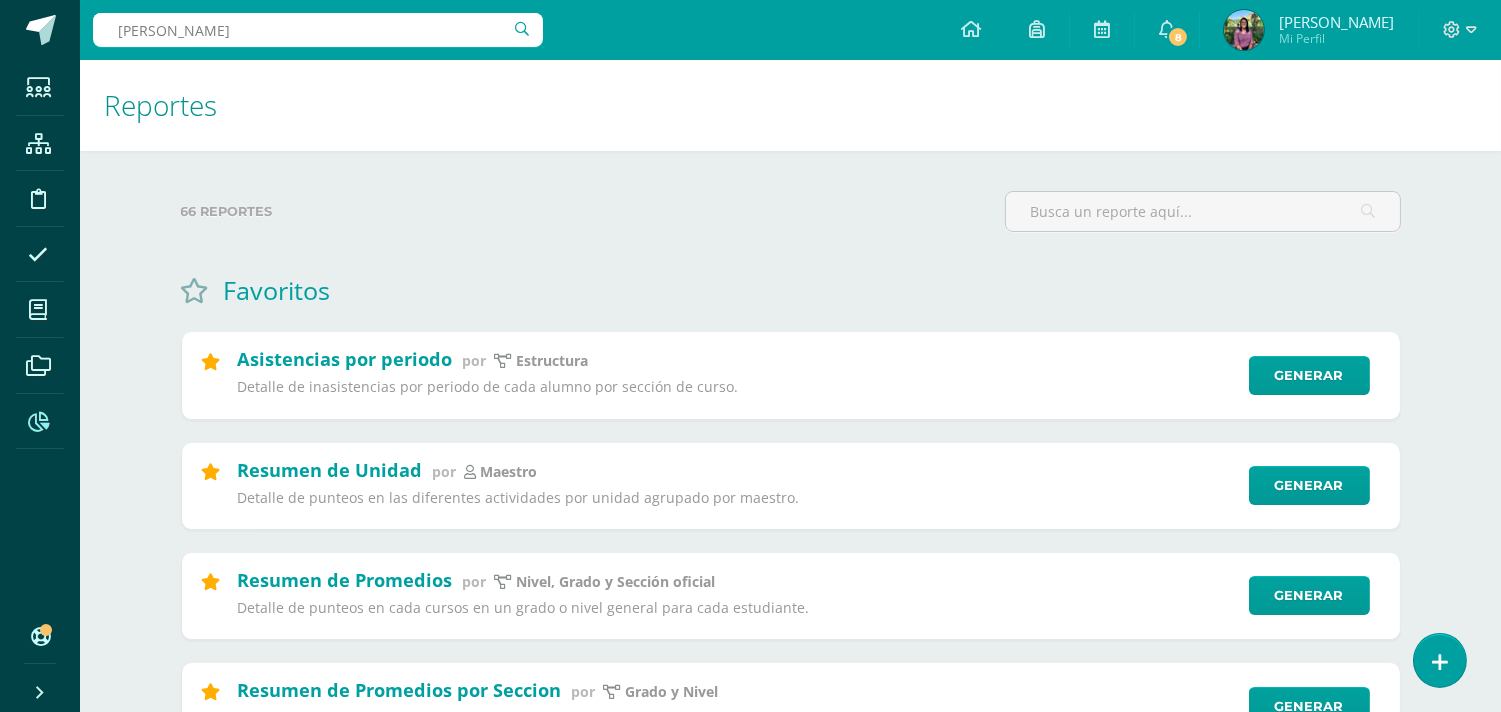type on "MAteo Monterroso" 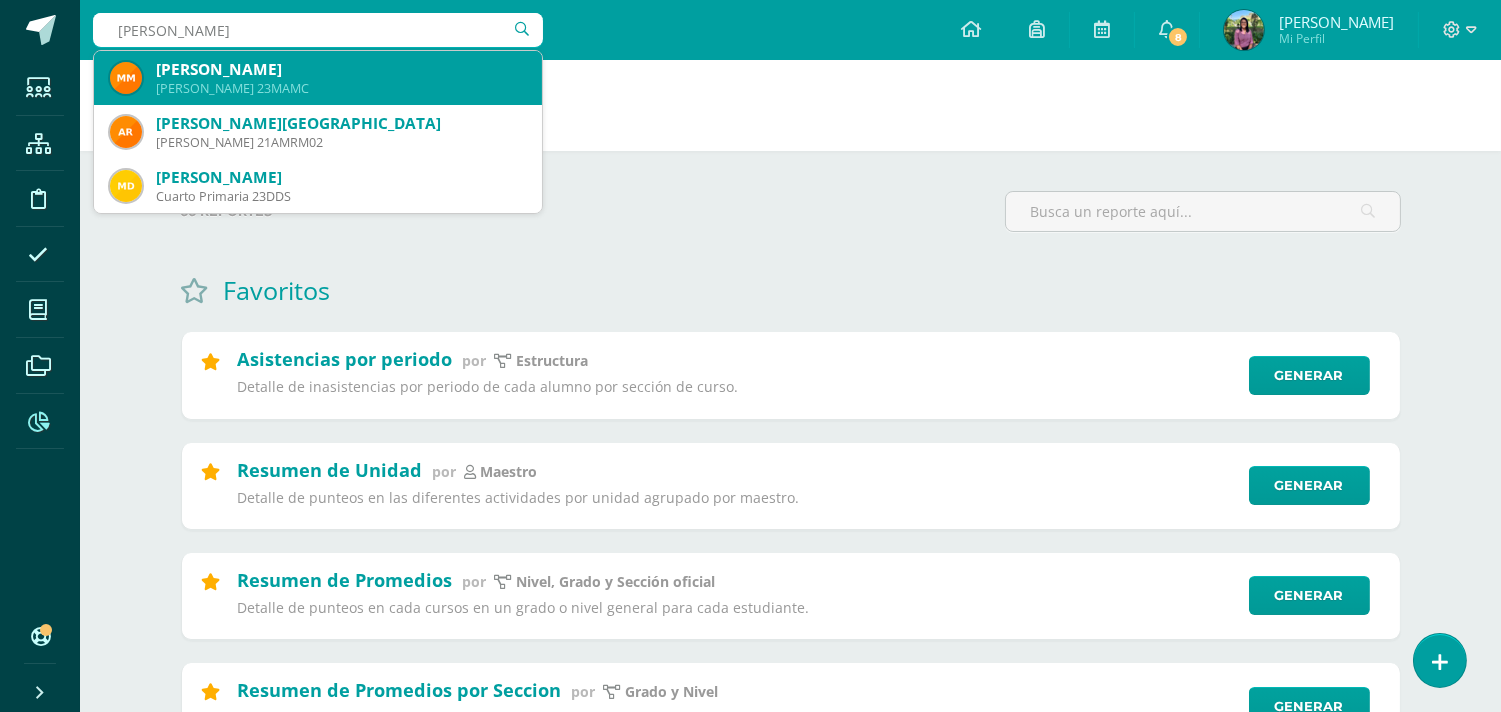 click on "Mateo Alejandro Monterrozo Carías" at bounding box center [341, 69] 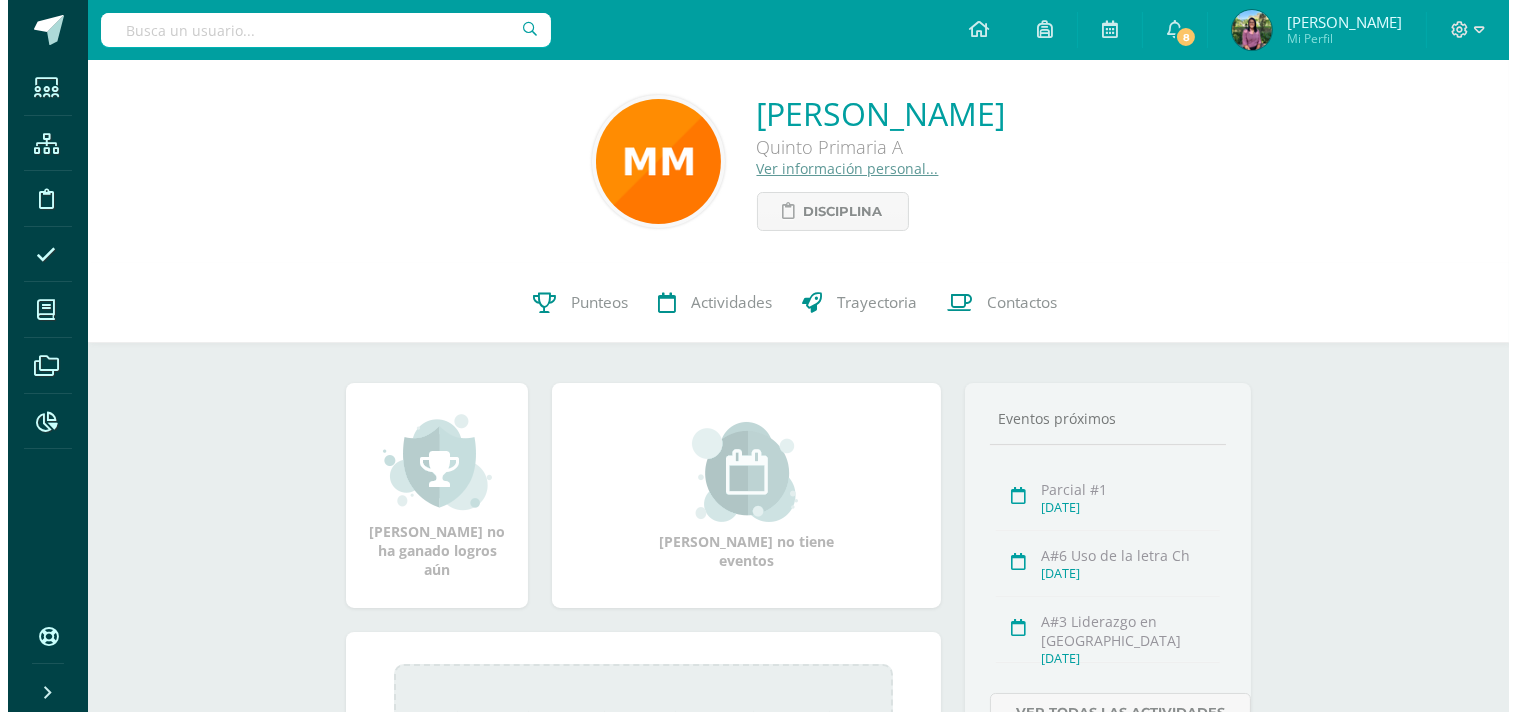 scroll, scrollTop: 0, scrollLeft: 0, axis: both 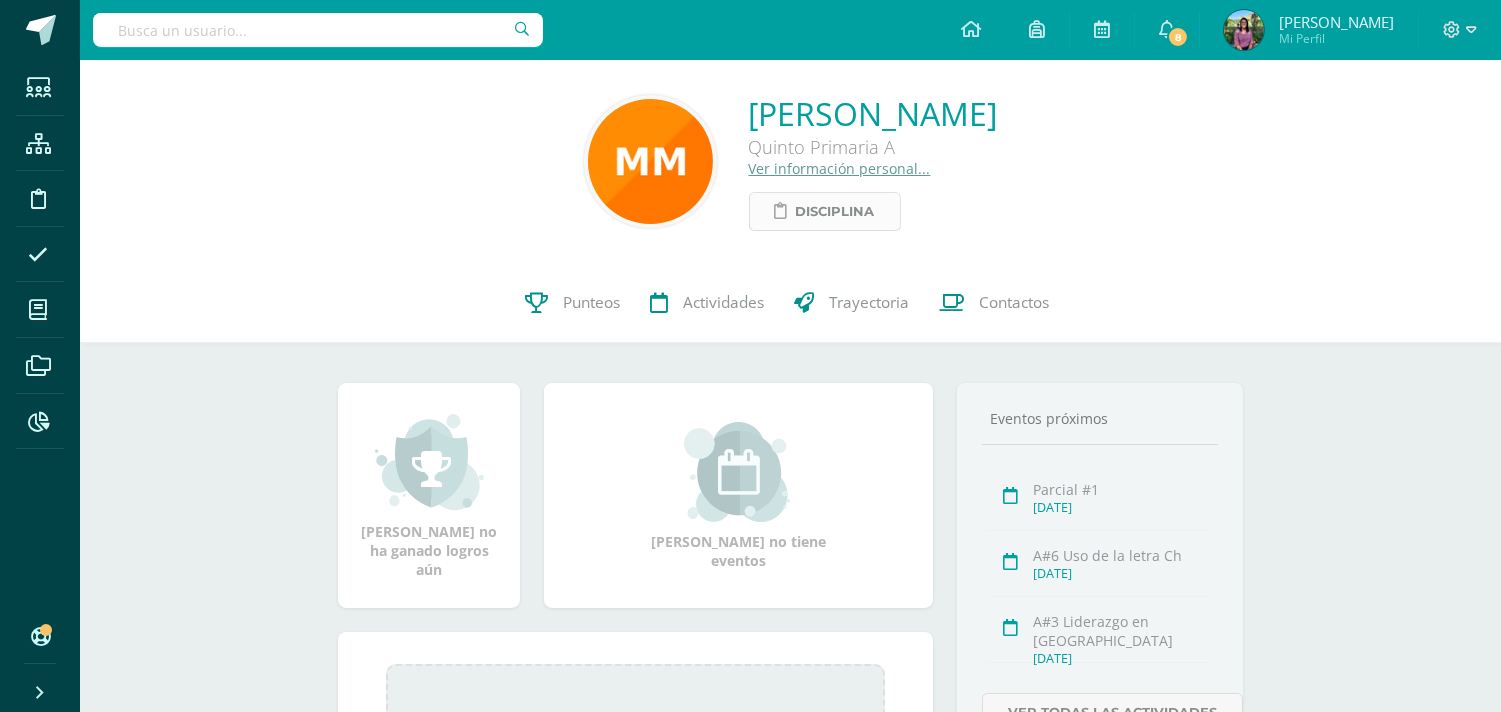 click on "Disciplina" at bounding box center (835, 211) 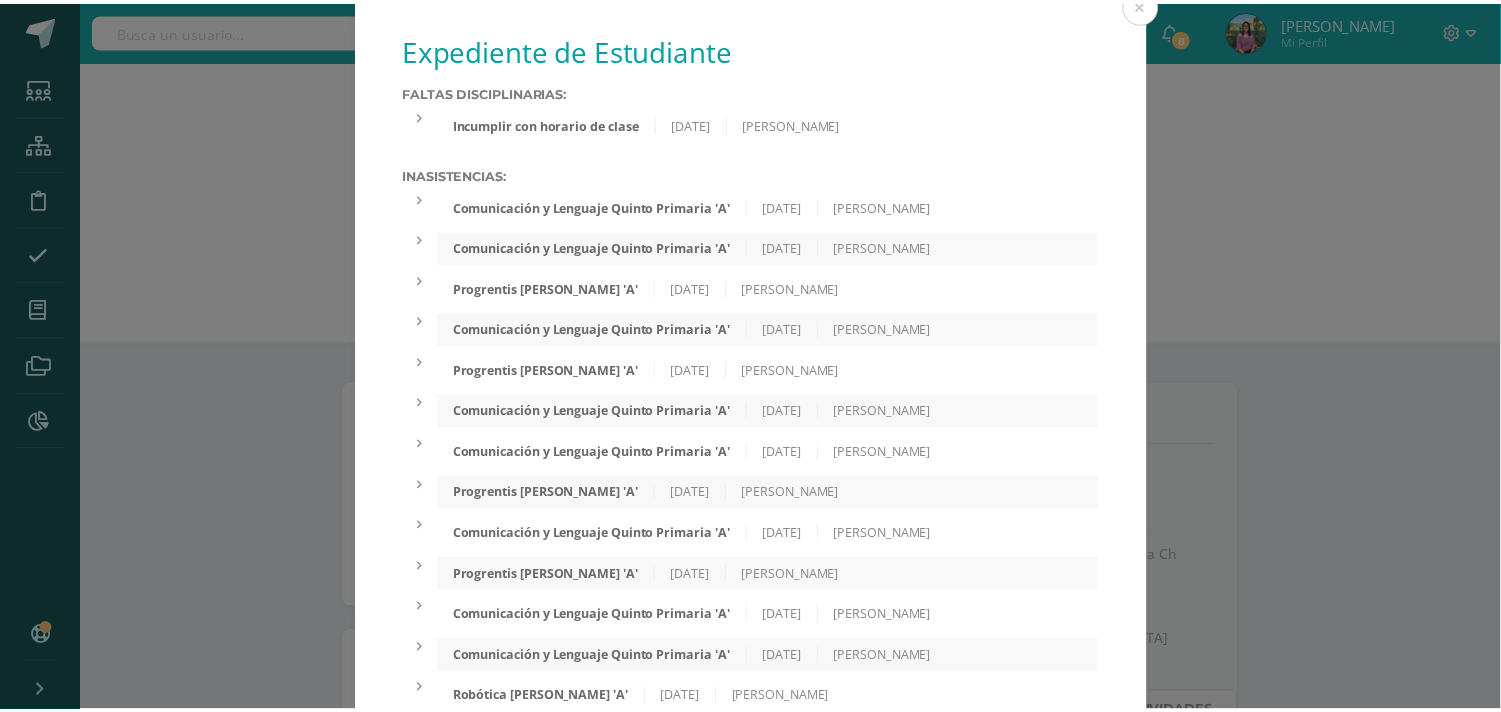 scroll, scrollTop: 0, scrollLeft: 0, axis: both 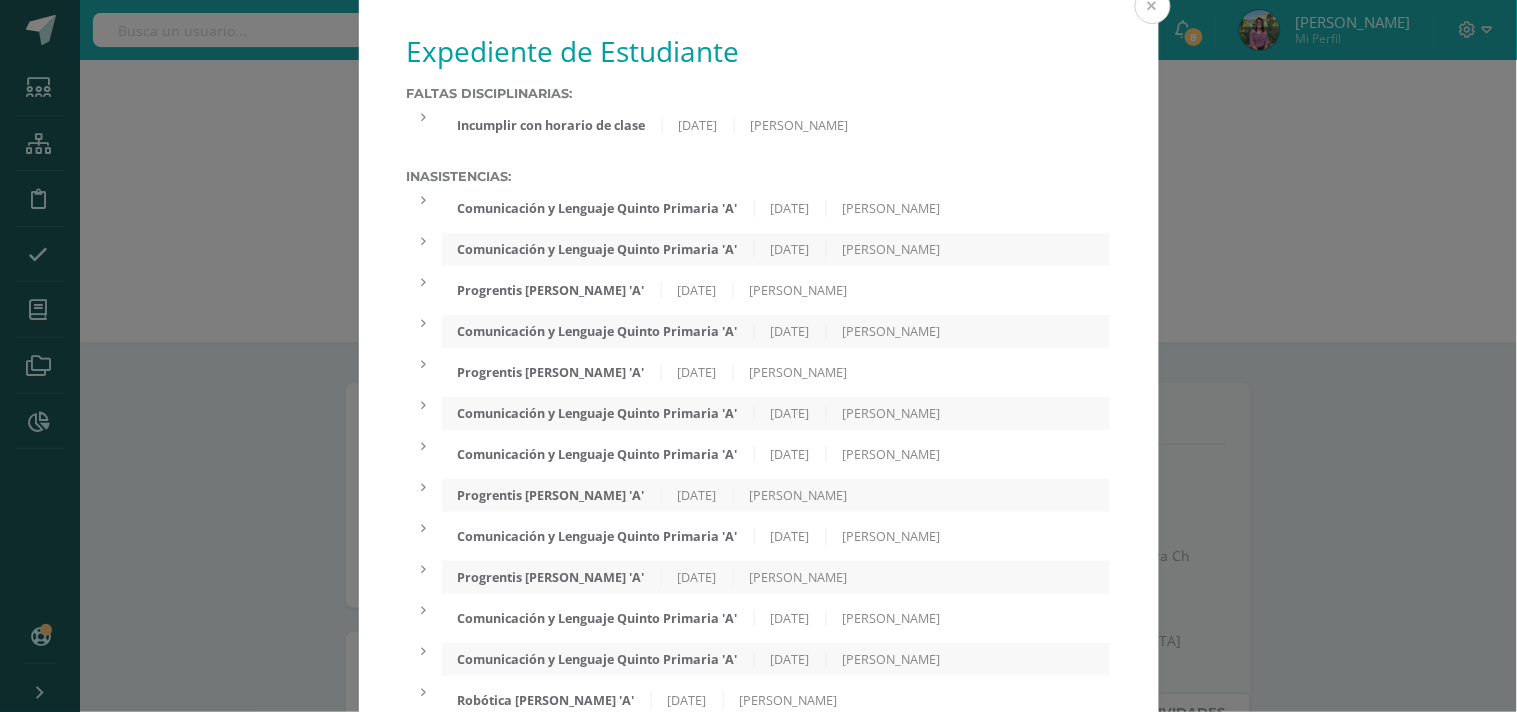 click at bounding box center (1153, 6) 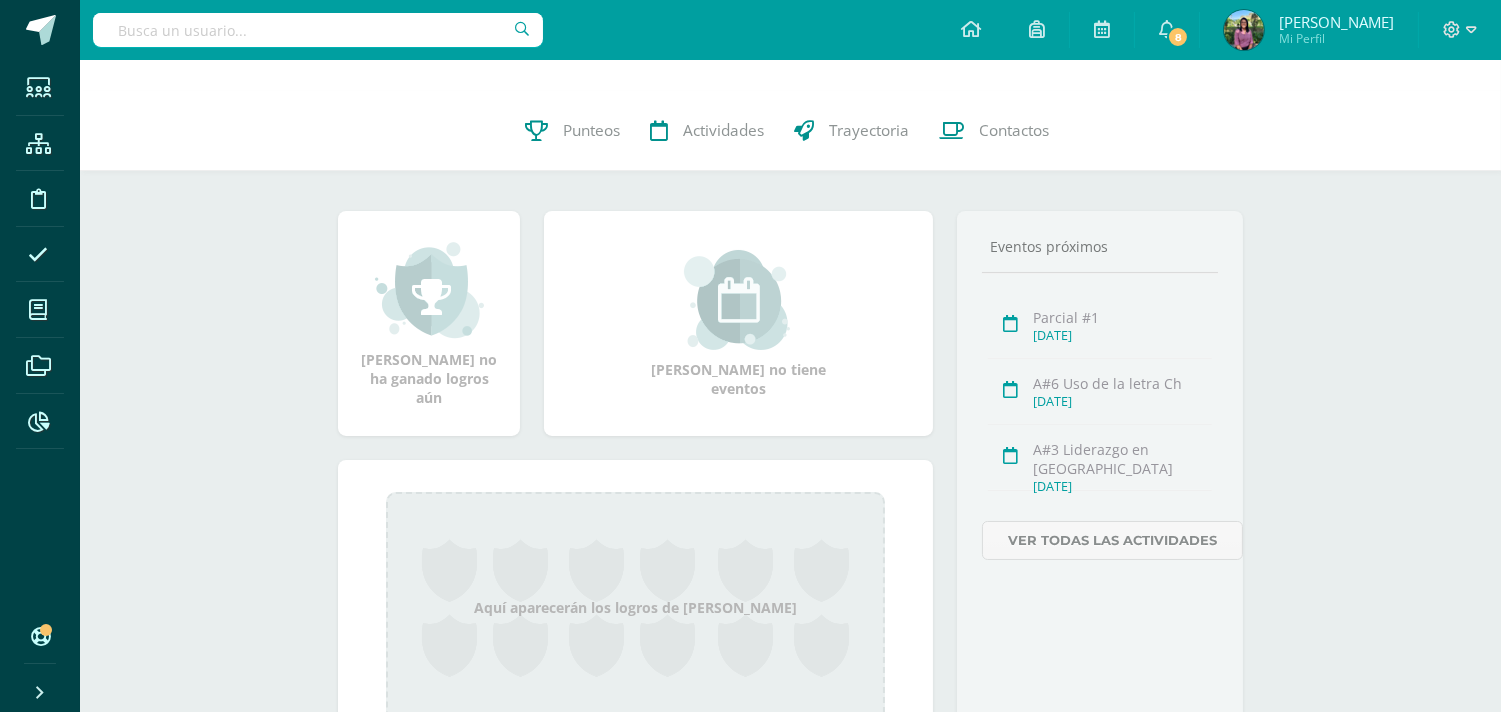 scroll, scrollTop: 0, scrollLeft: 0, axis: both 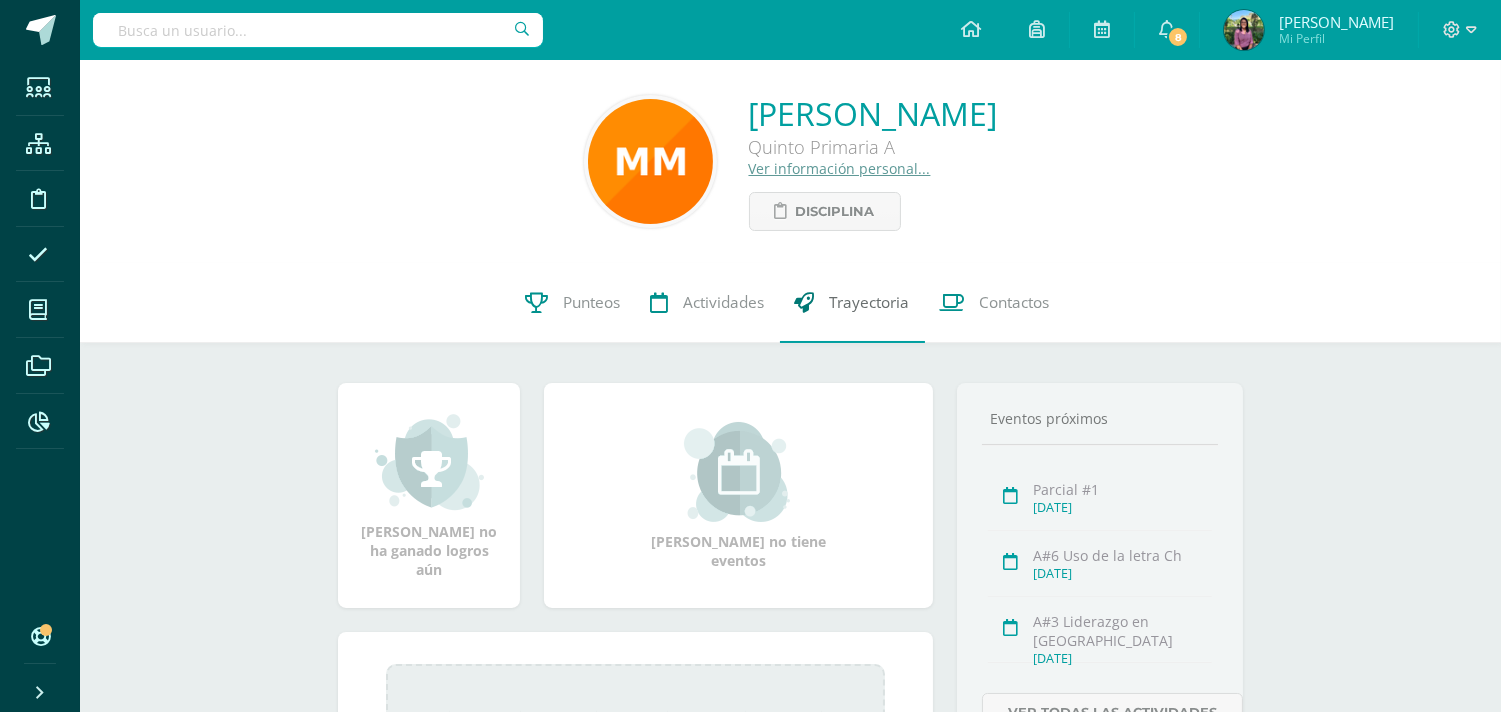 click on "Trayectoria" at bounding box center [870, 302] 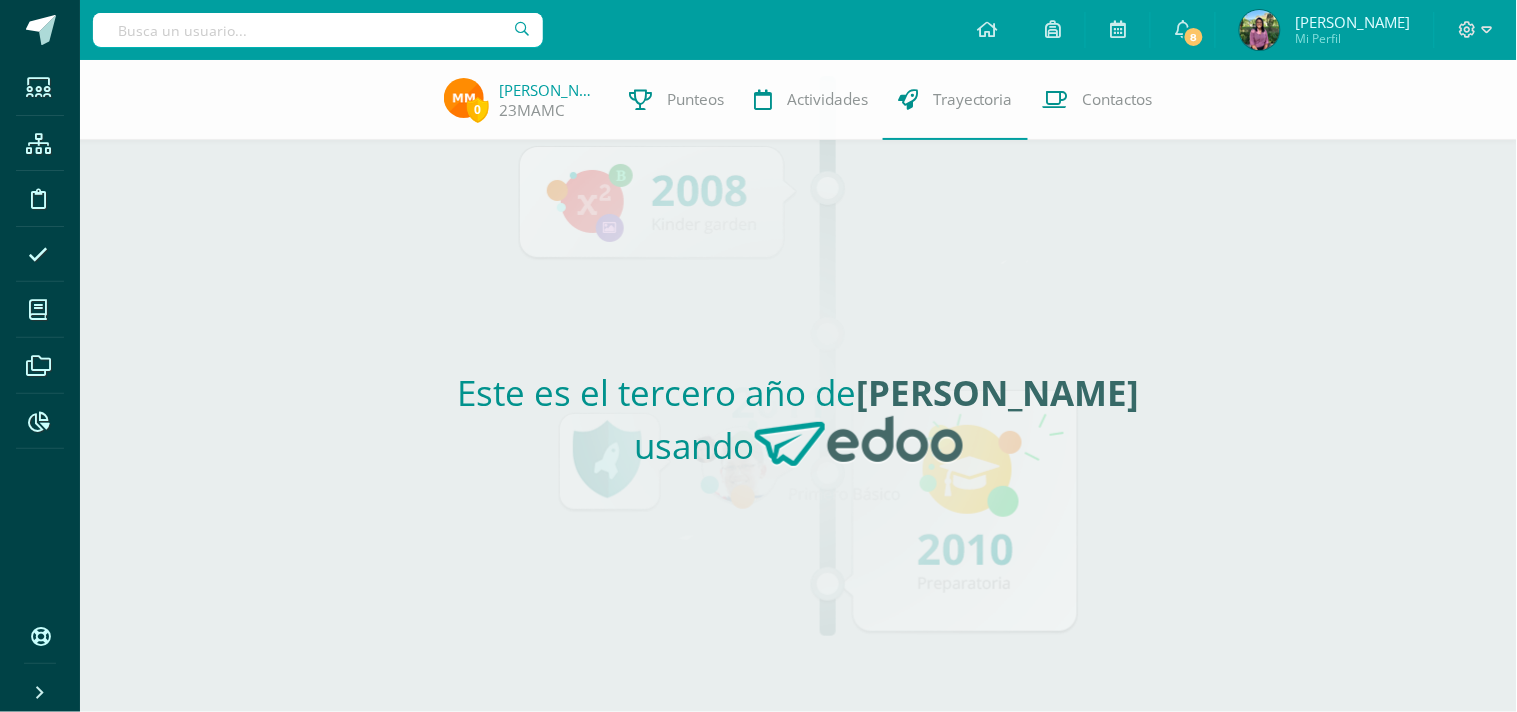 scroll, scrollTop: 0, scrollLeft: 0, axis: both 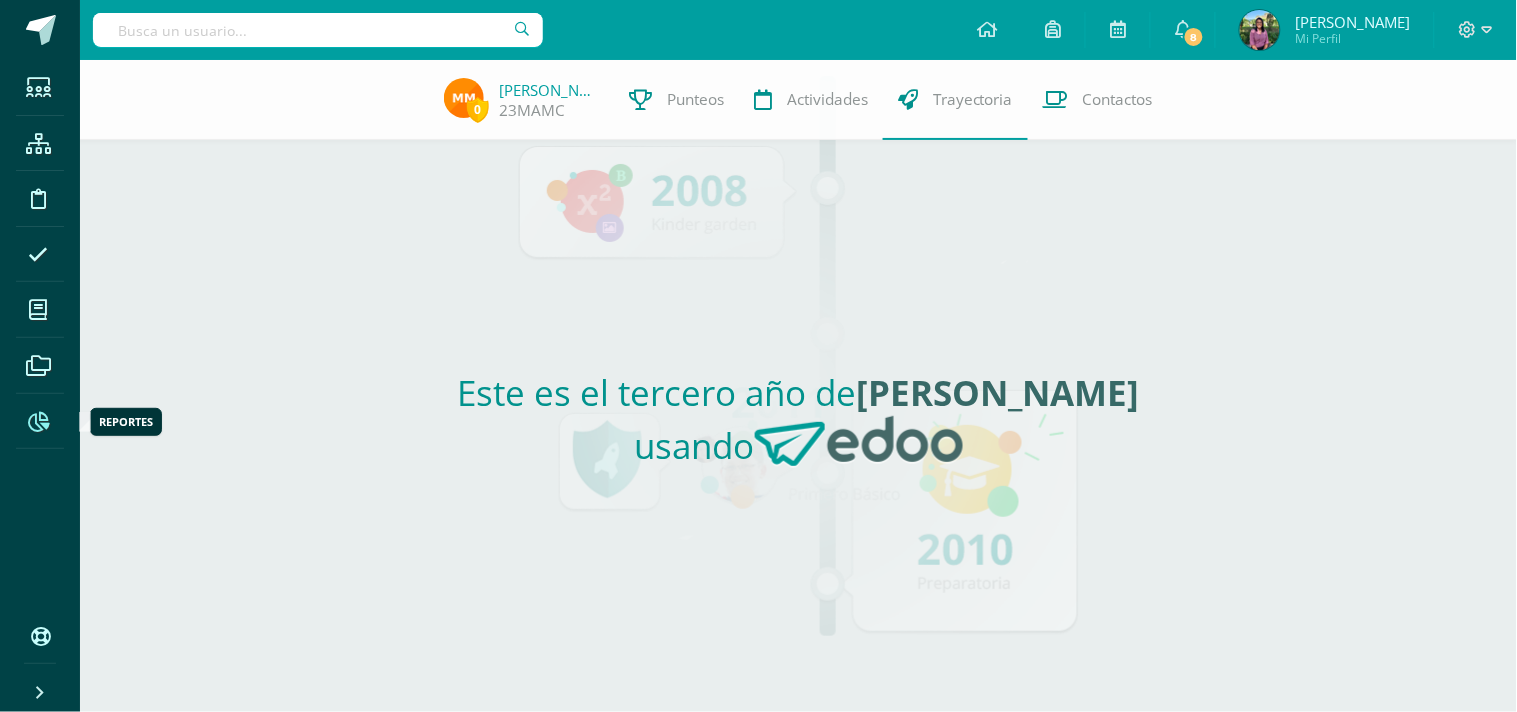 click at bounding box center (38, 422) 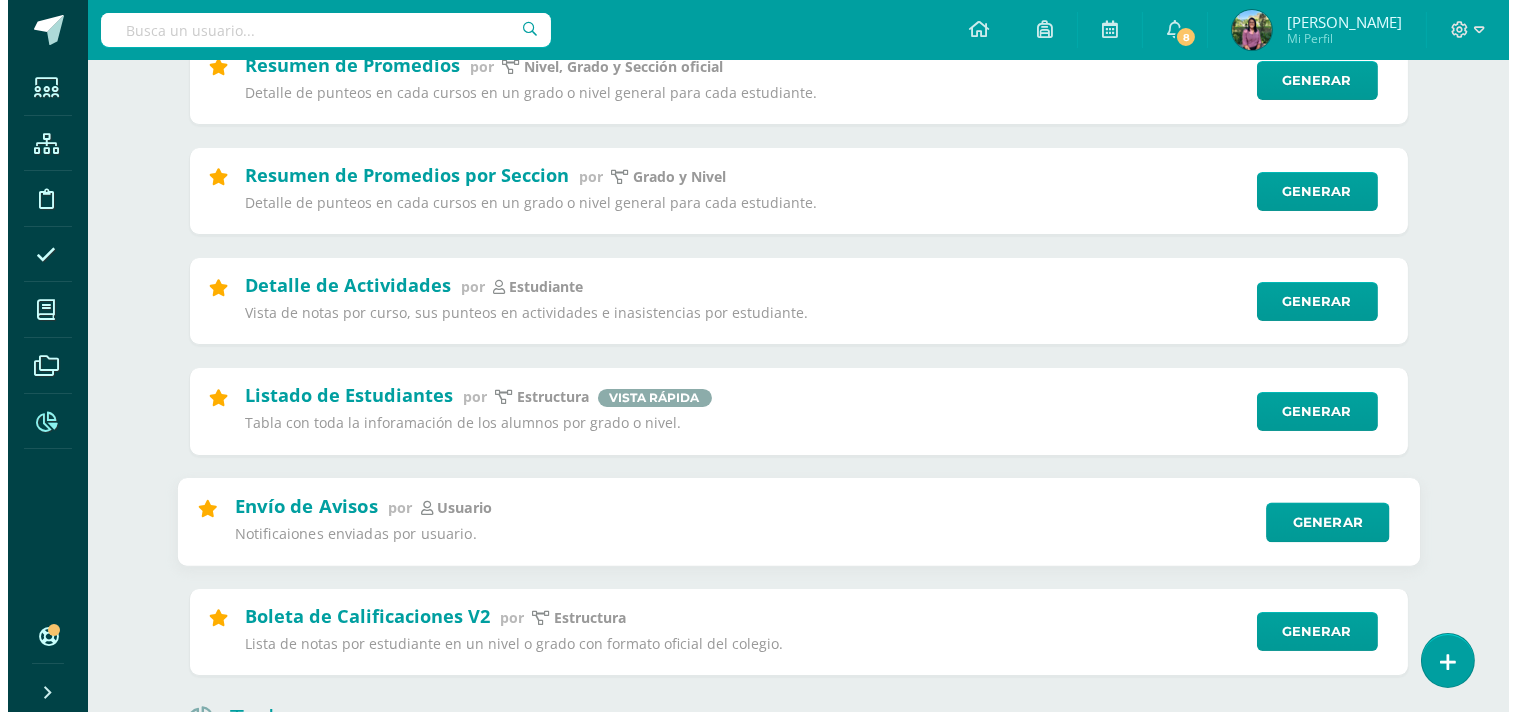 scroll, scrollTop: 555, scrollLeft: 0, axis: vertical 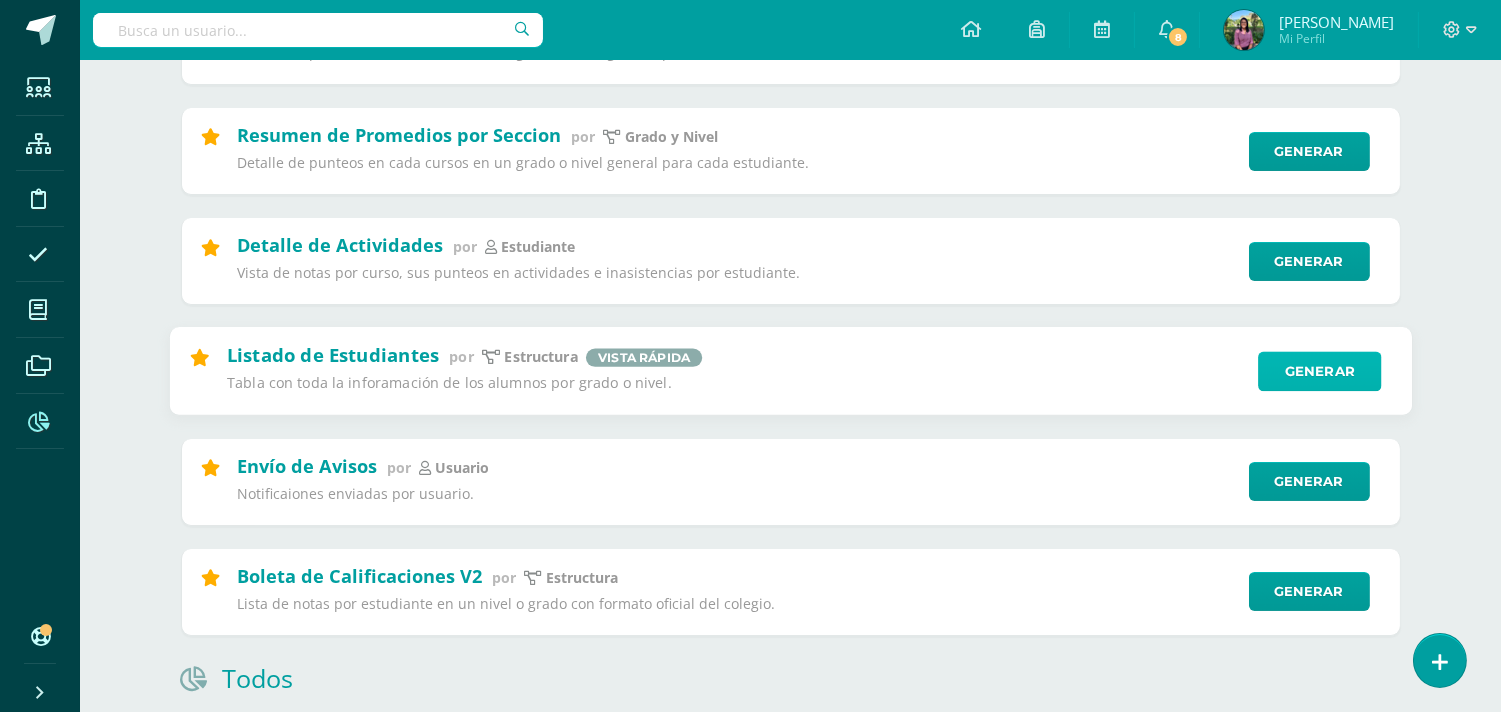 click on "Generar" at bounding box center [1319, 372] 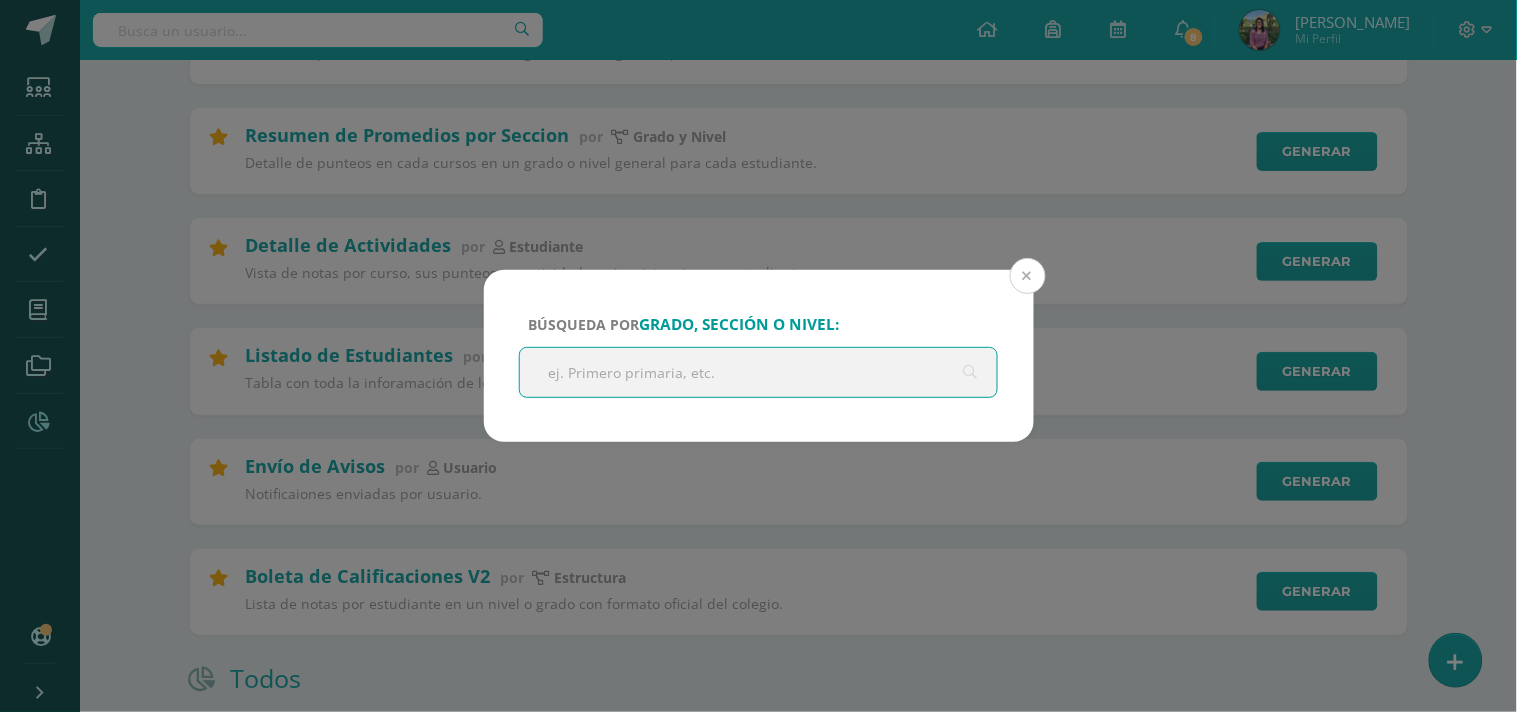 click at bounding box center (1028, 276) 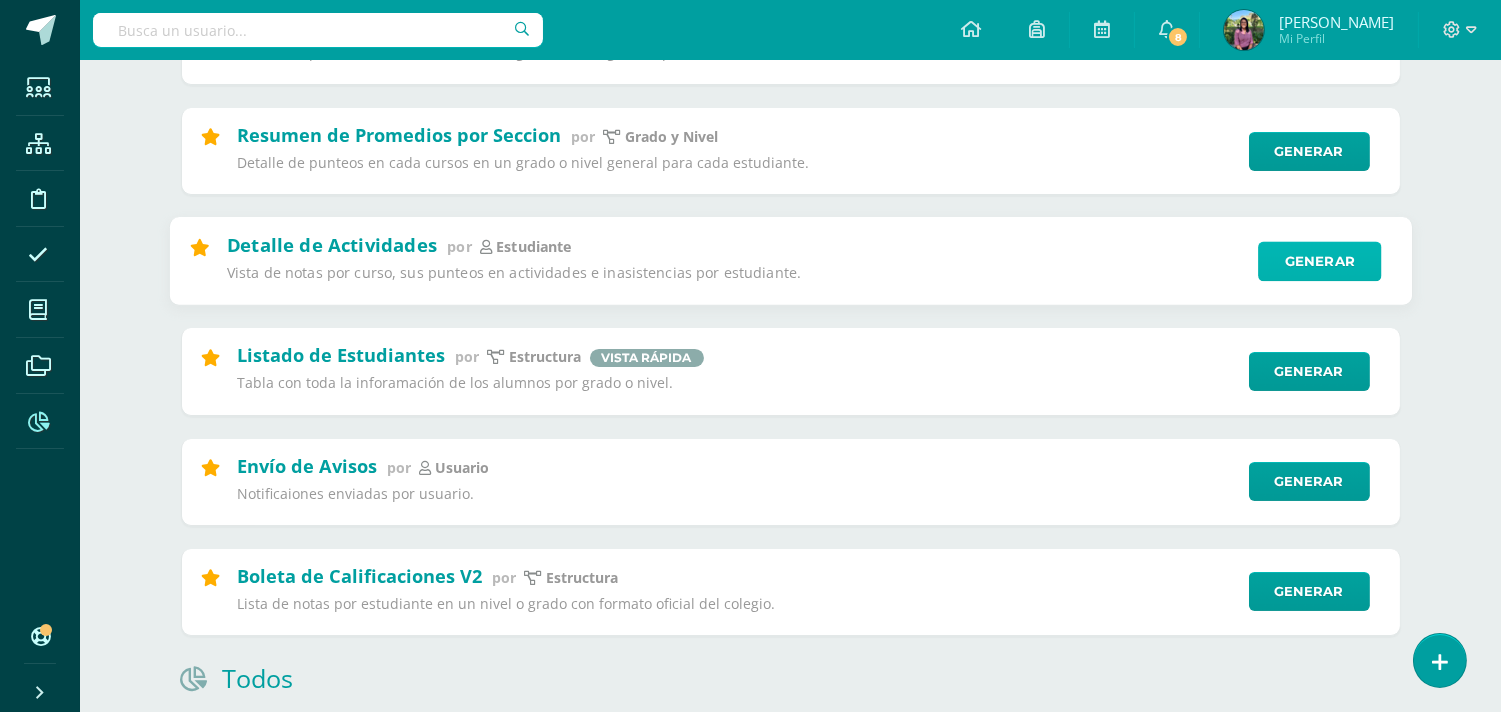 click on "Generar" at bounding box center (1319, 261) 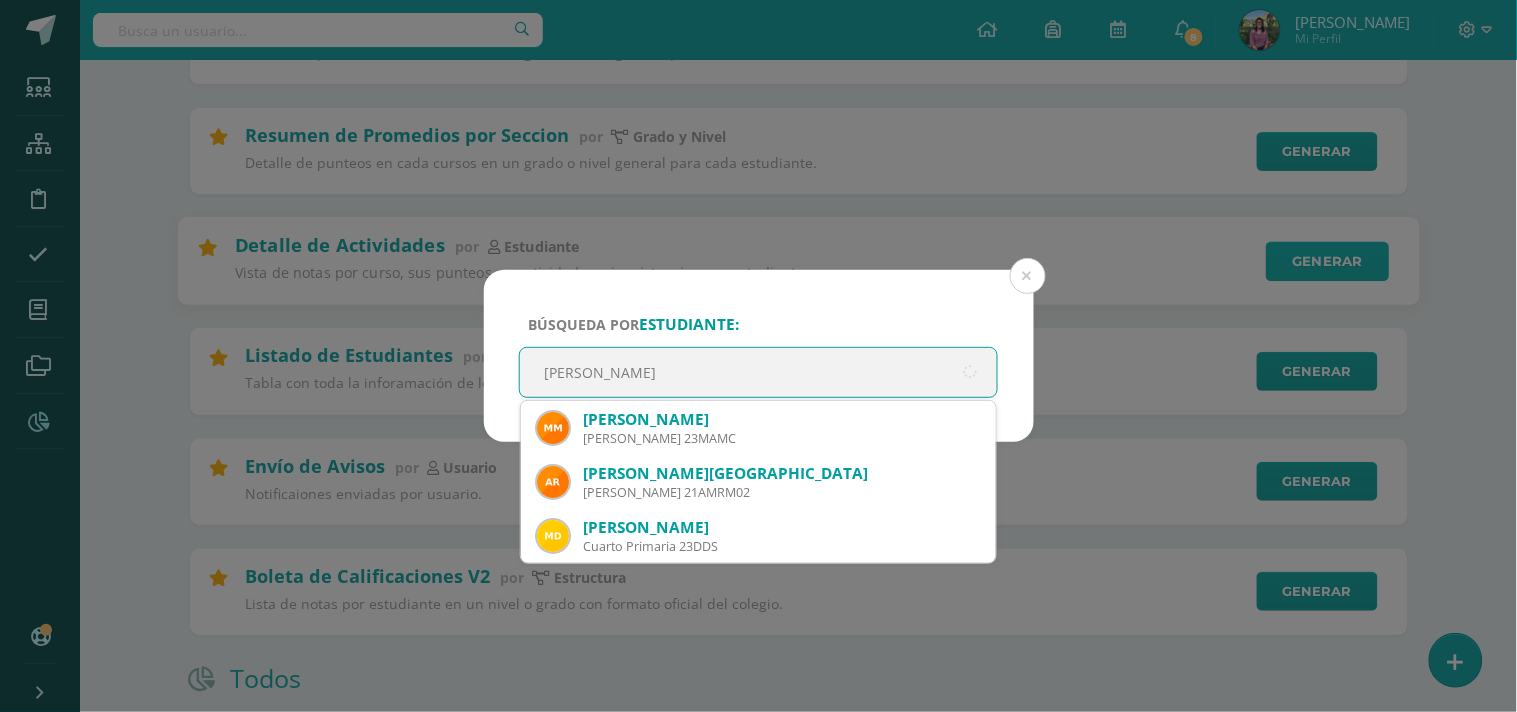 type on "Mateo Monterroso Carias" 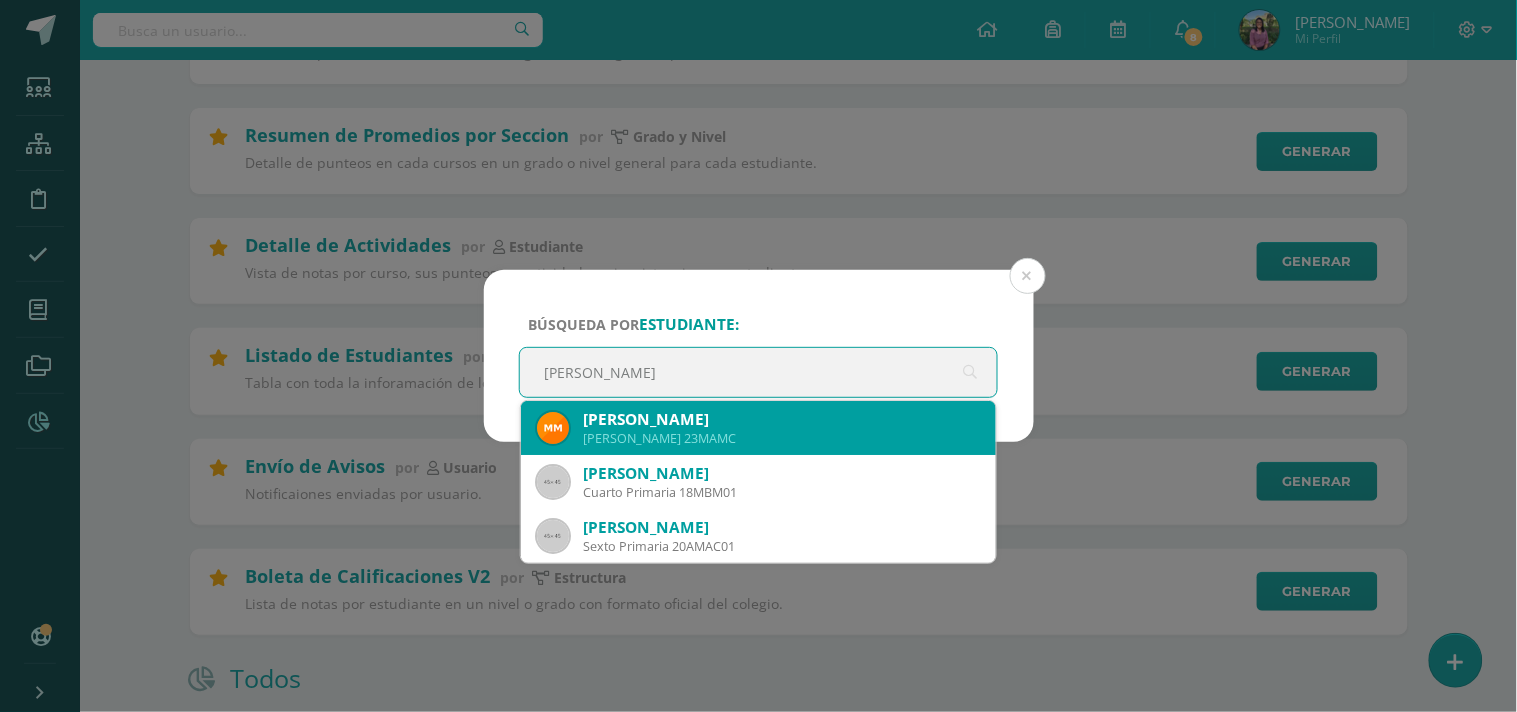 click on "Mateo Alejandro Monterrozo Carías" at bounding box center (782, 419) 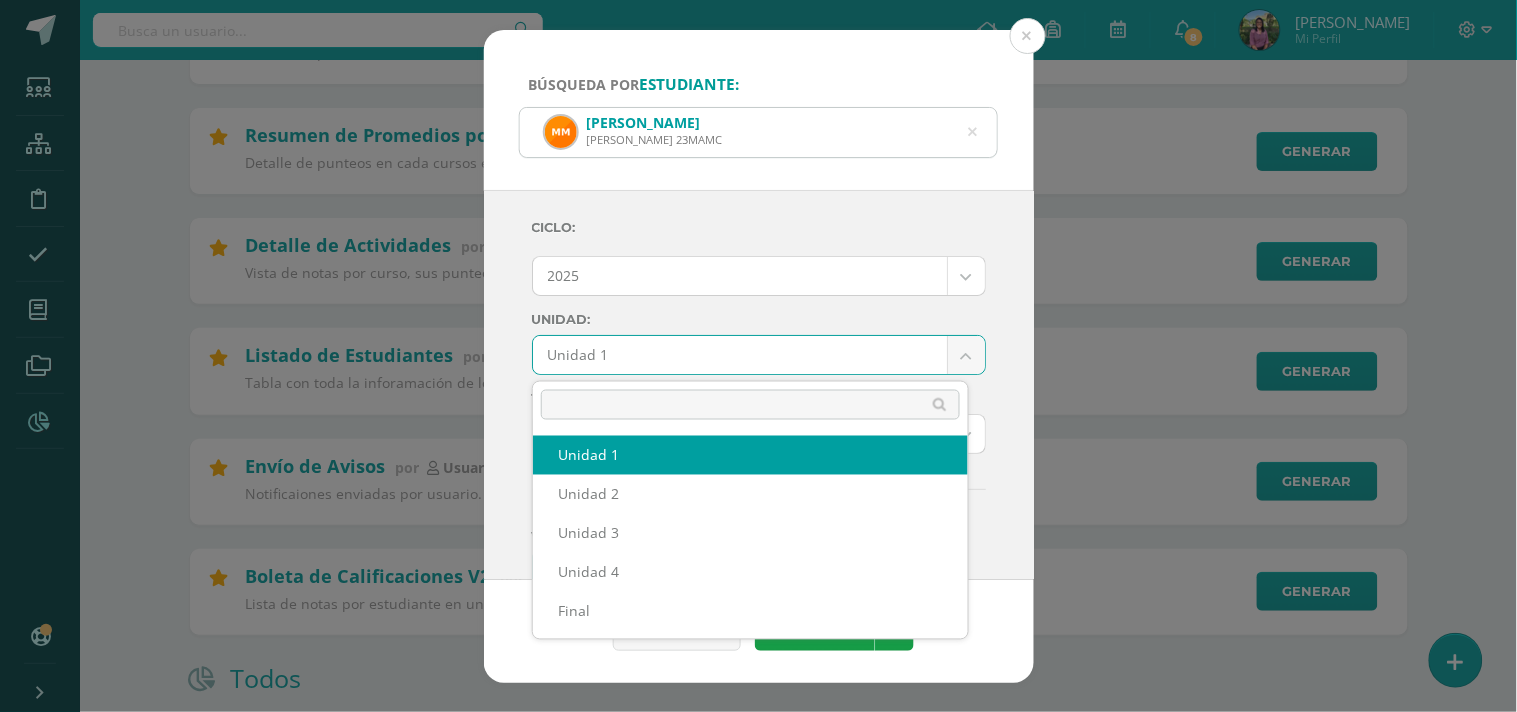 click on "Búsqueda por  estudiante:
Mateo Alejandro Monterrozo Carías Quinto Primaria 23MAMC
Mateo Monterroso Carias
Ciclo:
2025
2025
2024
2023
2022
2021
2020
2019
Unidad:
Unidad 1
Unidad 1
Unidad 2
Unidad 3
Unidad 4
Final
Tema a Utilizar:
Actividades de Estudiantes - Uno Por Hoja
---------
Actividades de Estudiantes - Uno Por Hoja
Visualización de nota:
100
A+
Mostrar Notas Como Puntos Netos" at bounding box center (758, 3298) 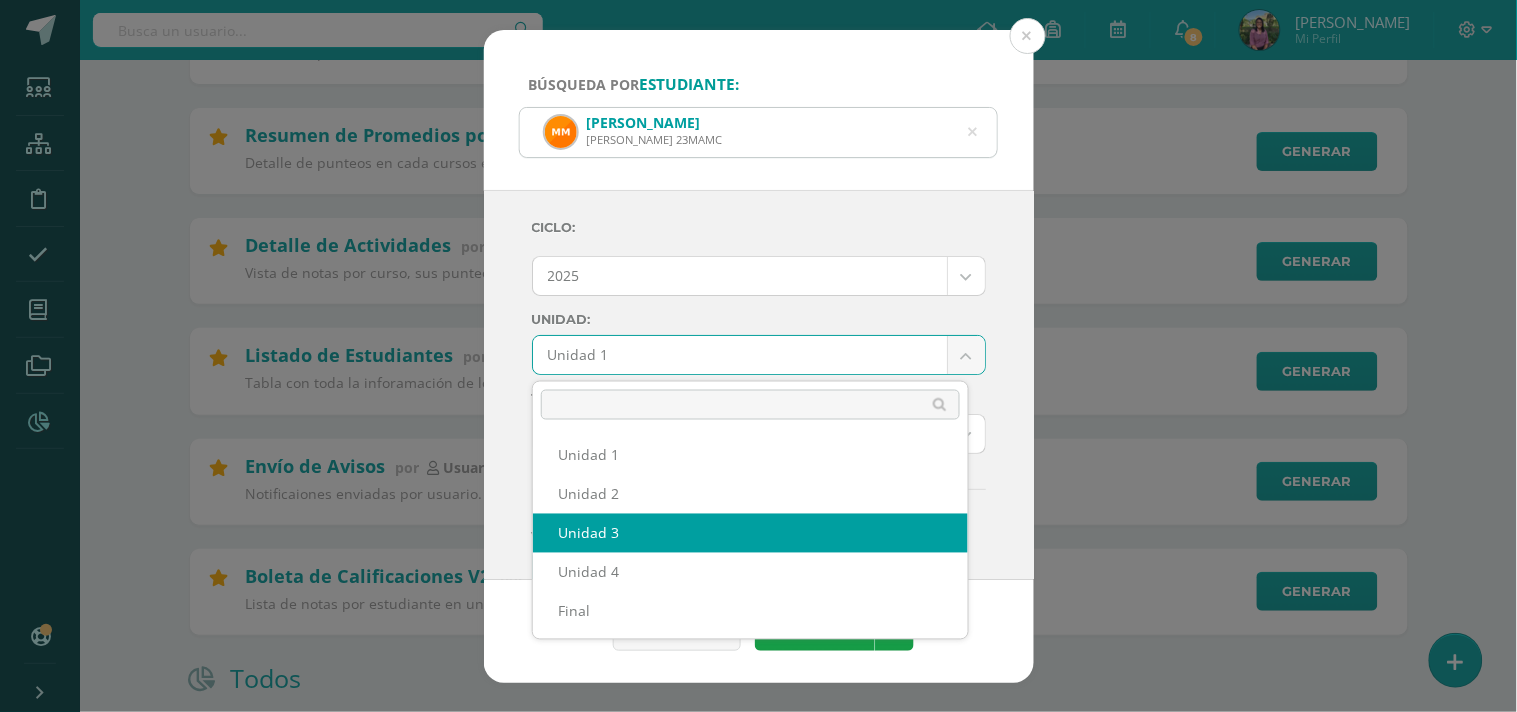 select on "Unidad 3" 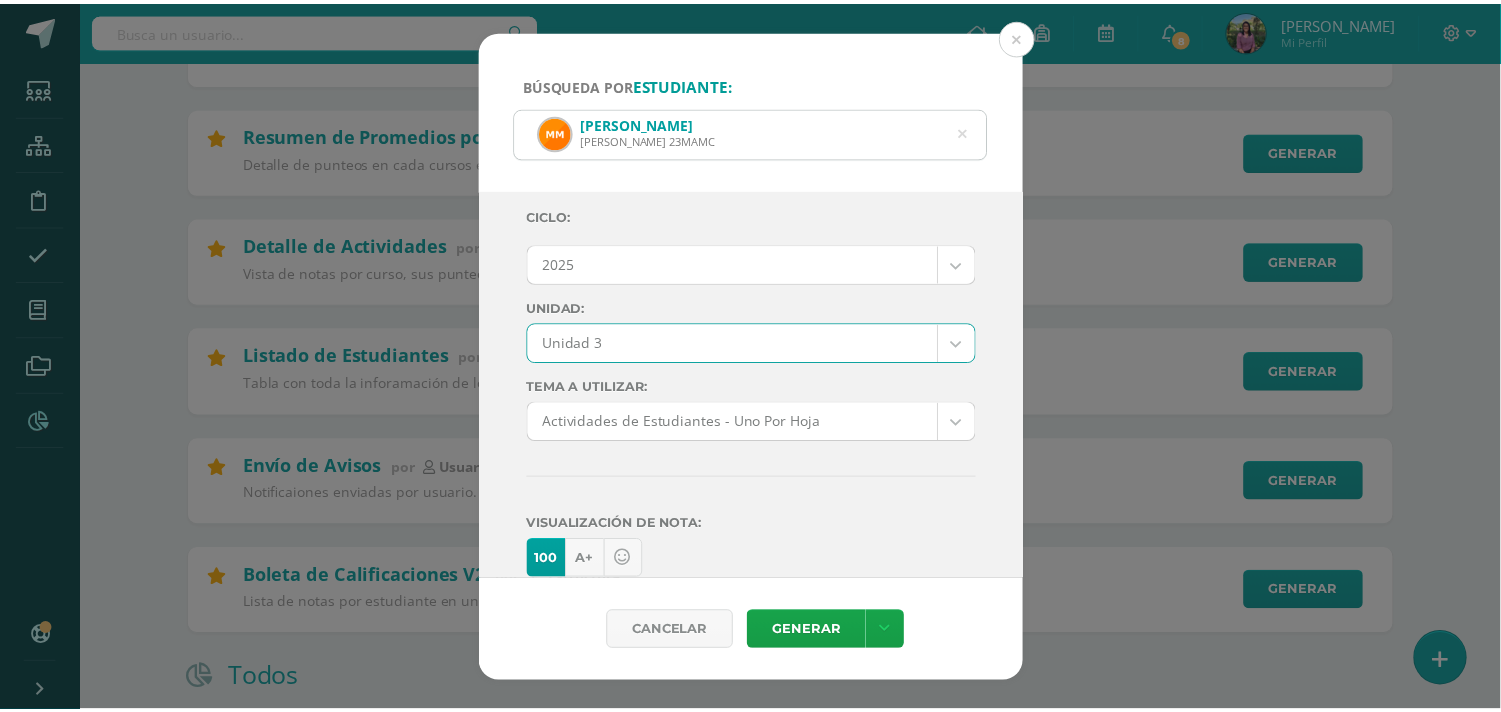 scroll, scrollTop: 0, scrollLeft: 0, axis: both 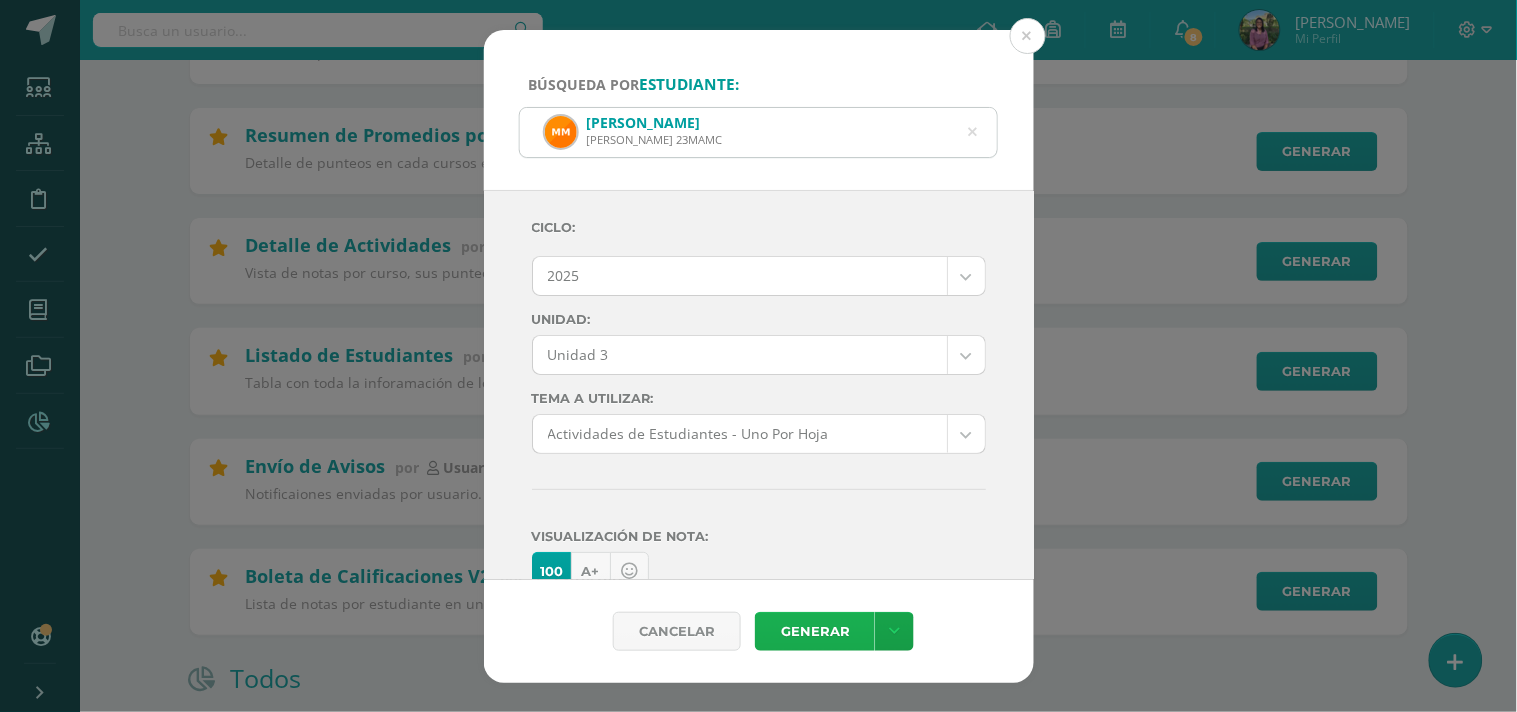 click on "Generar" at bounding box center [815, 631] 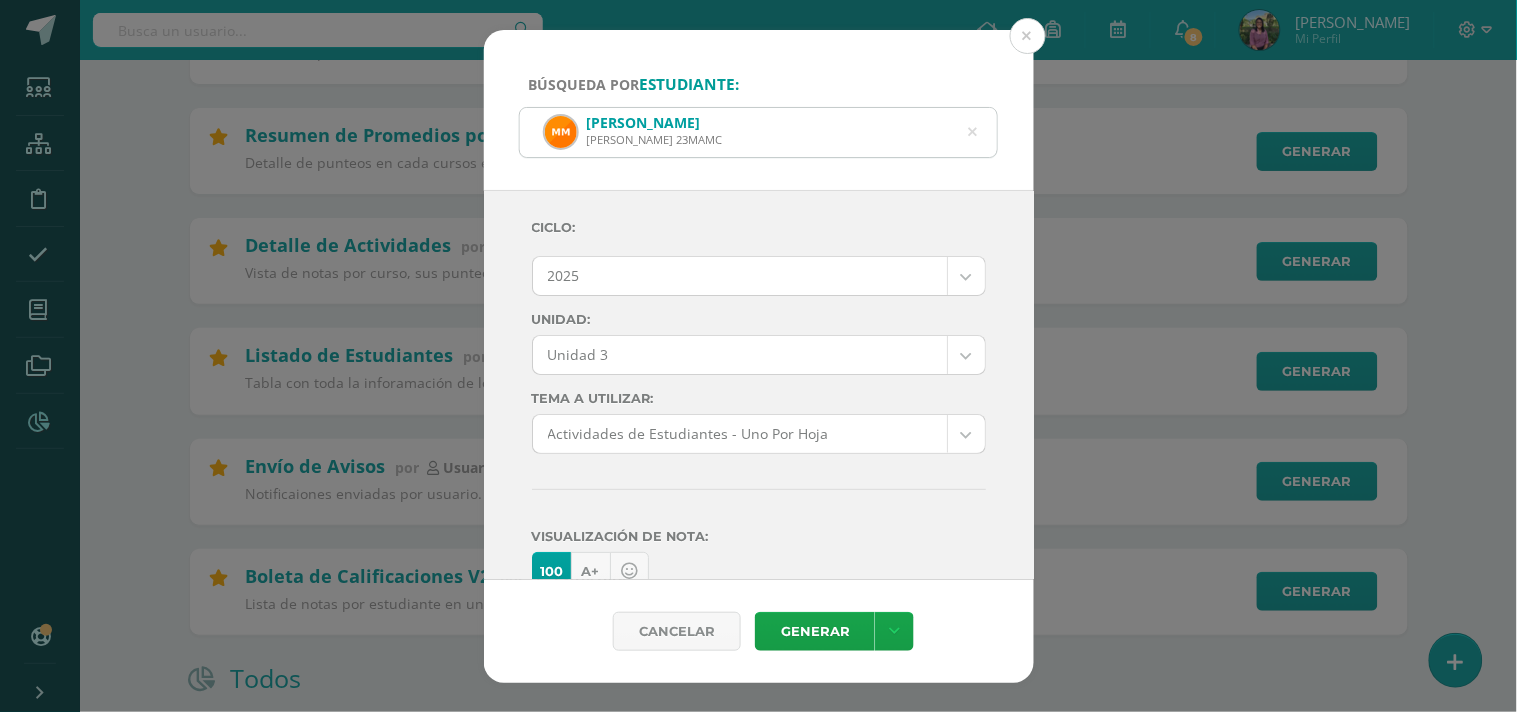 click on "Búsqueda por  estudiante:
Mateo Alejandro Monterrozo Carías Quinto Primaria 23MAMC
Mateo Monterroso Carias
Ciclo:
2025
2025
2024
2023
2022
2021
2020
2019
Unidad:
Unidad 3
Unidad 1
Unidad 2
Unidad 3
Unidad 4
Final
Tema a Utilizar:
Actividades de Estudiantes - Uno Por Hoja
---------
Actividades de Estudiantes - Uno Por Hoja
Visualización de nota:
100
A+
Mostrar Notas Como Puntos Netos" at bounding box center (758, 356) 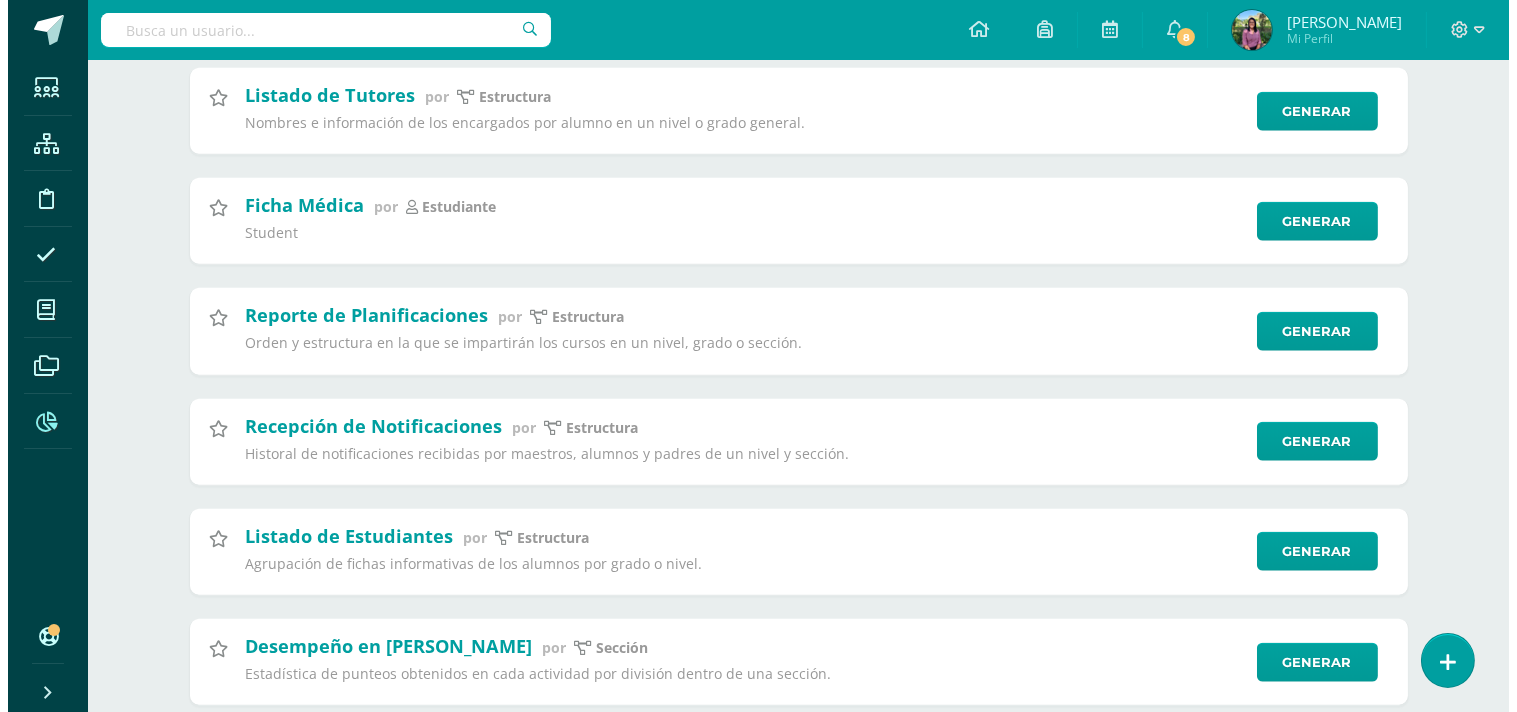 scroll, scrollTop: 4333, scrollLeft: 0, axis: vertical 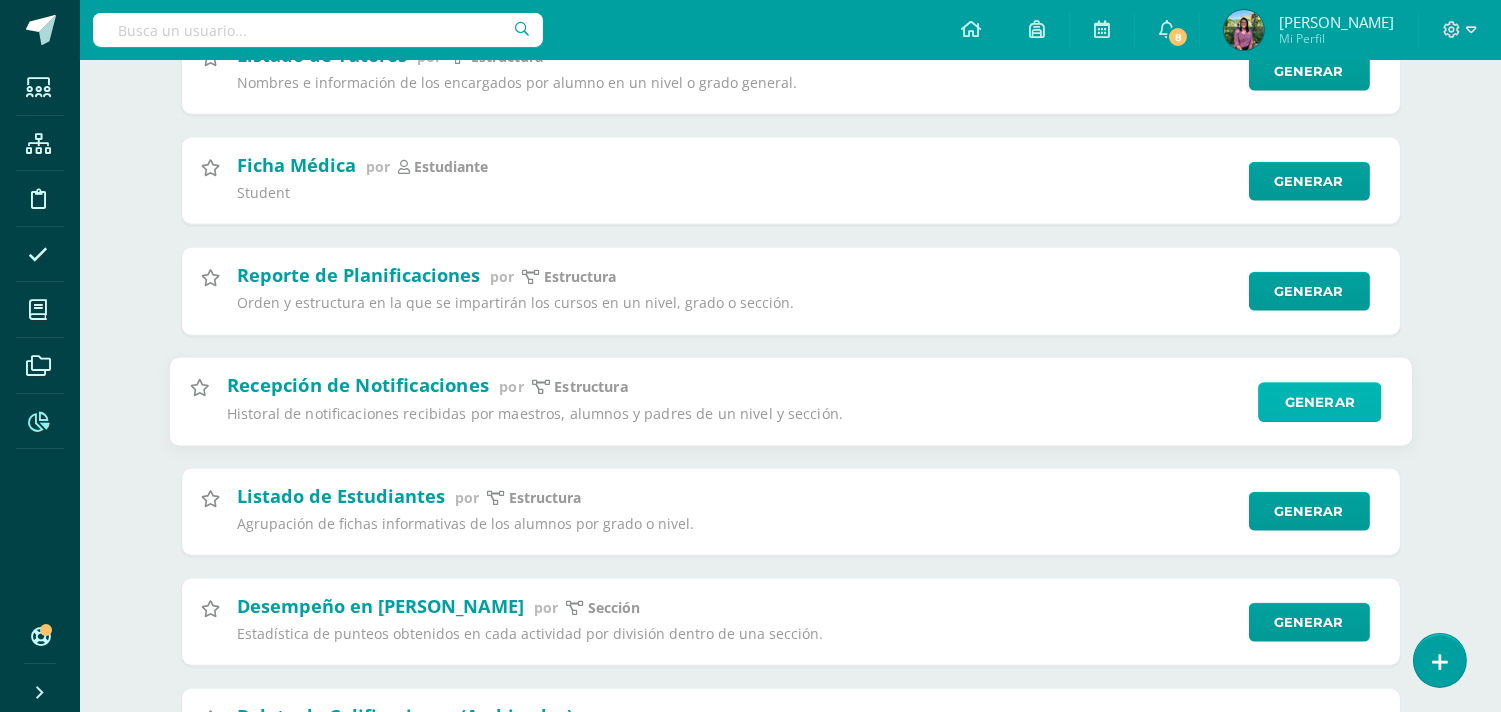 click on "Generar" at bounding box center (1319, 402) 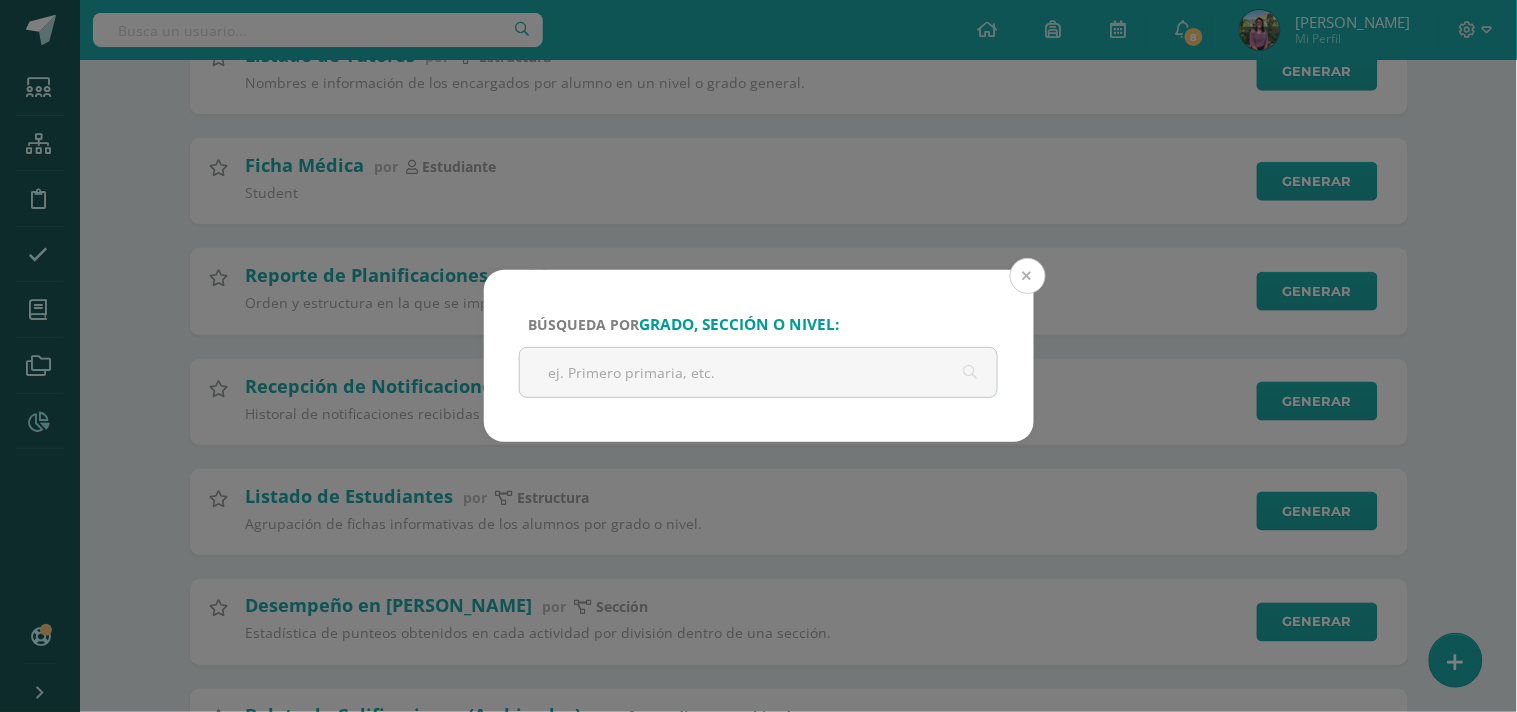 click at bounding box center (1028, 276) 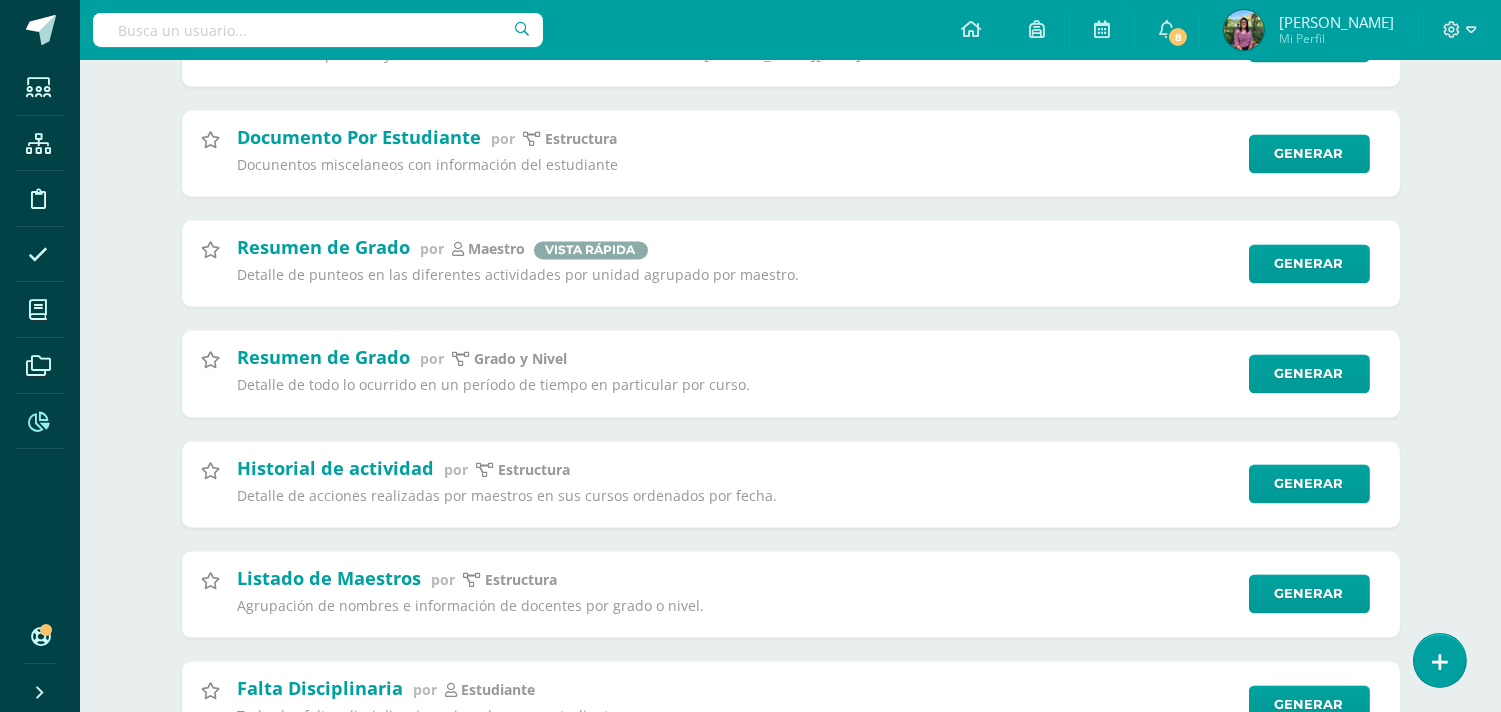 scroll, scrollTop: 7106, scrollLeft: 0, axis: vertical 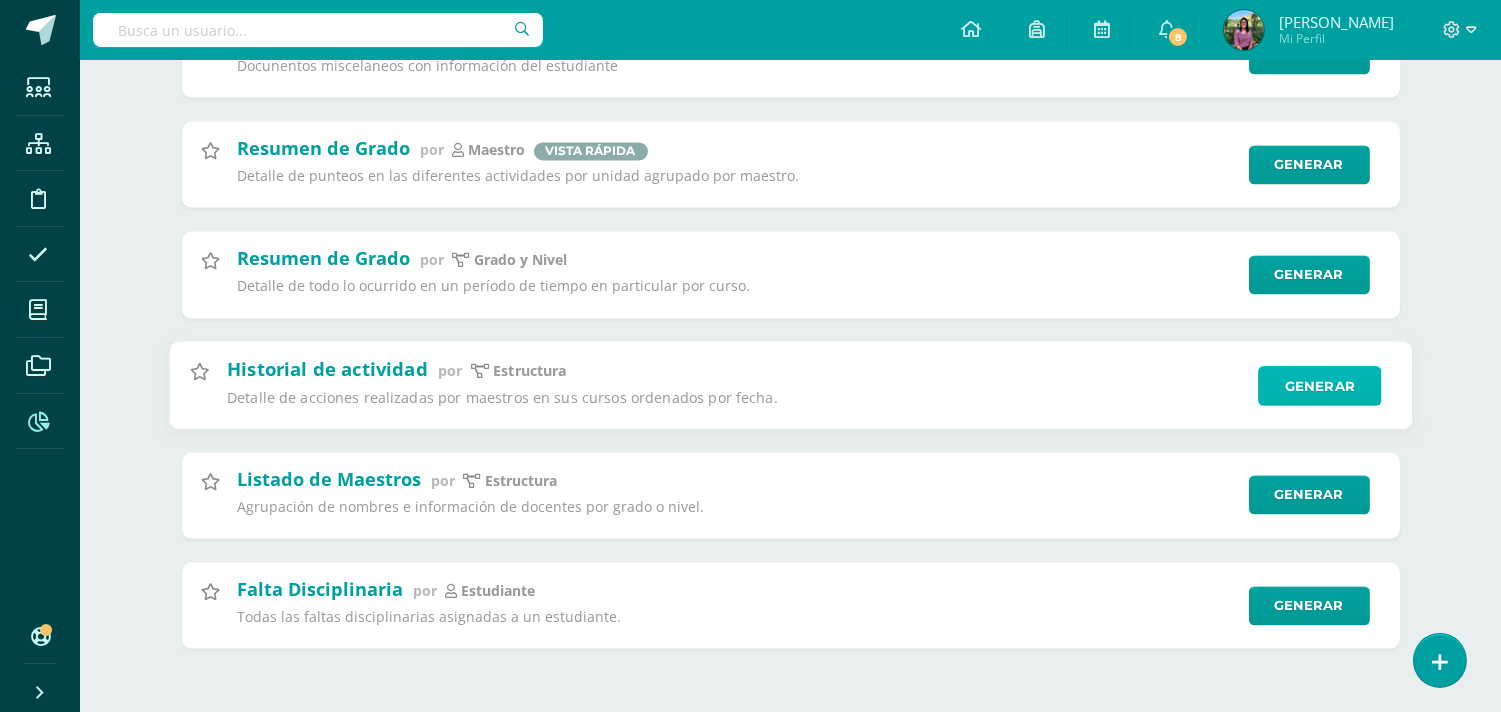 click on "Generar" at bounding box center [1319, 385] 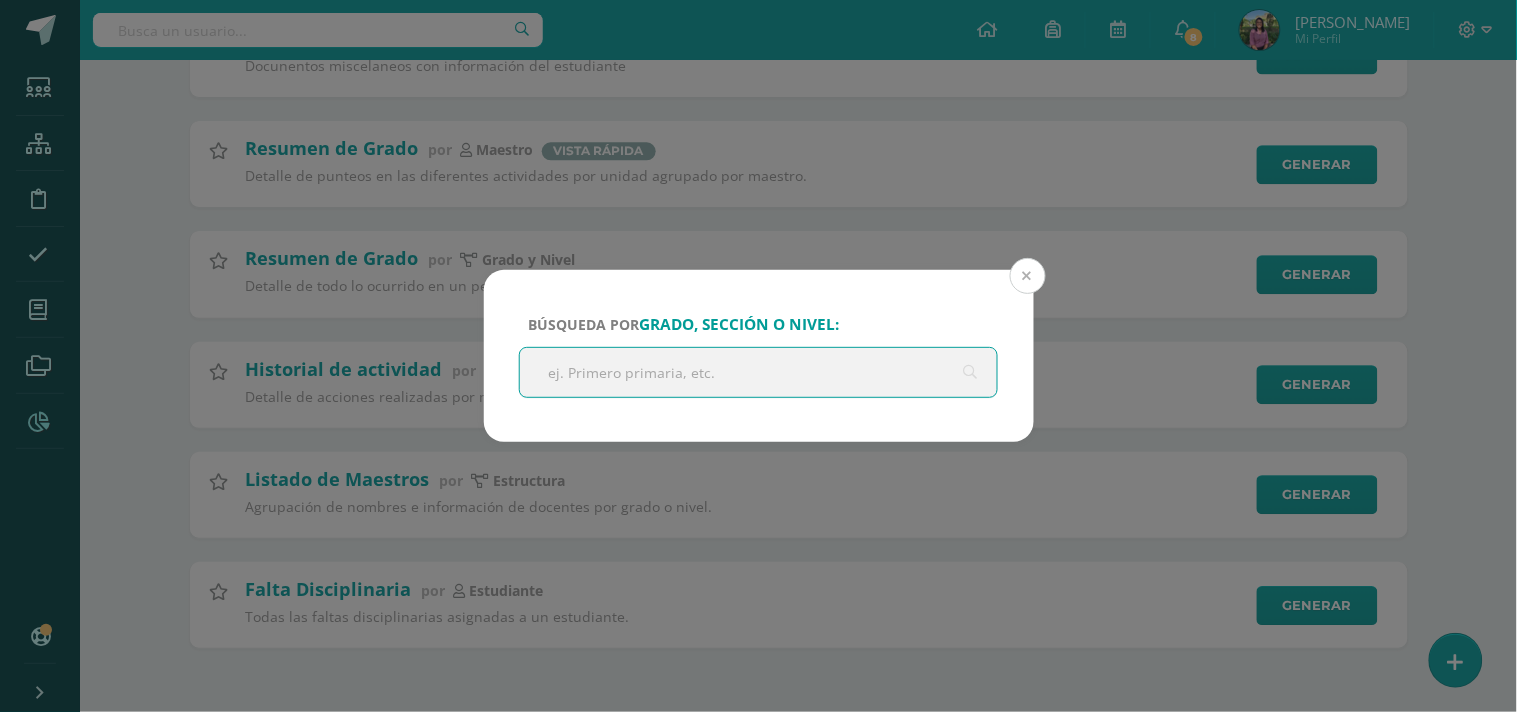 click at bounding box center [1028, 276] 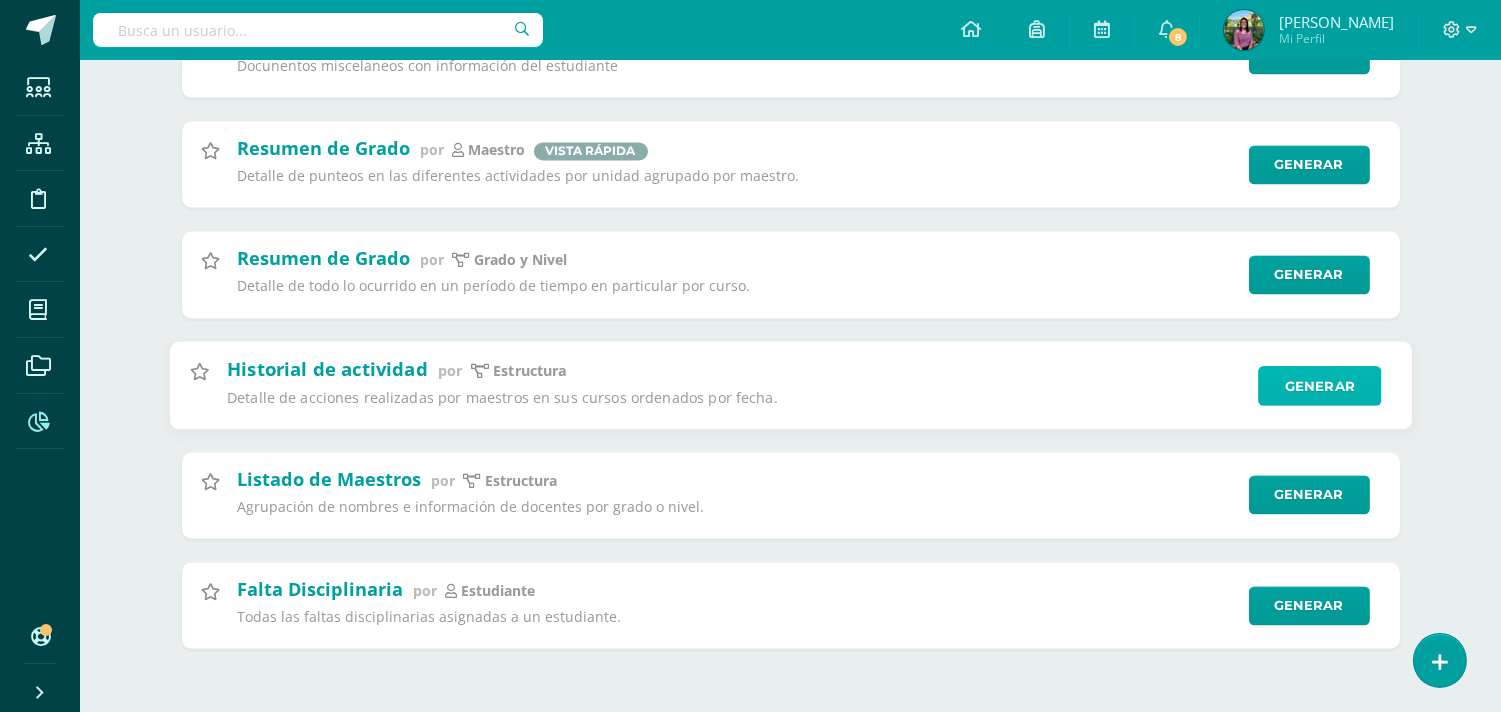 scroll, scrollTop: 6995, scrollLeft: 0, axis: vertical 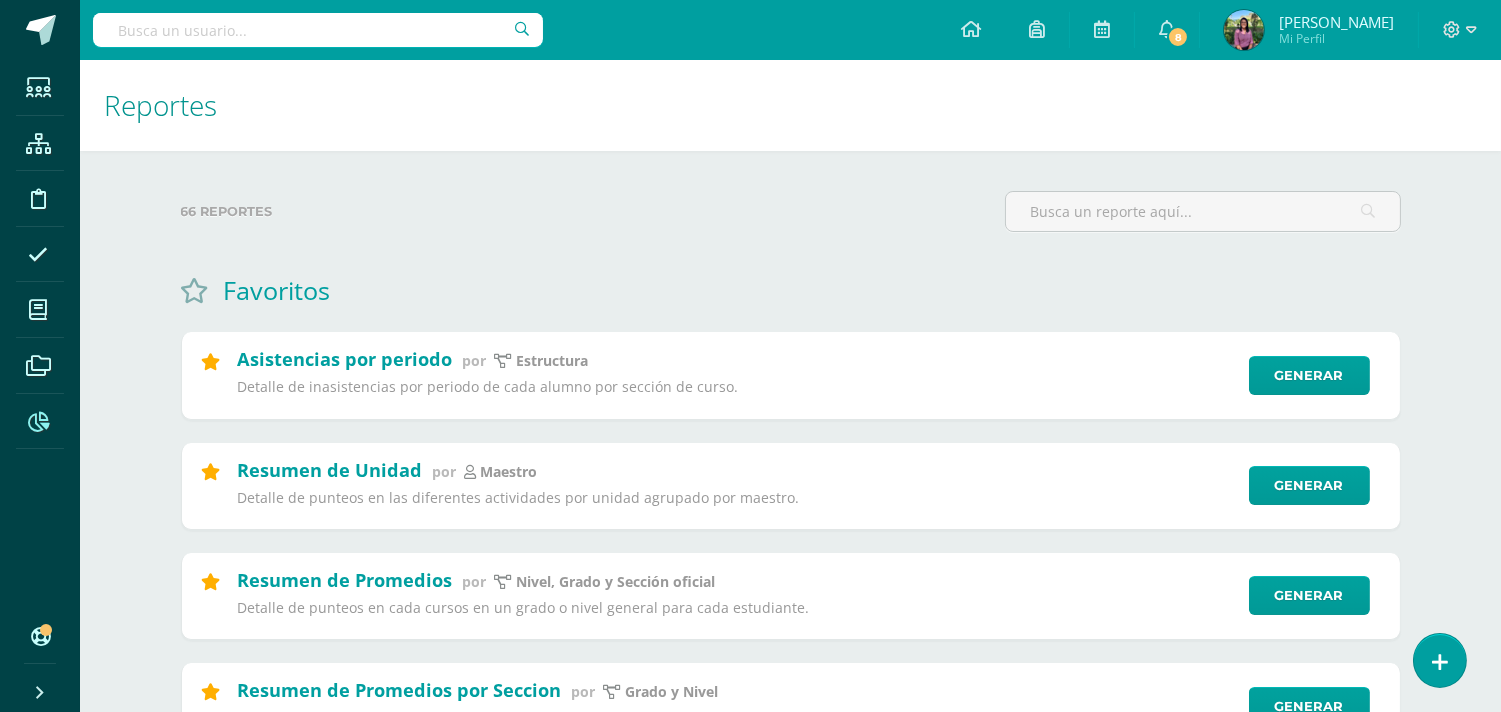 click at bounding box center (318, 30) 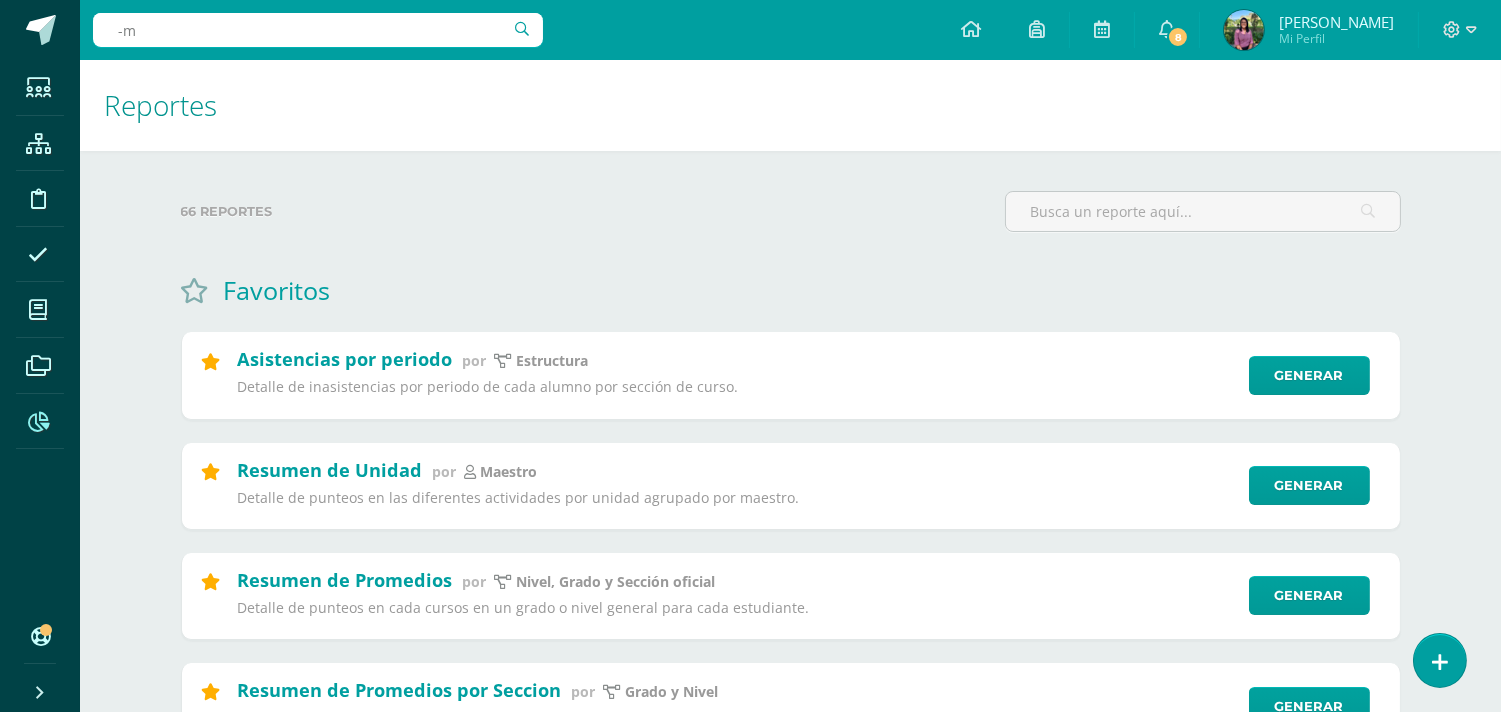 type on "-" 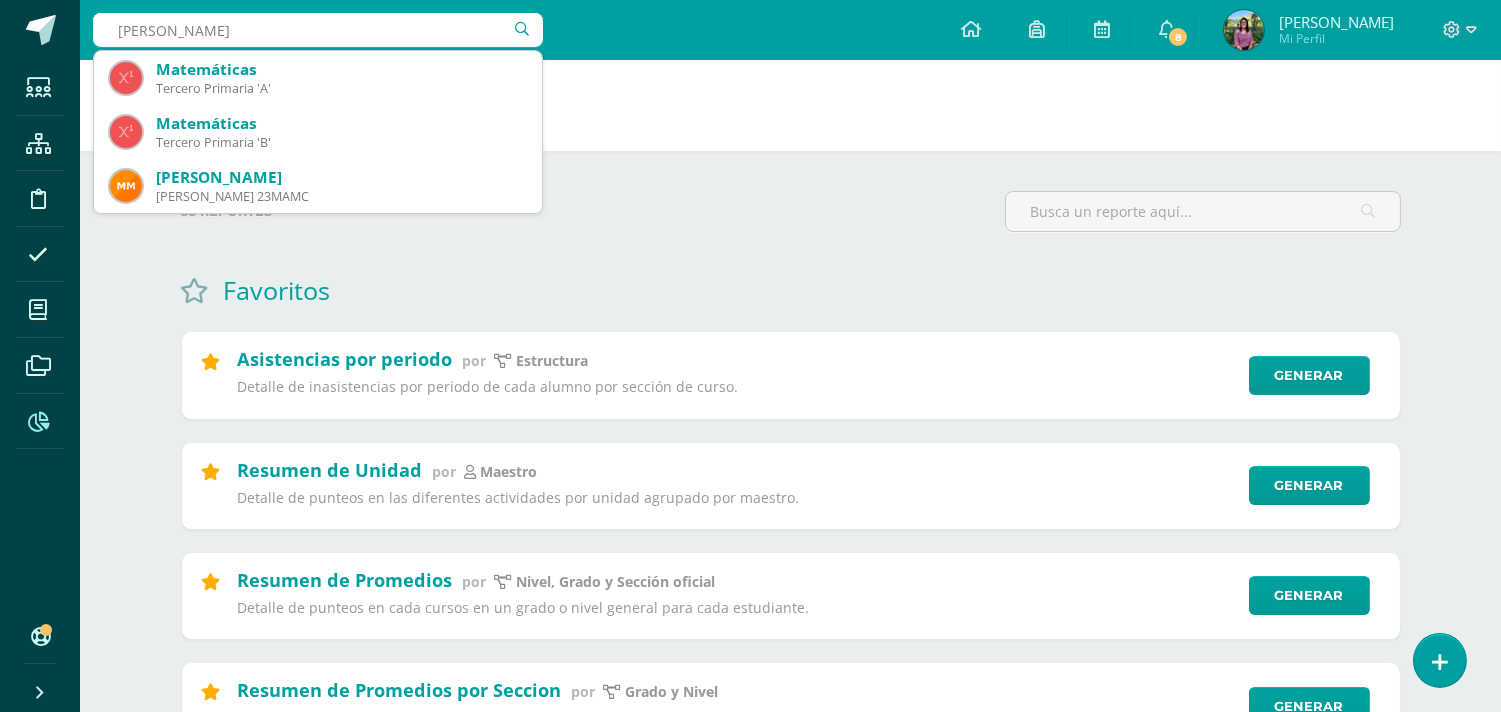 type on "Mateo Monterroso Carias" 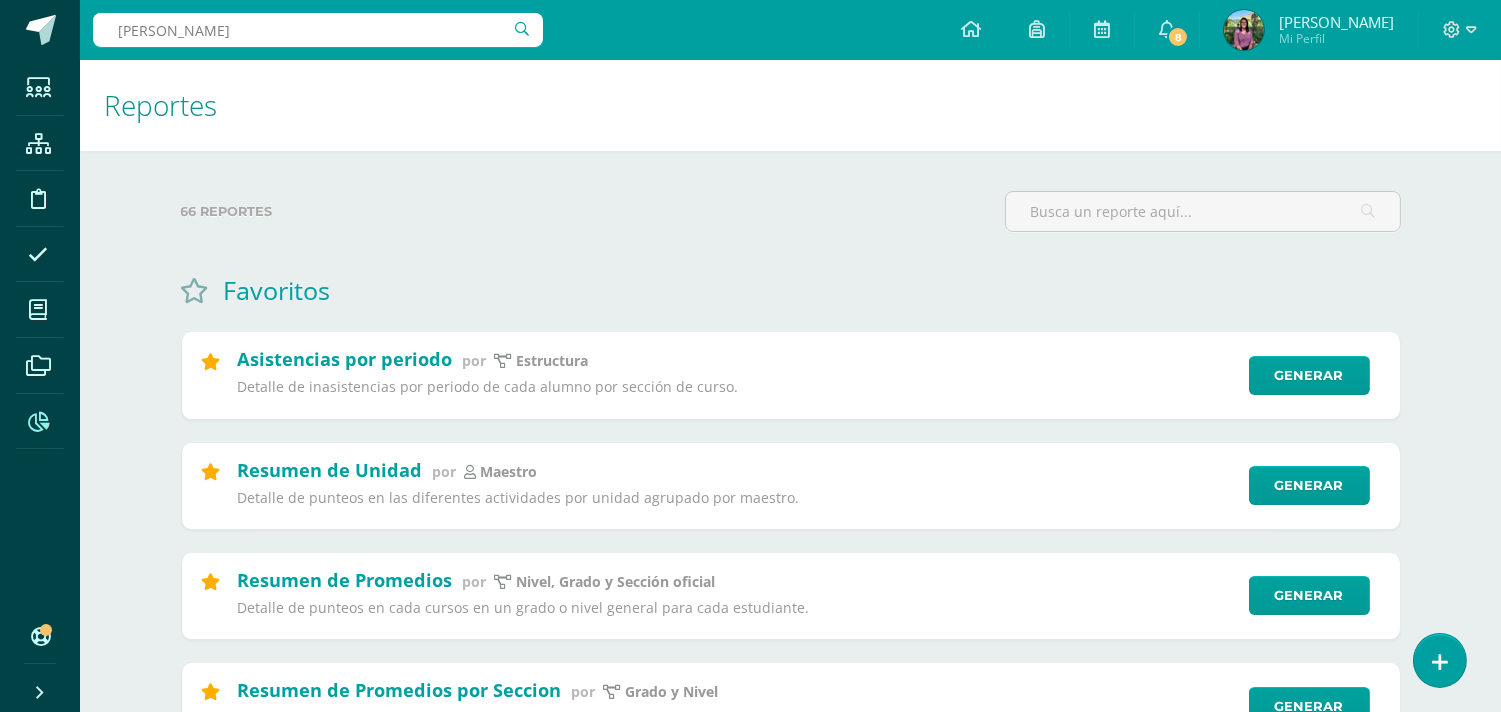 click on "66 reportes
Favoritos Asistencias por periodo por Estructura Detalle de inasistencias por periodo de cada alumno por sección de curso.
Generar
Resumen de Unidad por maestro Detalle de punteos en las diferentes actividades por unidad agrupado por maestro.
Generar
Resumen de Promedios por Nivel, Grado y Sección oficial Detalle de punteos en cada cursos en un grado o nivel general para cada estudiante.
Generar
Resumen de Promedios por Seccion por Grado y Nivel Detalle de punteos en cada cursos en un grado o nivel general para cada estudiante.
Generar
Detalle de Actividades por estudiante Vista de notas por curso, sus punteos en actividades e inasistencias por estudiante.
Generar
Listado de Estudiantes por estructura Vista rápida Tabla con toda la inforamación de los alumnos por grado o nivel. por Usuario" at bounding box center [791, 3929] 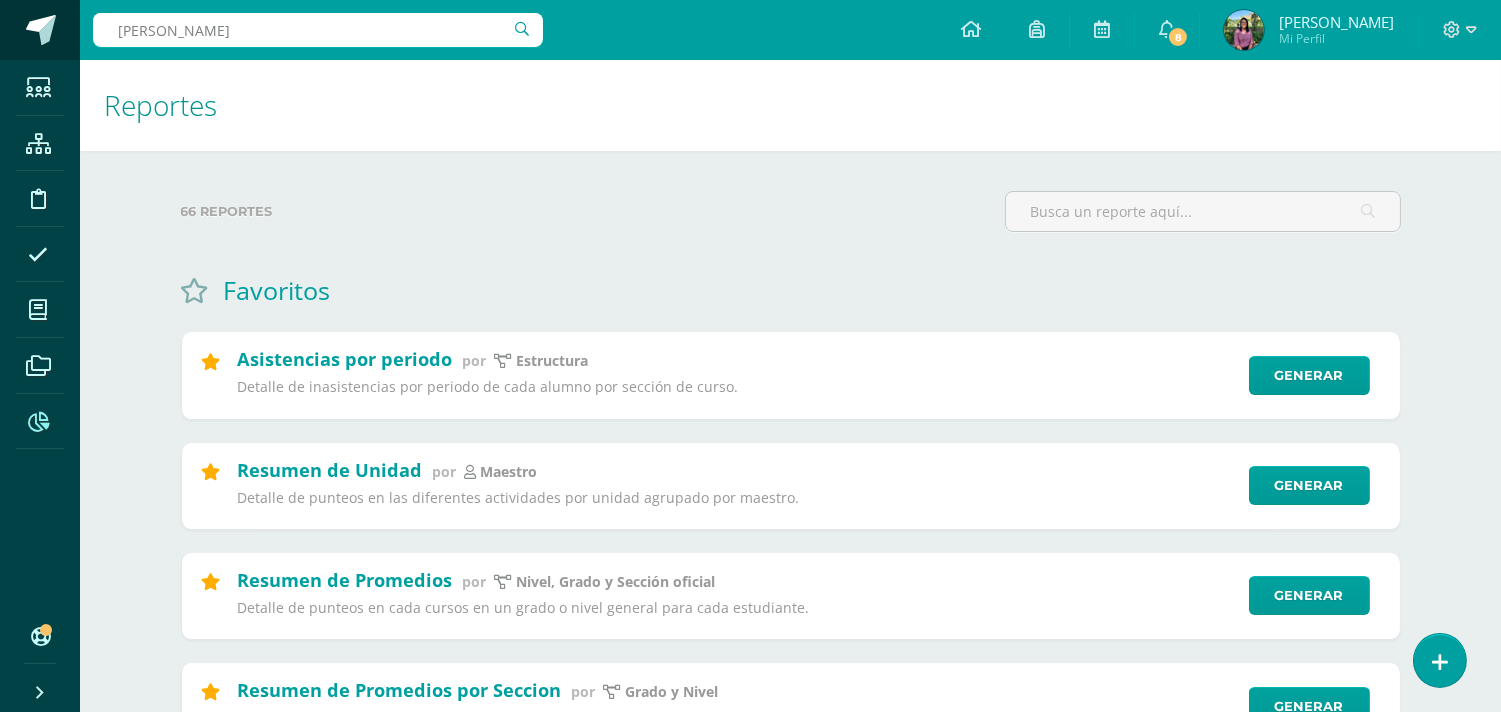 drag, startPoint x: 390, startPoint y: 43, endPoint x: 0, endPoint y: 56, distance: 390.2166 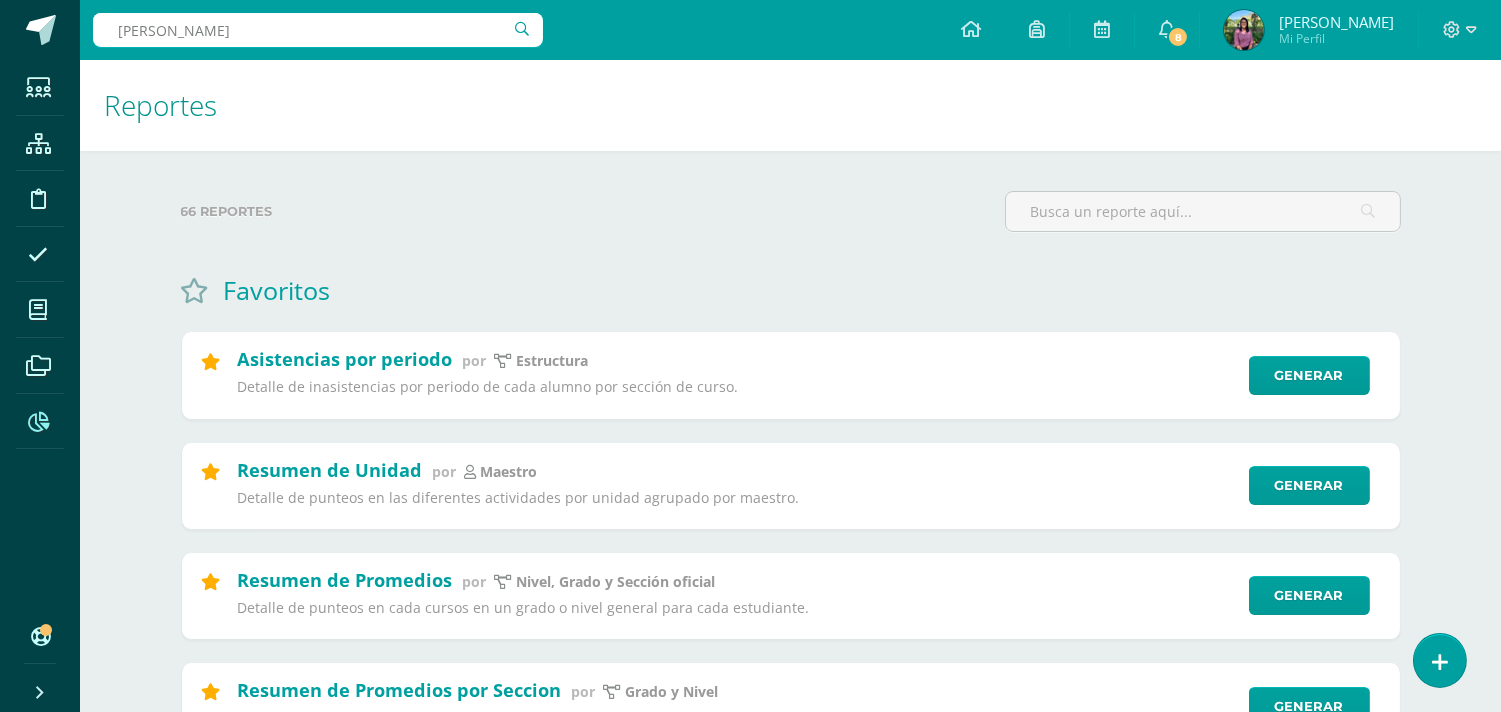 type on "Mateo" 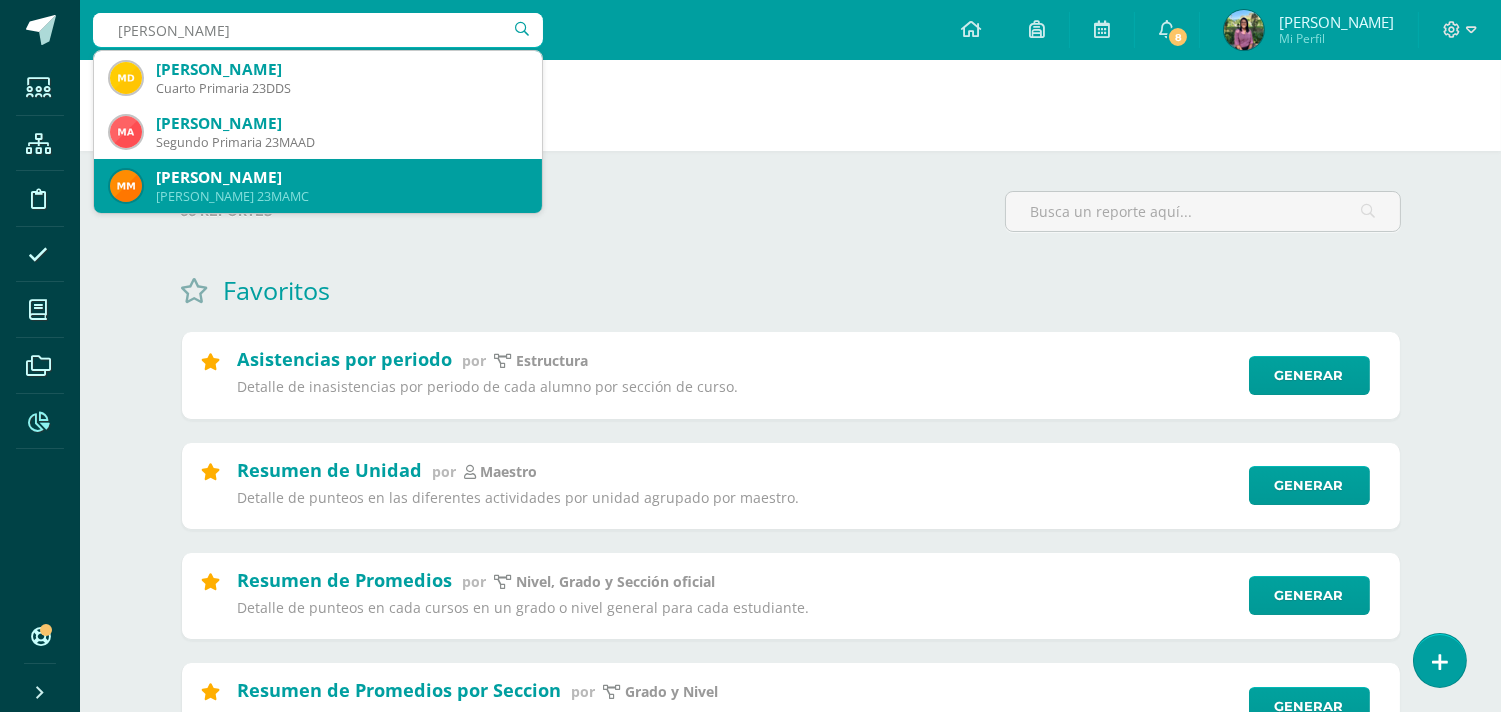 click on "Quinto Primaria 23MAMC" at bounding box center (341, 196) 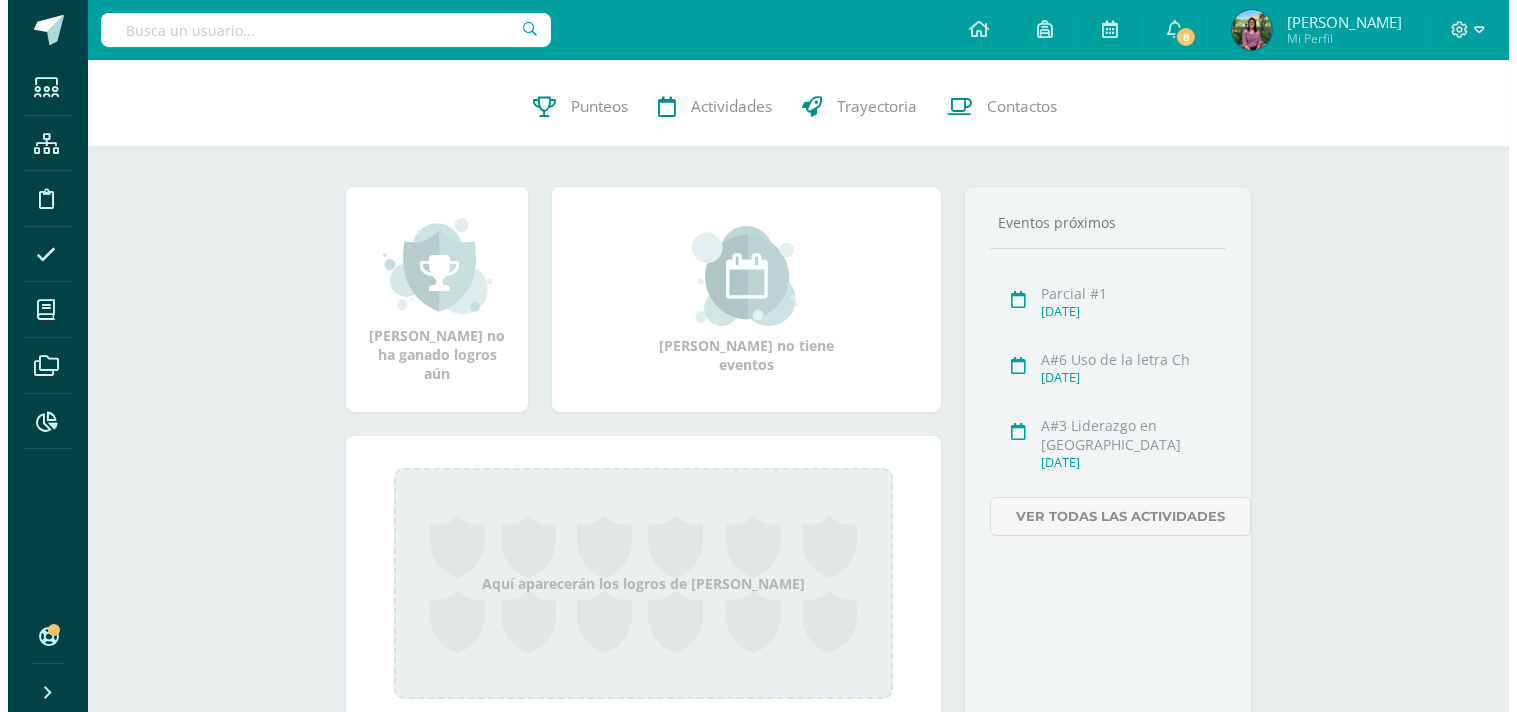 scroll, scrollTop: 48, scrollLeft: 0, axis: vertical 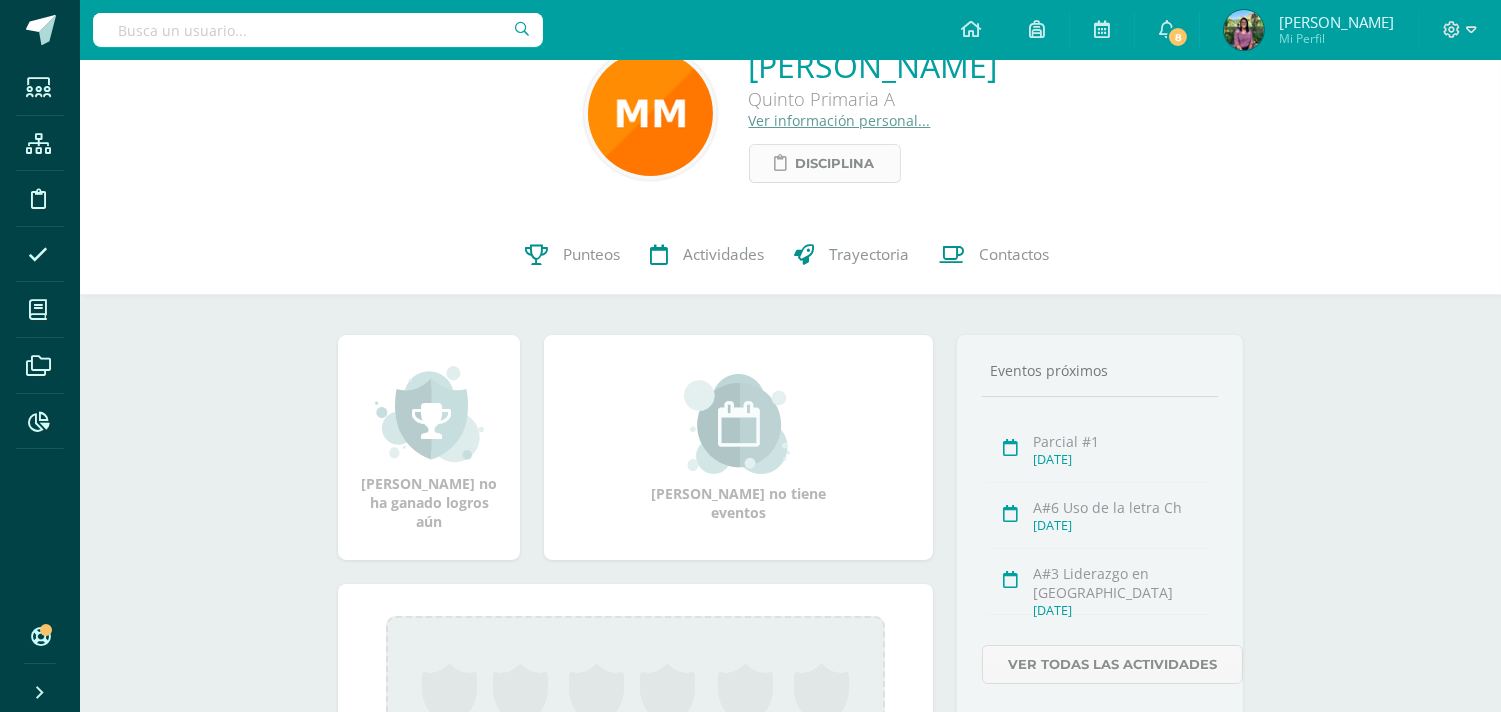 click on "Disciplina" at bounding box center [825, 163] 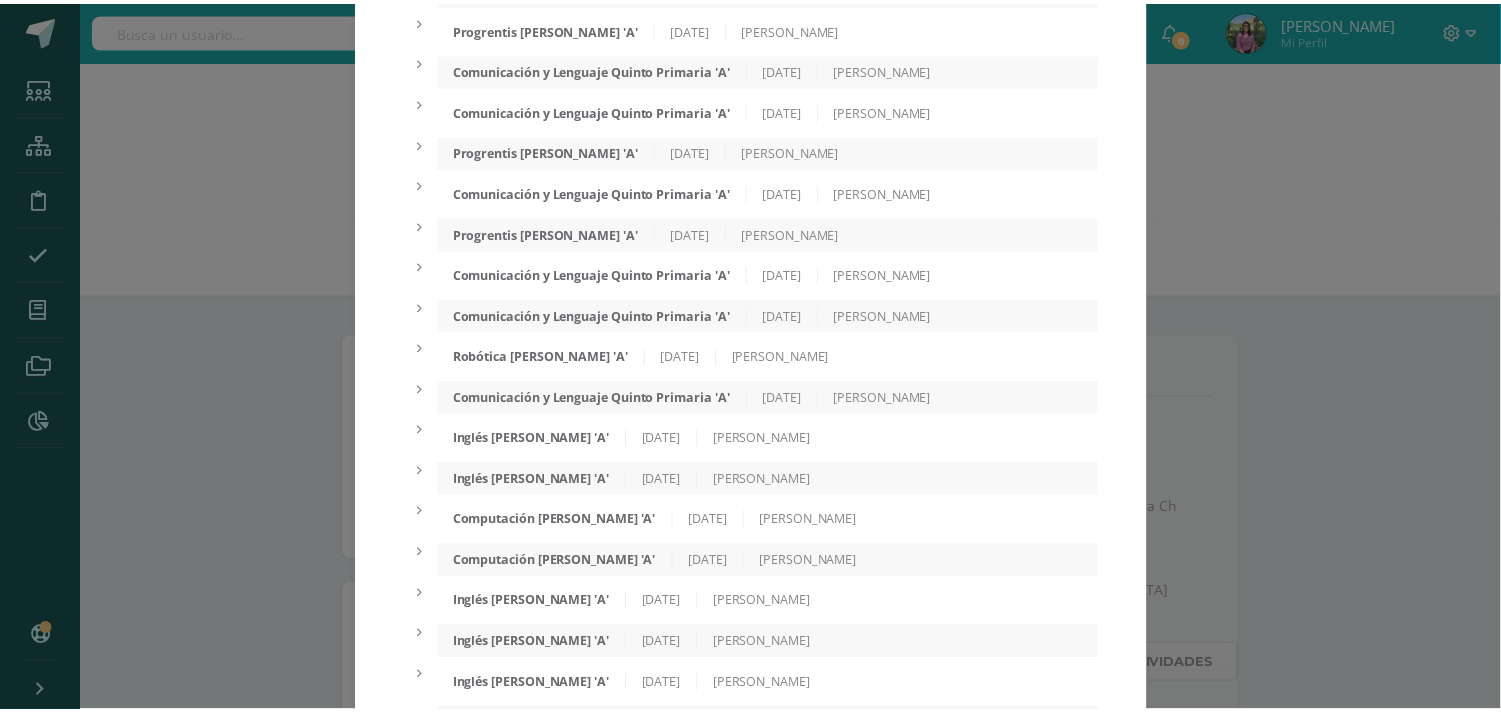 scroll, scrollTop: 0, scrollLeft: 0, axis: both 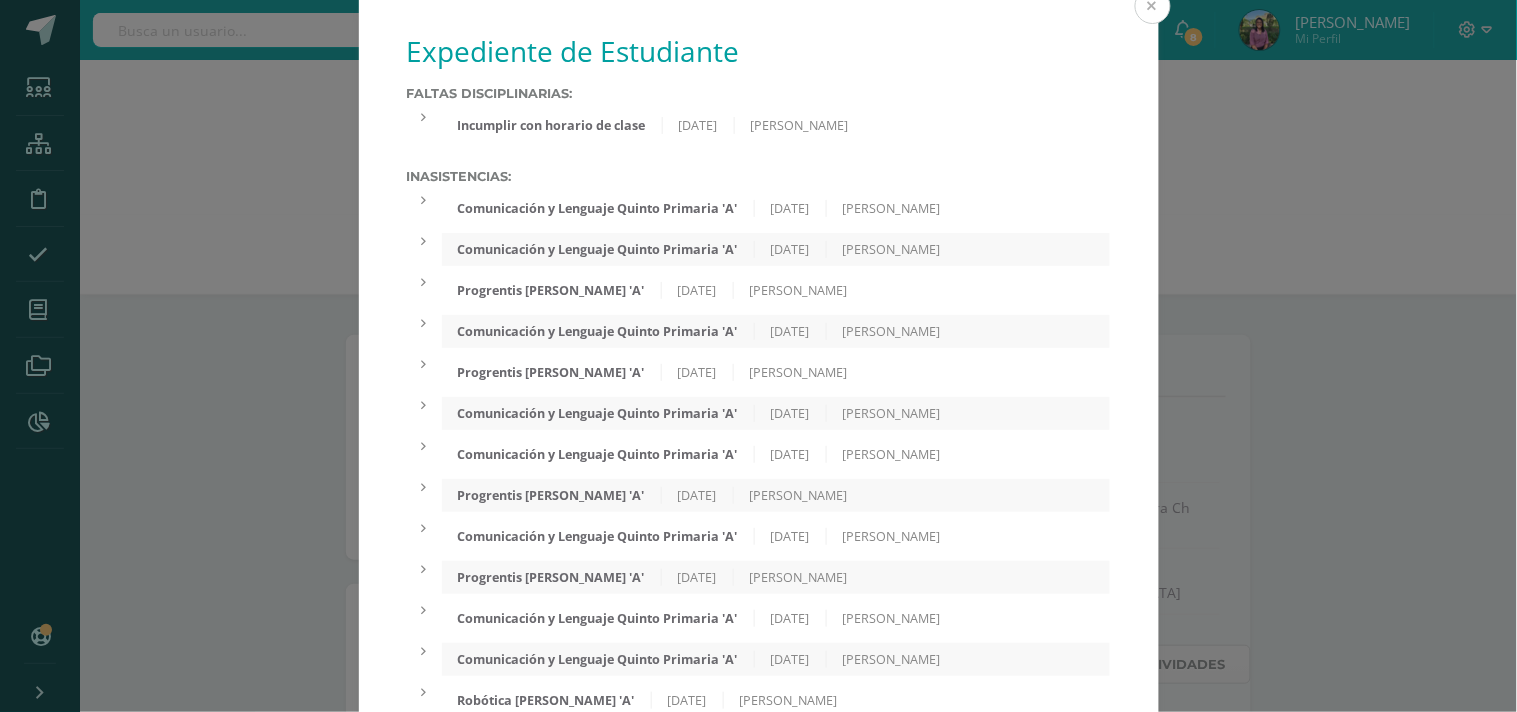click at bounding box center (1153, 6) 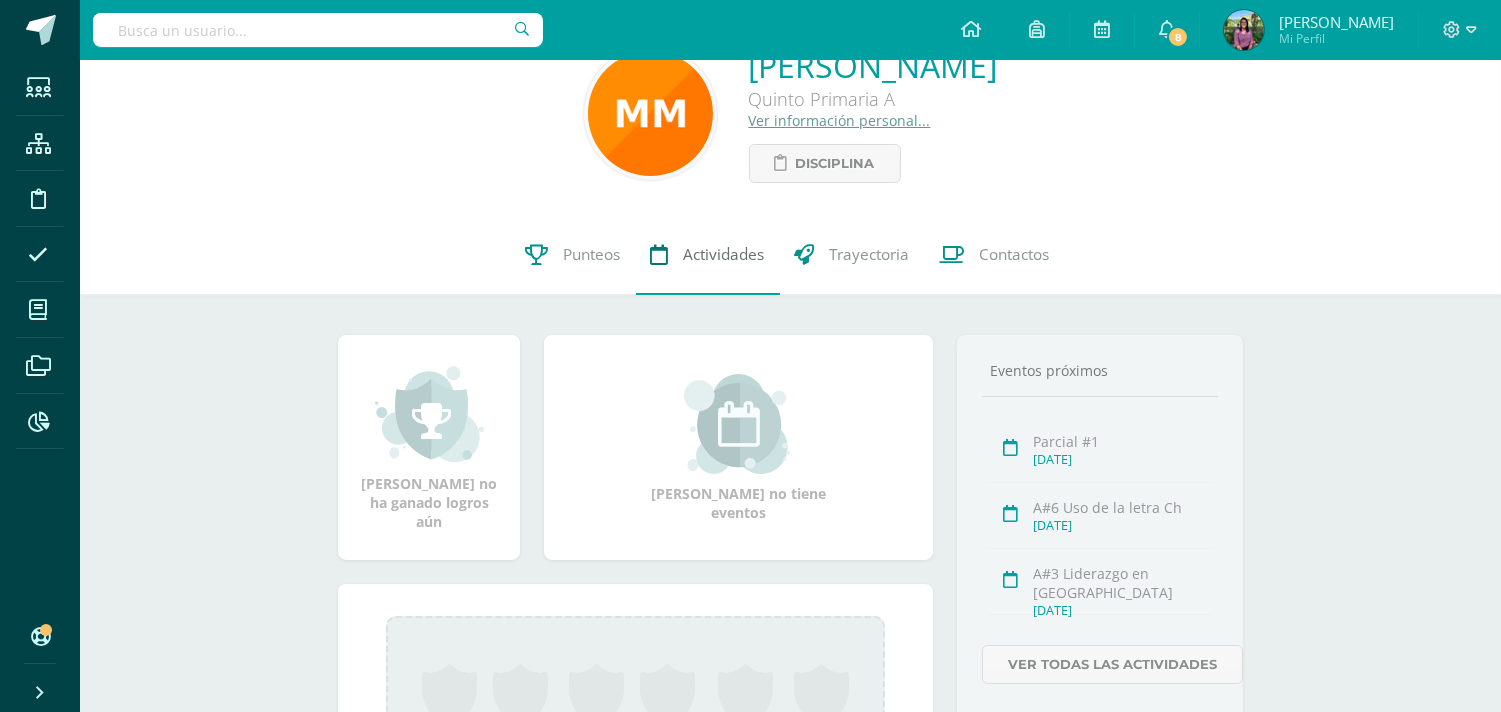 click on "Actividades" at bounding box center (724, 254) 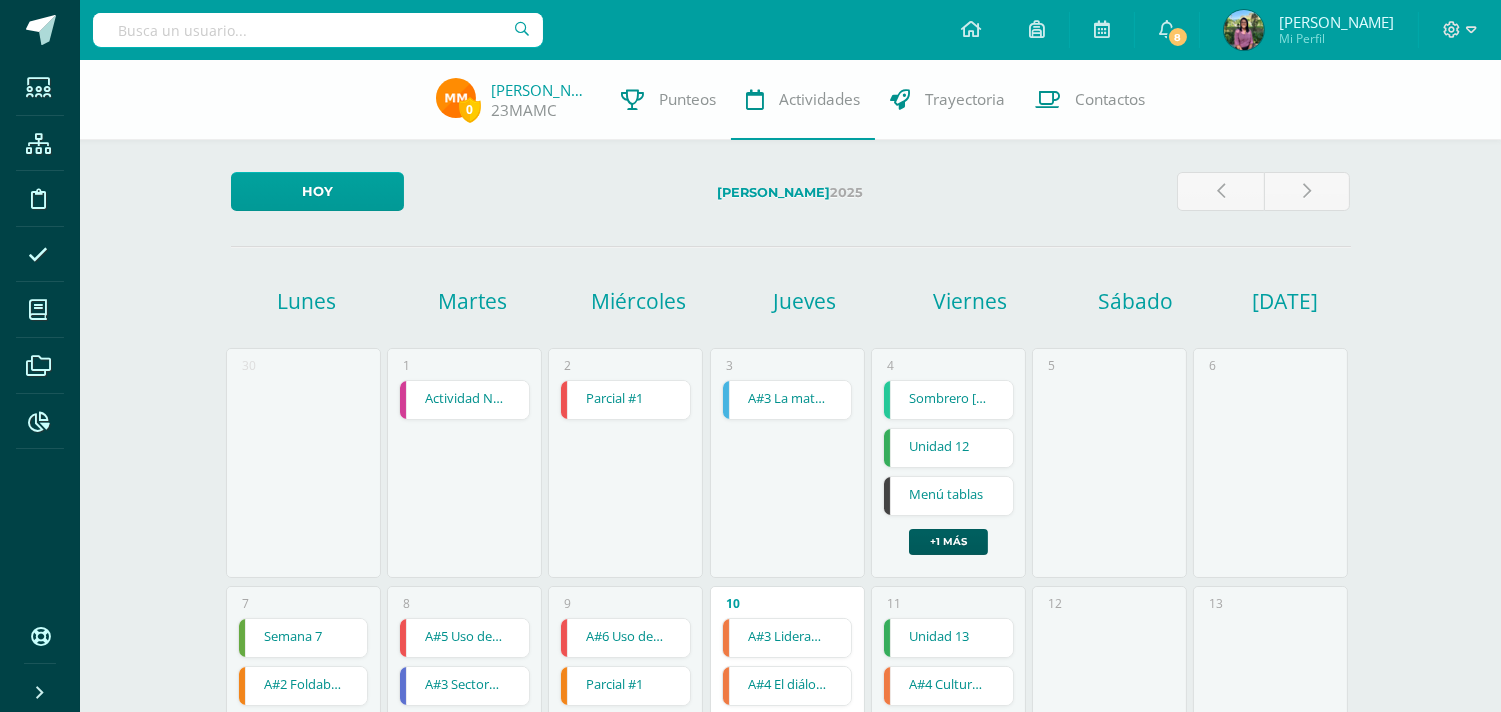 scroll, scrollTop: 0, scrollLeft: 0, axis: both 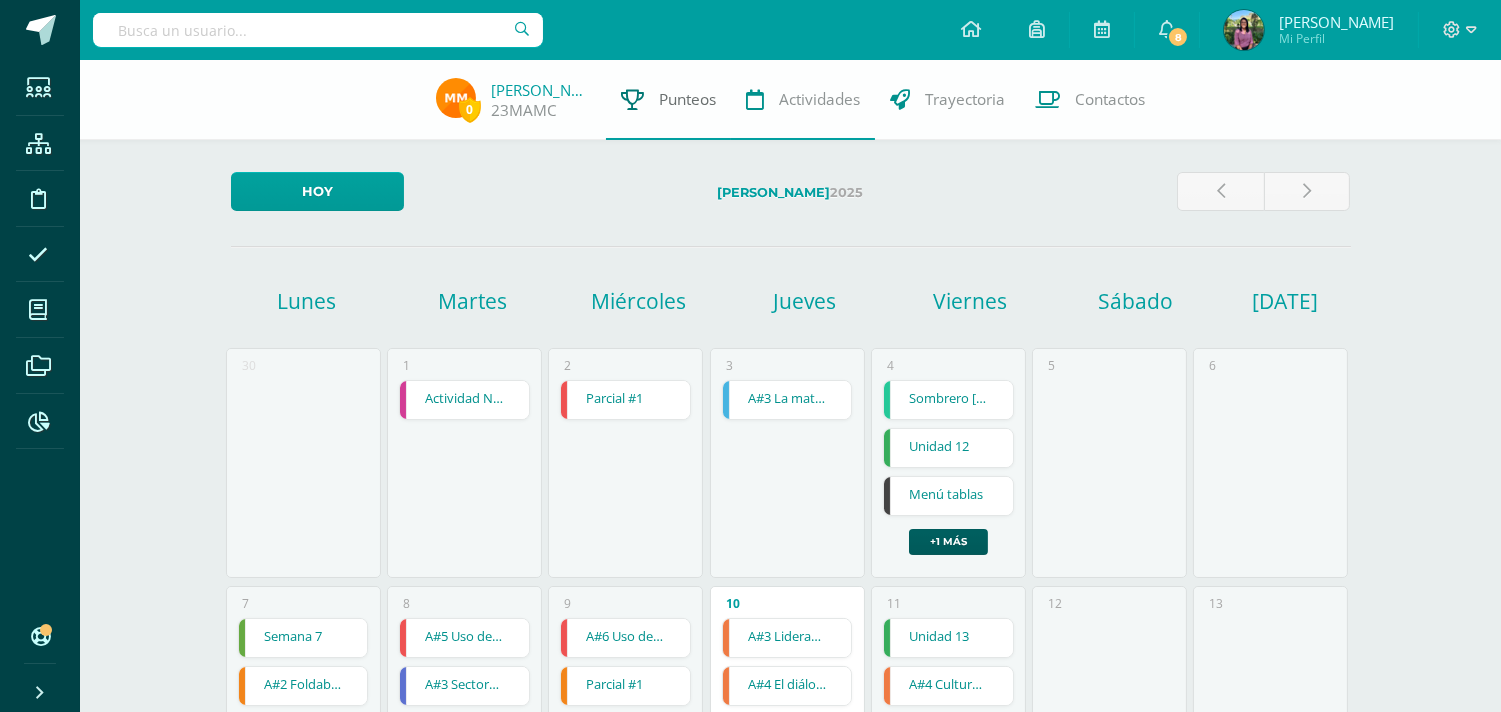 click on "Punteos" at bounding box center (668, 100) 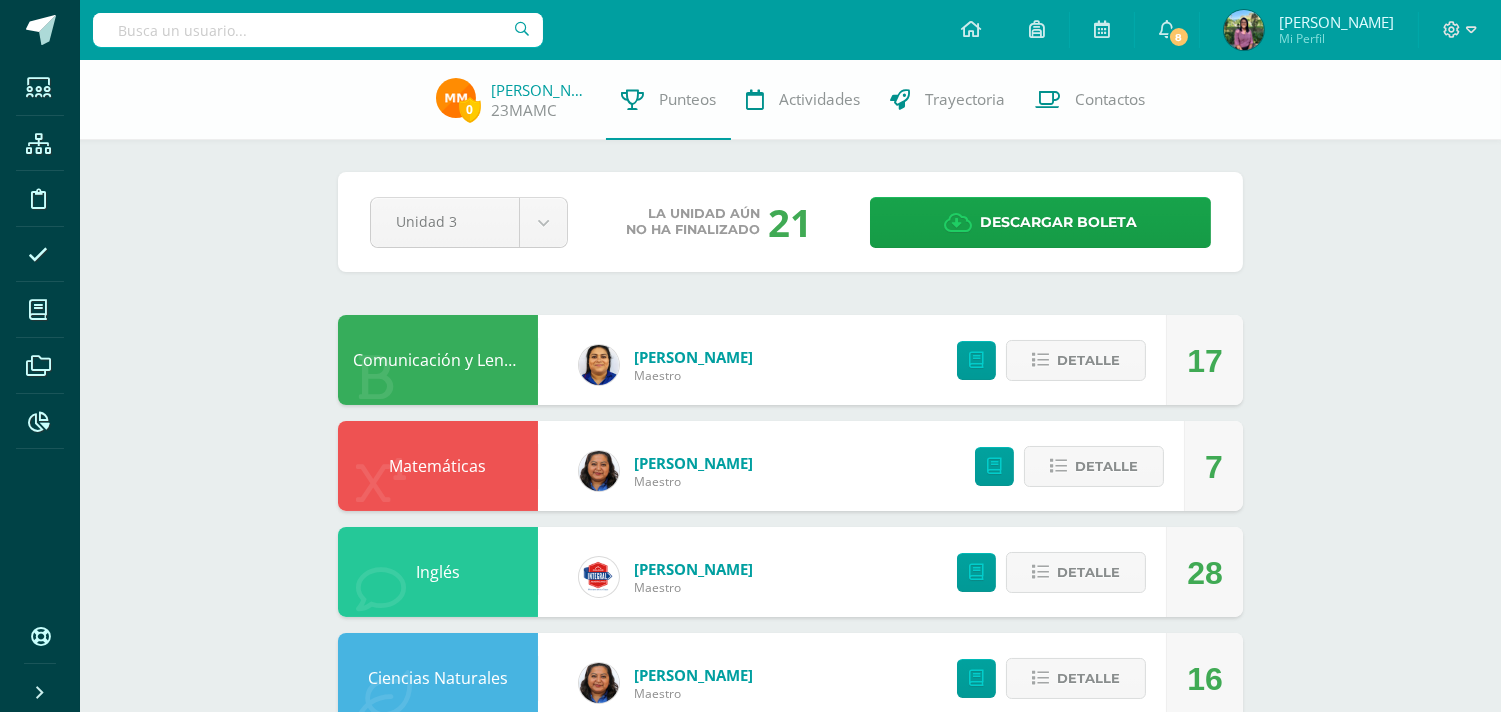 scroll, scrollTop: 0, scrollLeft: 0, axis: both 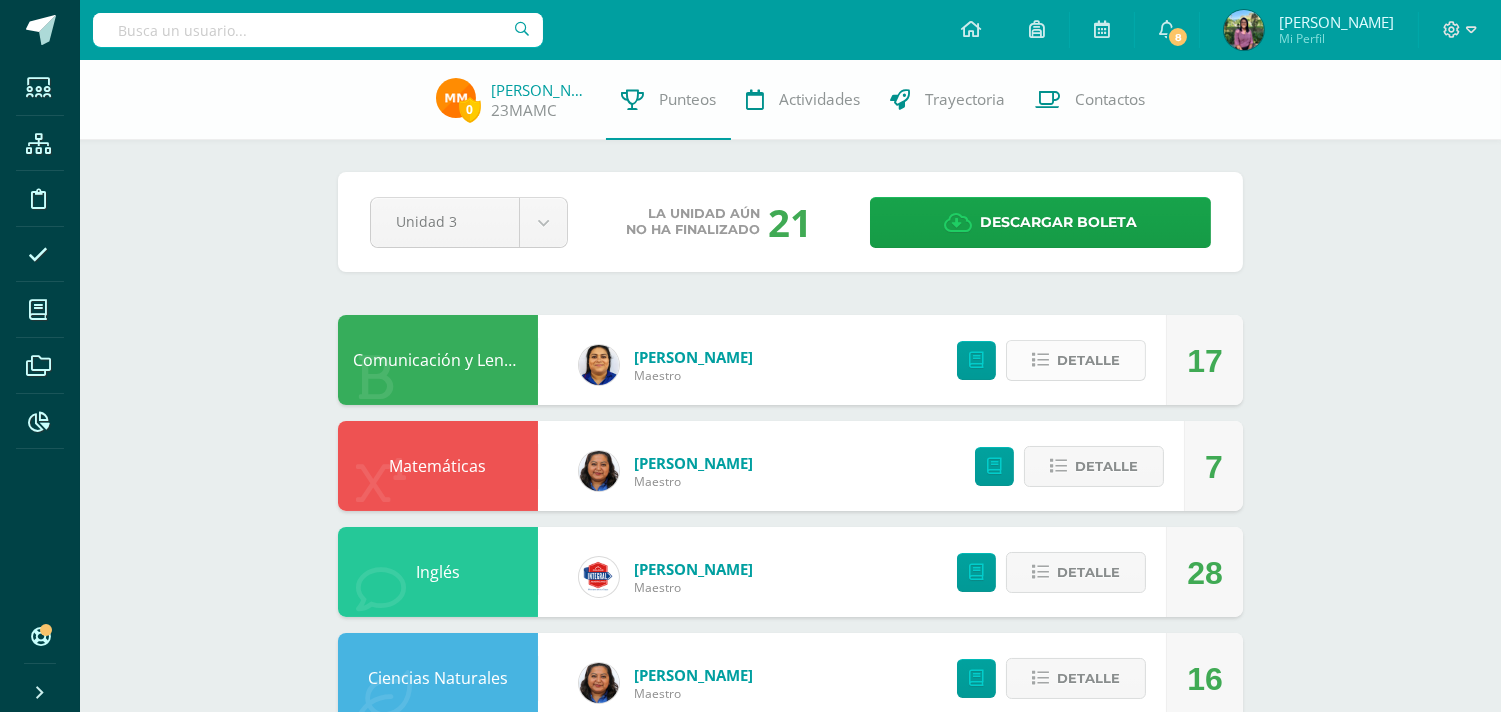 click on "Detalle" at bounding box center (1088, 360) 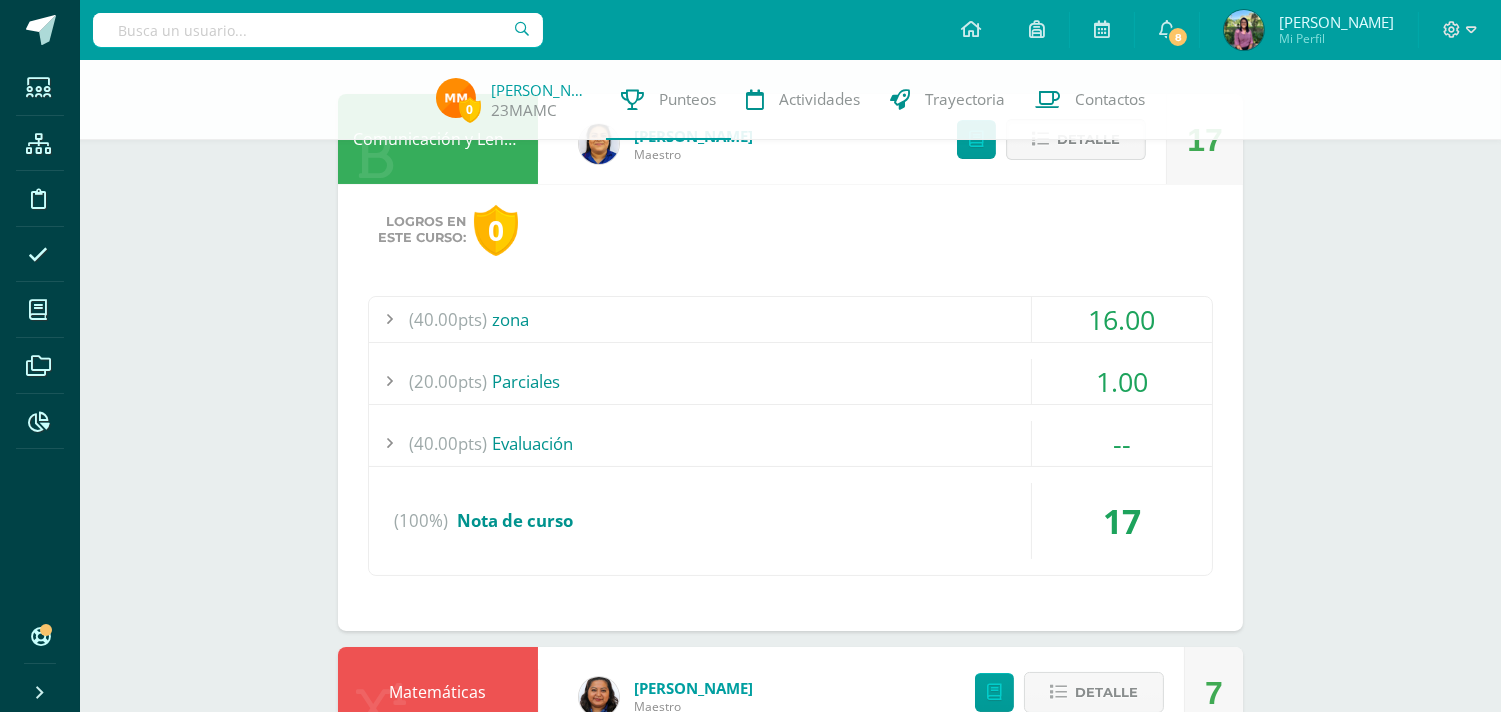scroll, scrollTop: 222, scrollLeft: 0, axis: vertical 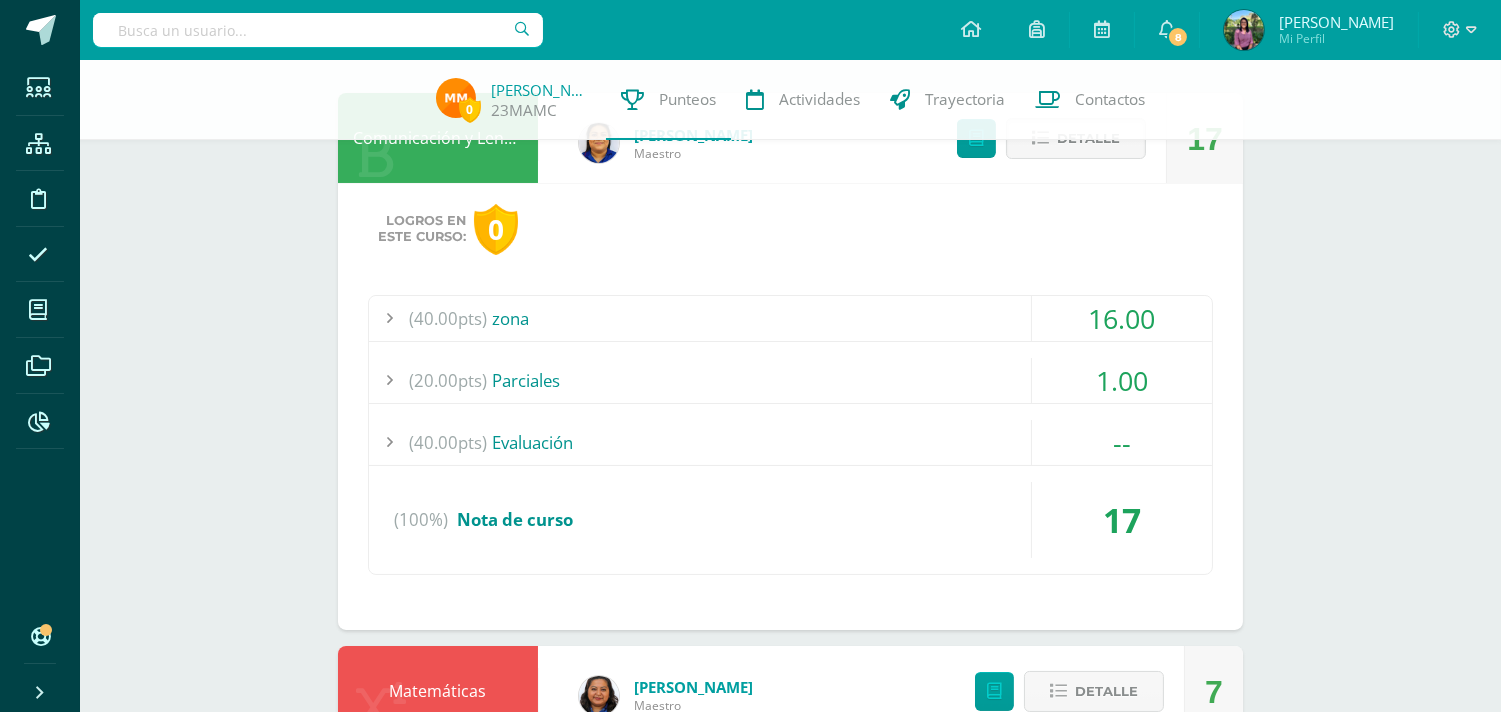 click on "(40.00pts)" at bounding box center [448, 318] 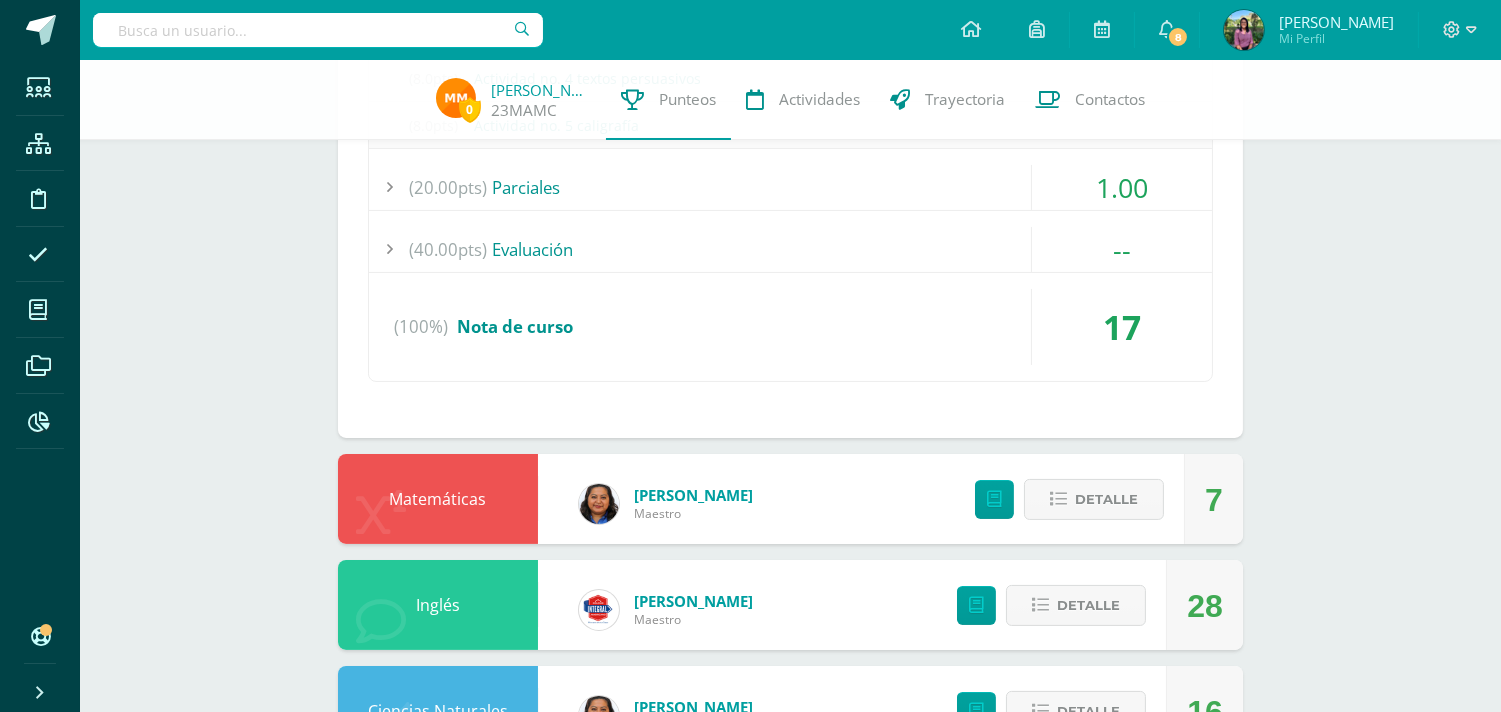 scroll, scrollTop: 666, scrollLeft: 0, axis: vertical 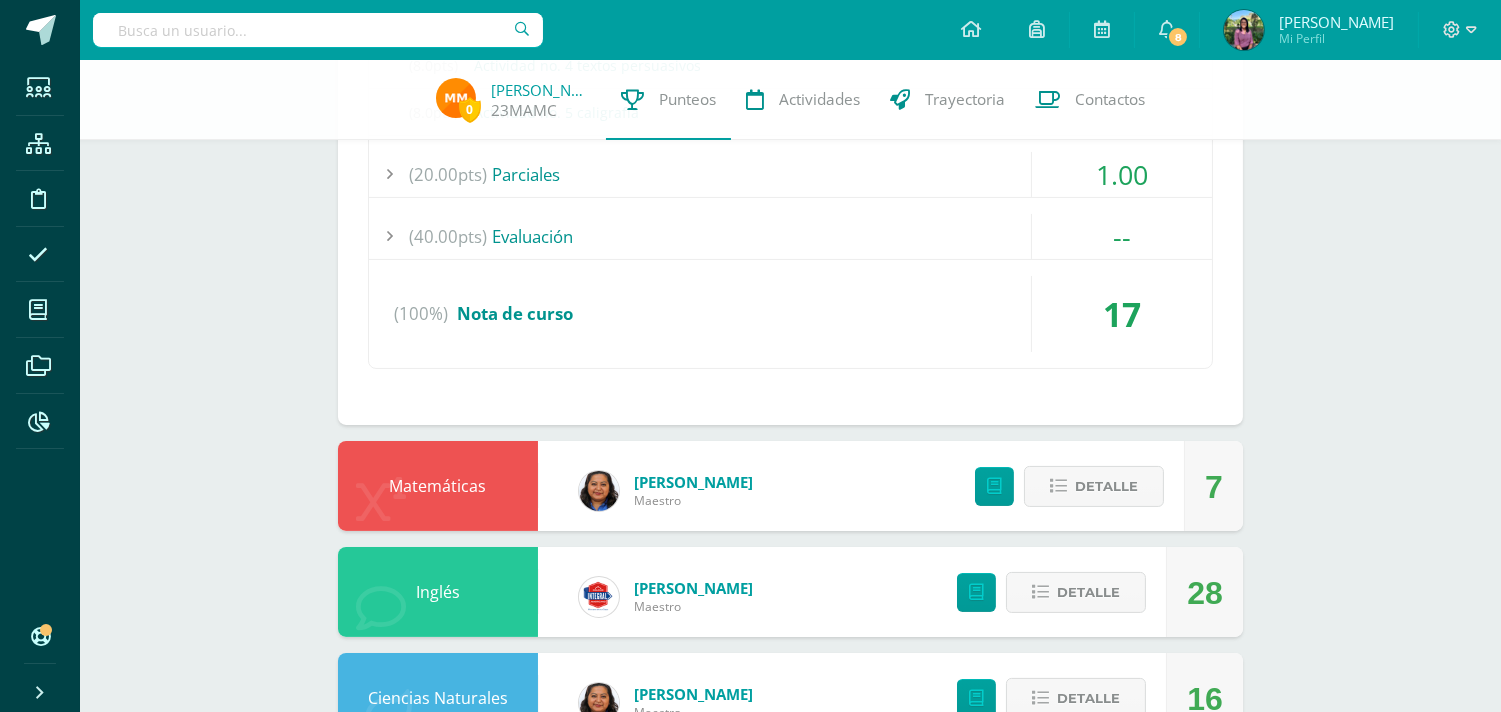 click on "(20.00pts)" at bounding box center [448, 174] 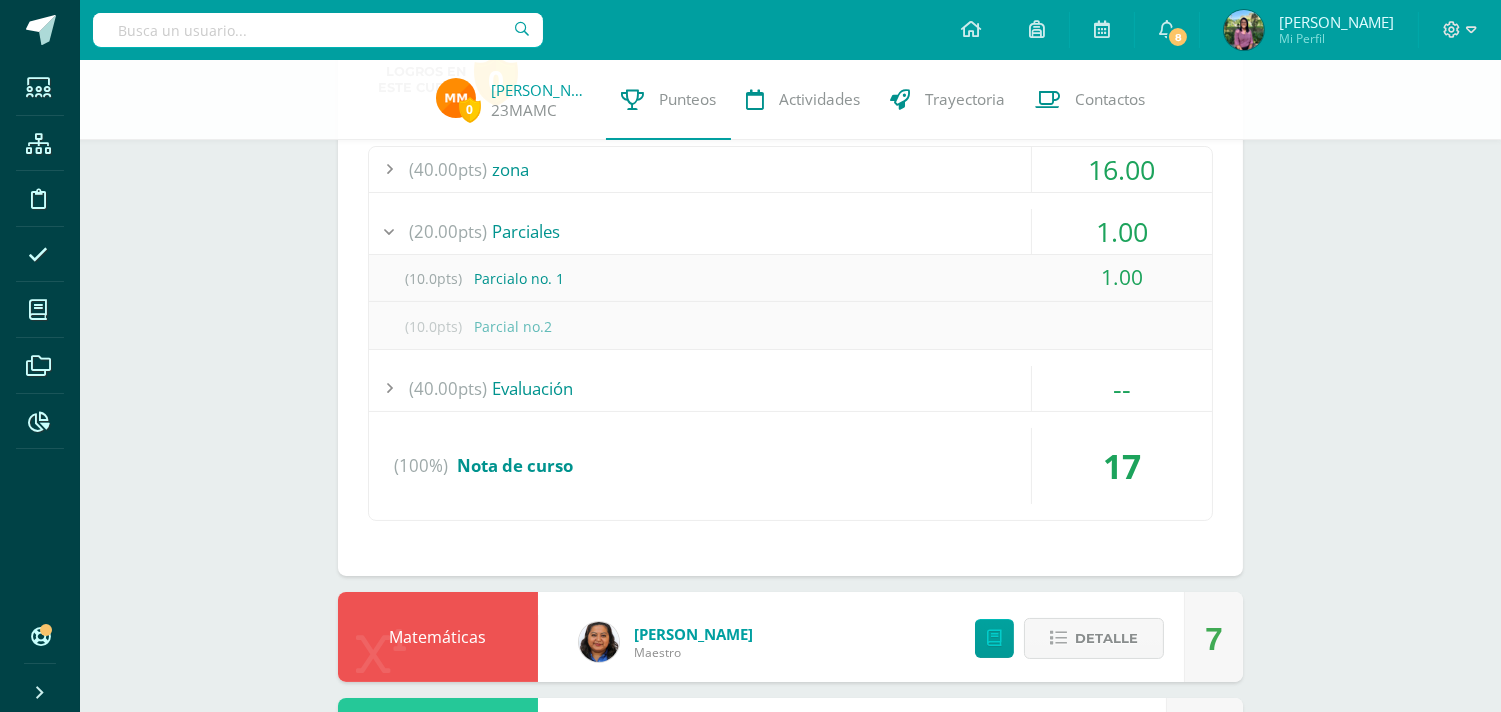 scroll, scrollTop: 0, scrollLeft: 0, axis: both 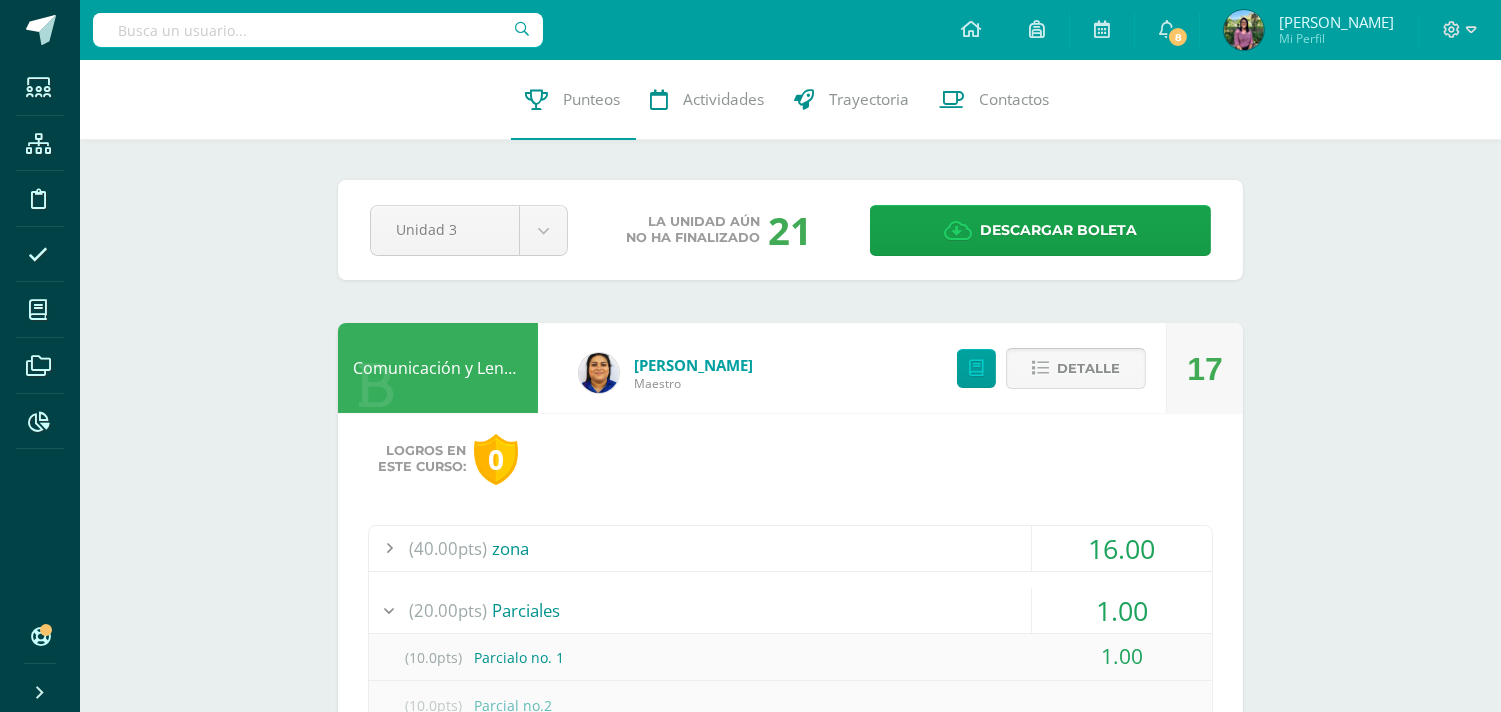 click at bounding box center [1040, 368] 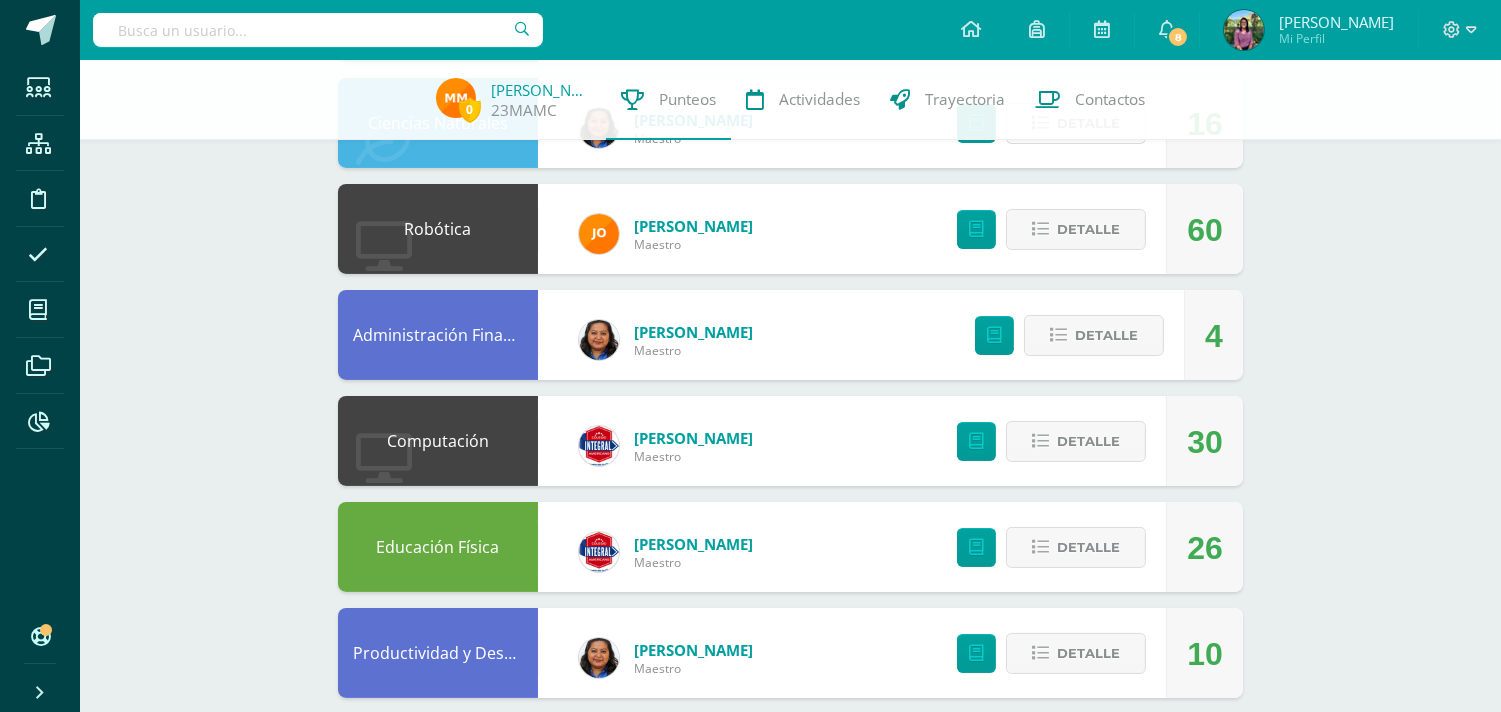scroll, scrollTop: 777, scrollLeft: 0, axis: vertical 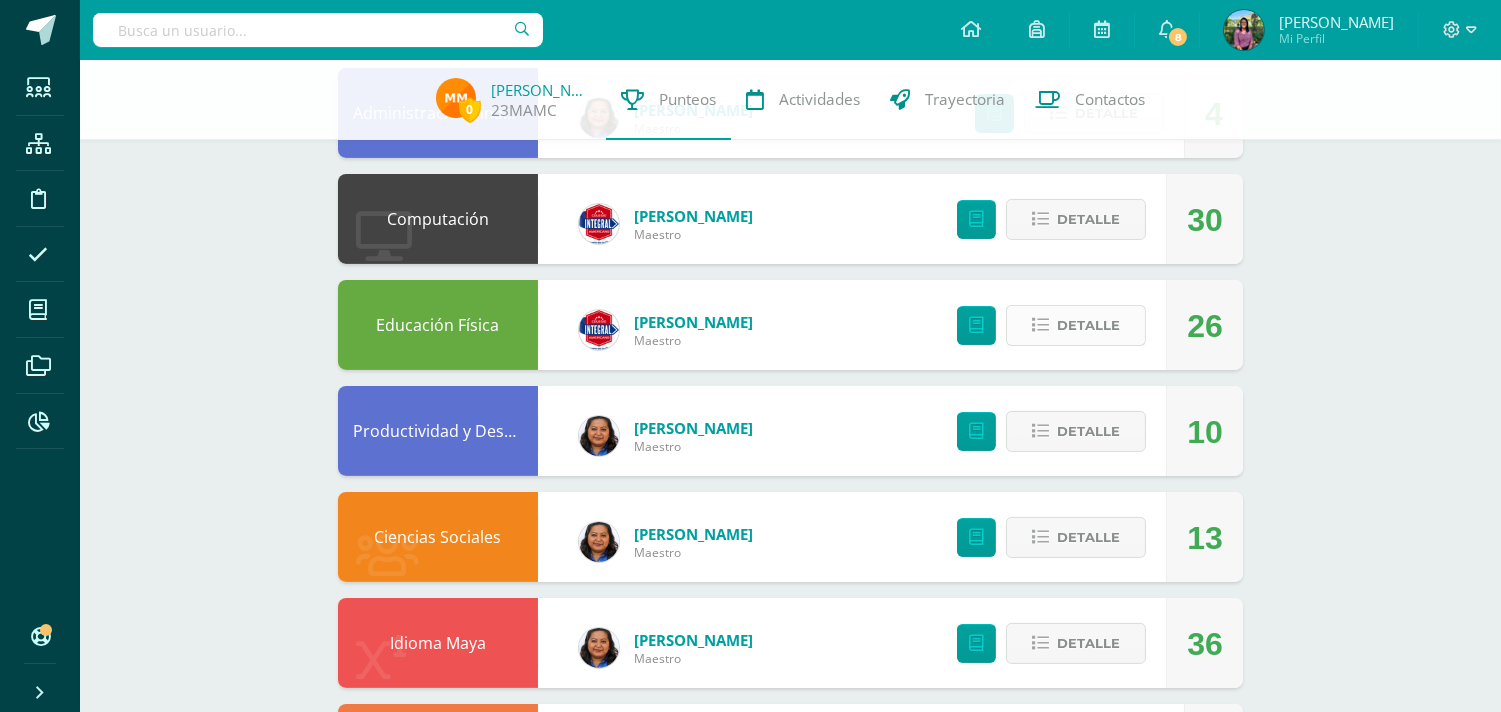 click on "Detalle" at bounding box center (1088, 325) 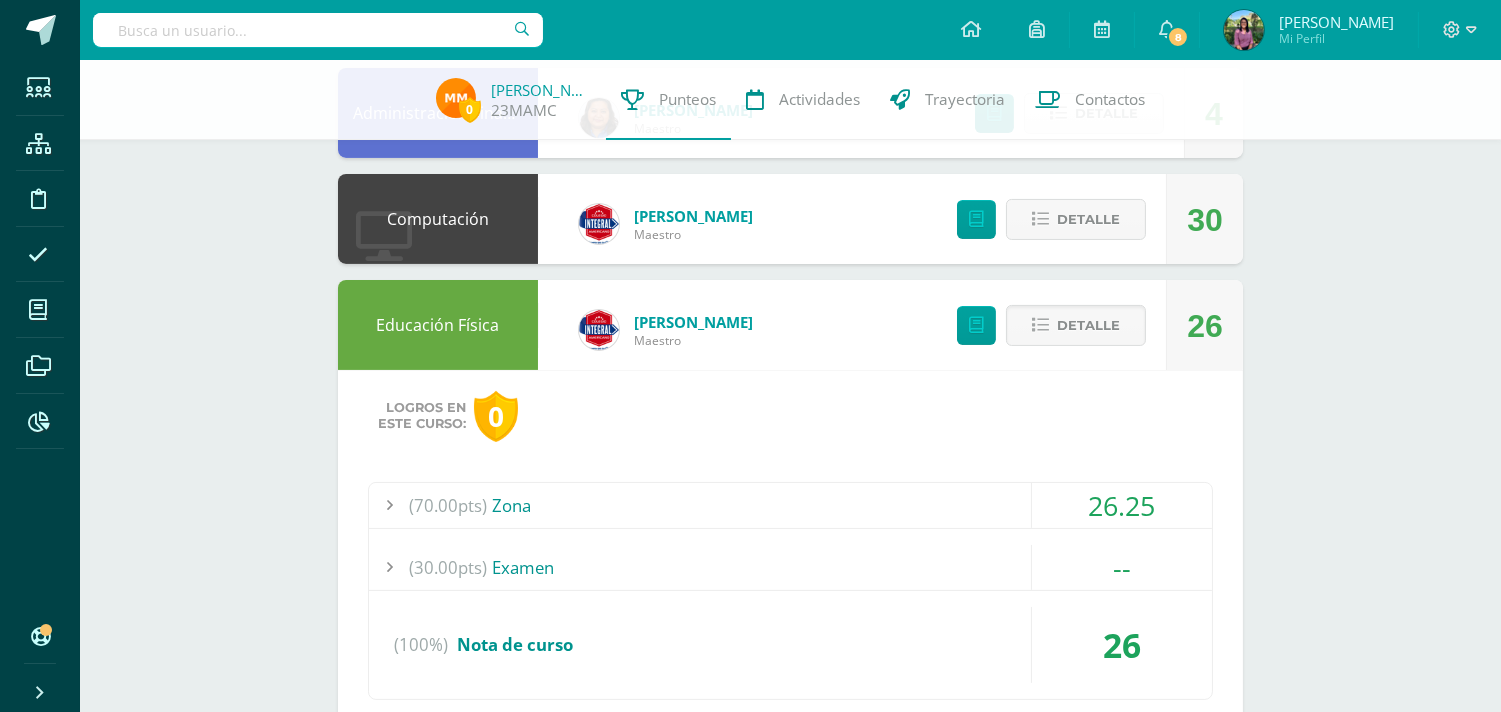 click on "(70.00pts)" at bounding box center (448, 505) 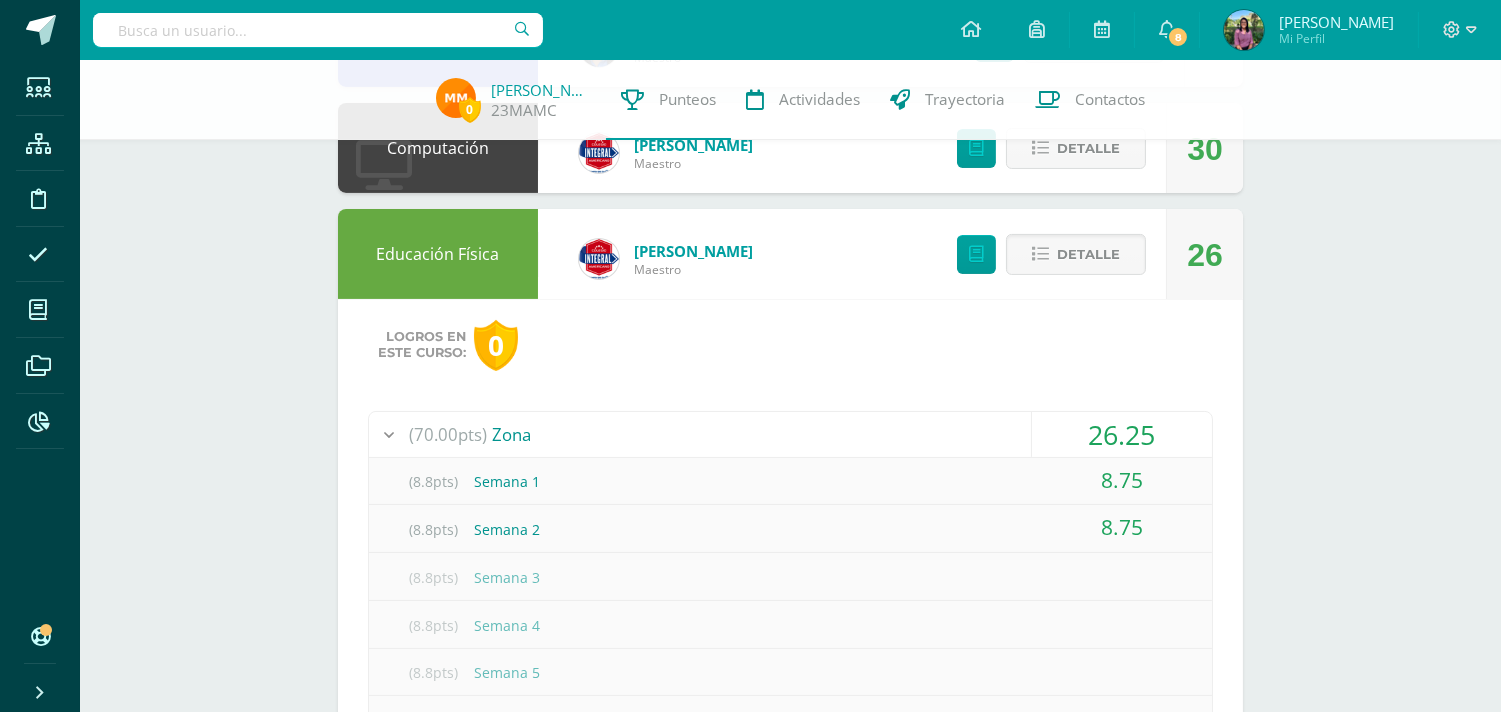 scroll, scrollTop: 888, scrollLeft: 0, axis: vertical 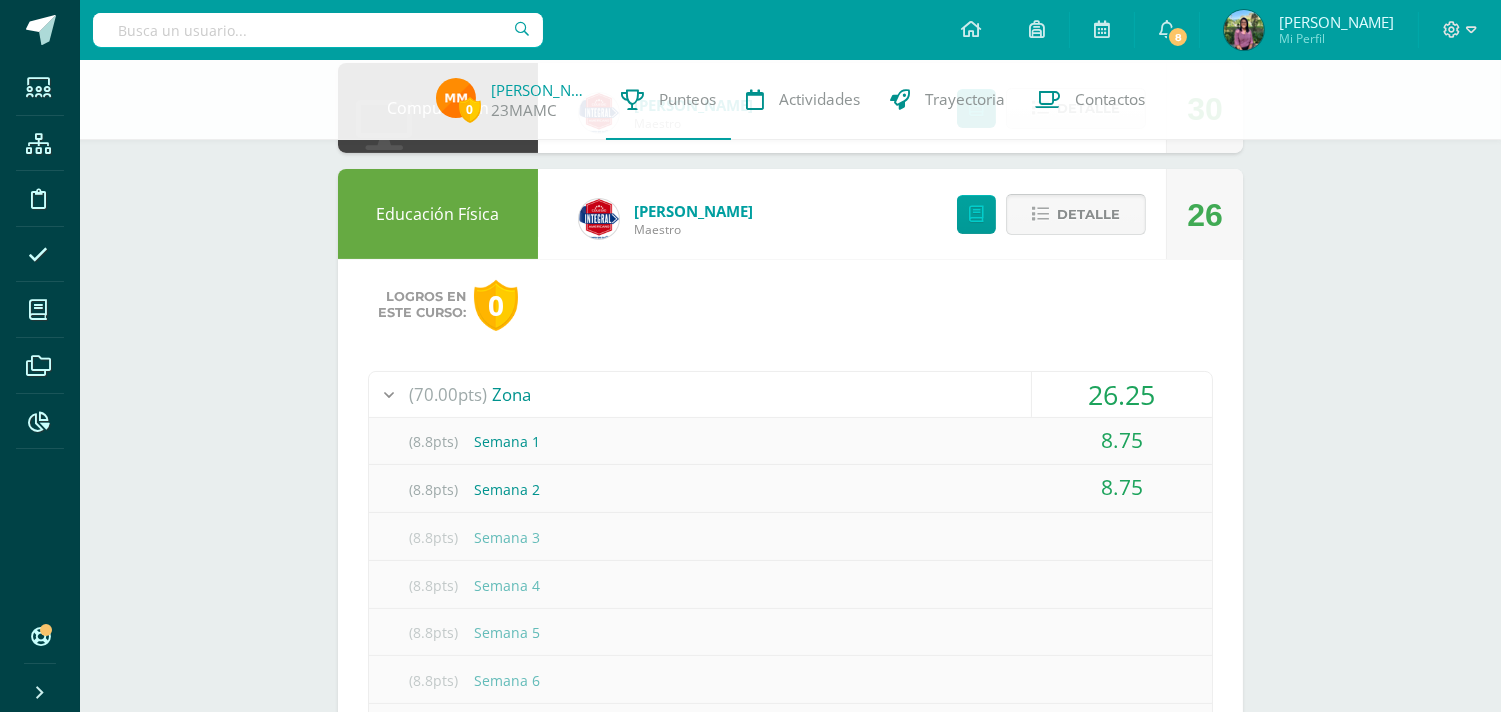 click on "Detalle" at bounding box center (1088, 214) 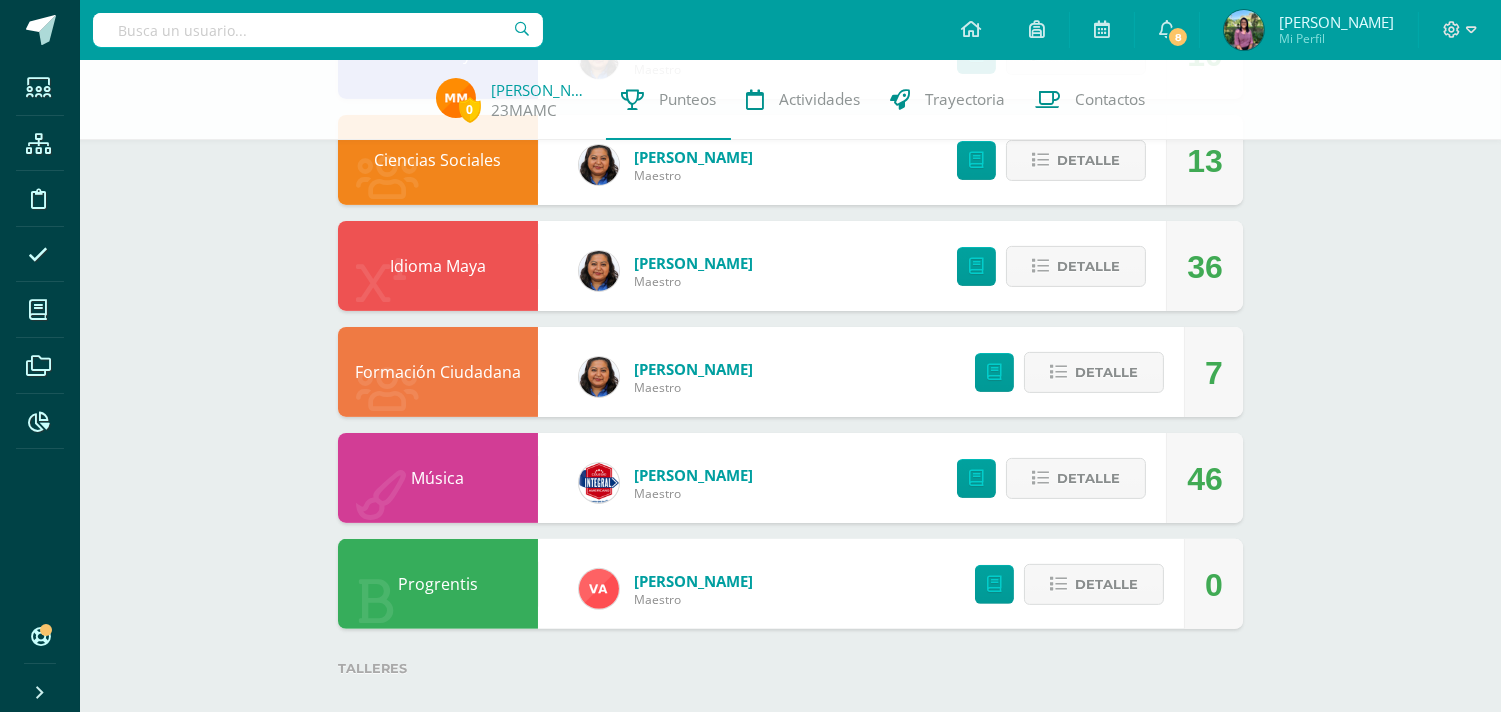 scroll, scrollTop: 1178, scrollLeft: 0, axis: vertical 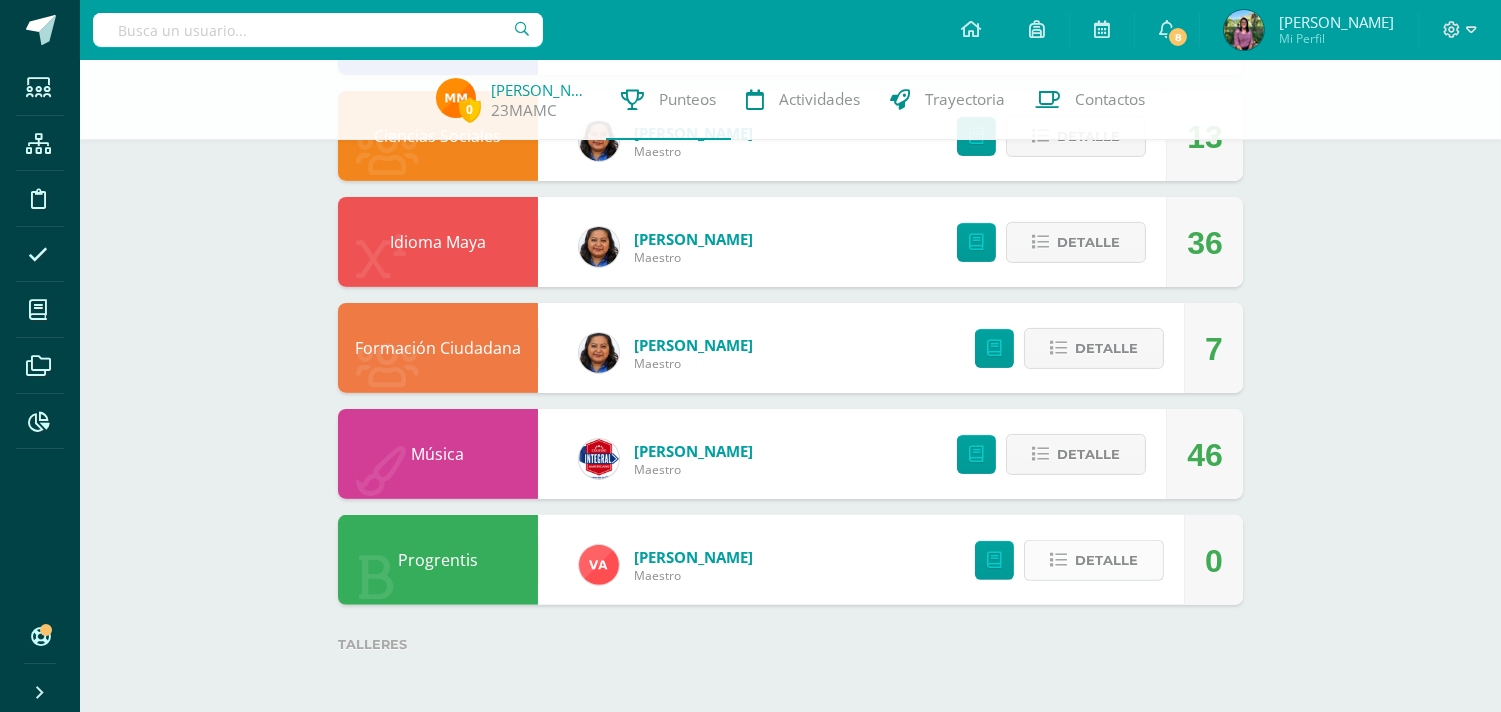 click on "Detalle" at bounding box center [1094, 560] 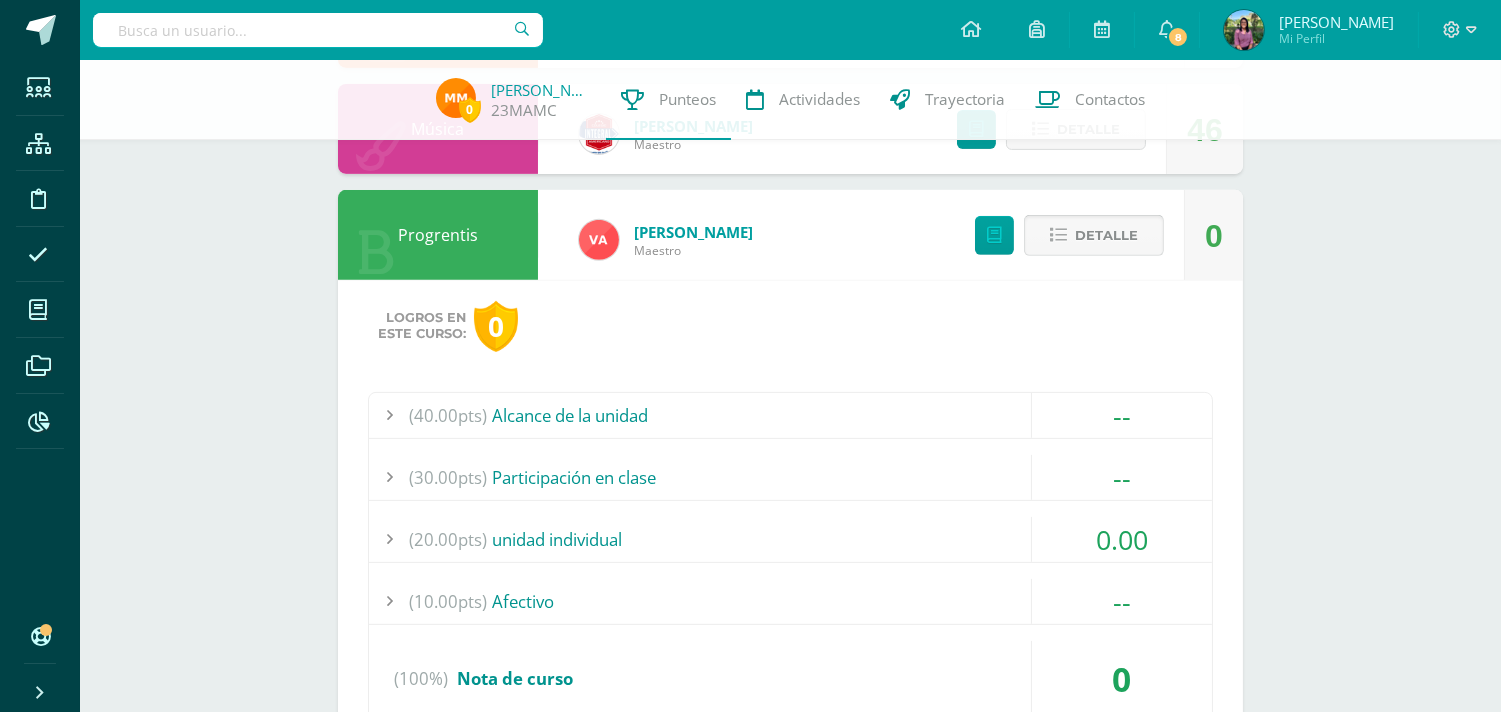scroll, scrollTop: 1512, scrollLeft: 0, axis: vertical 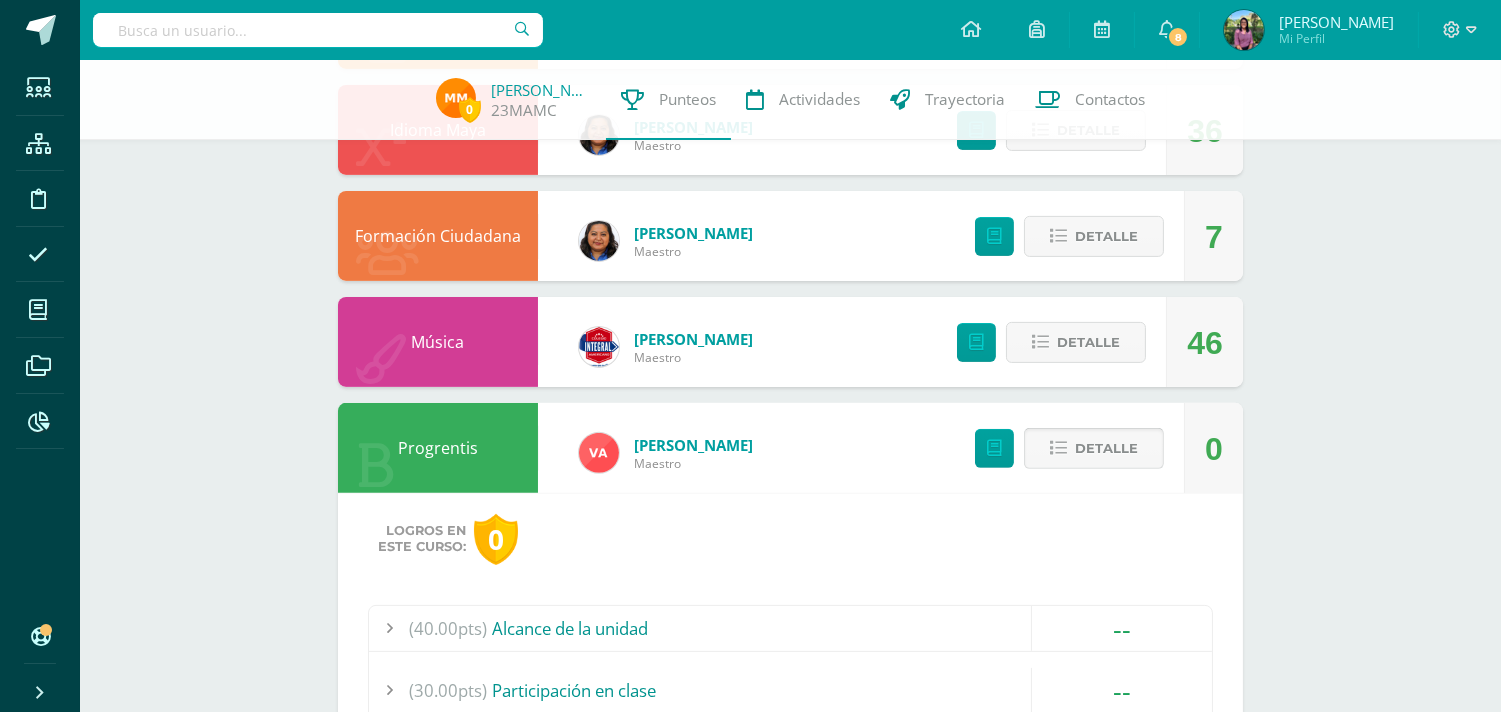 click on "Detalle" at bounding box center [1094, 448] 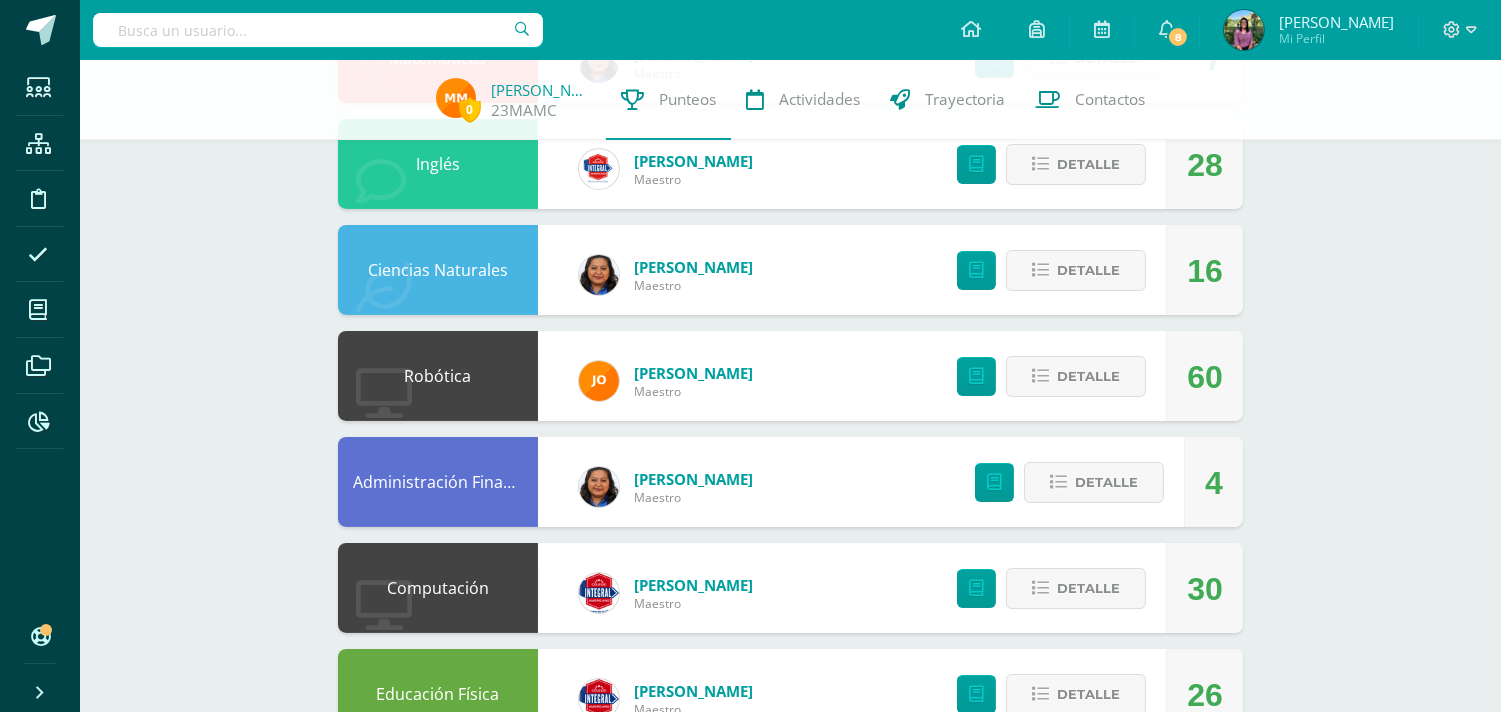 scroll, scrollTop: 0, scrollLeft: 0, axis: both 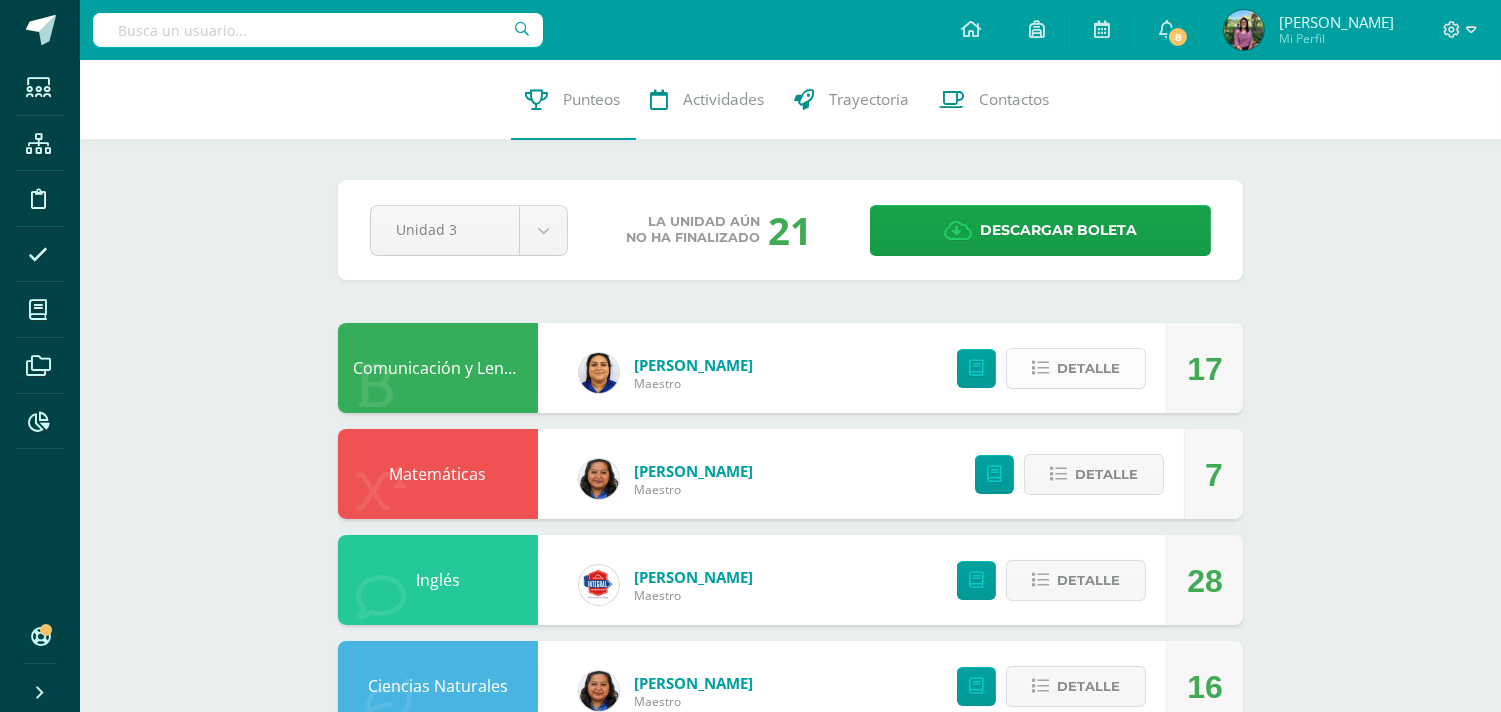click on "Detalle" at bounding box center (1076, 368) 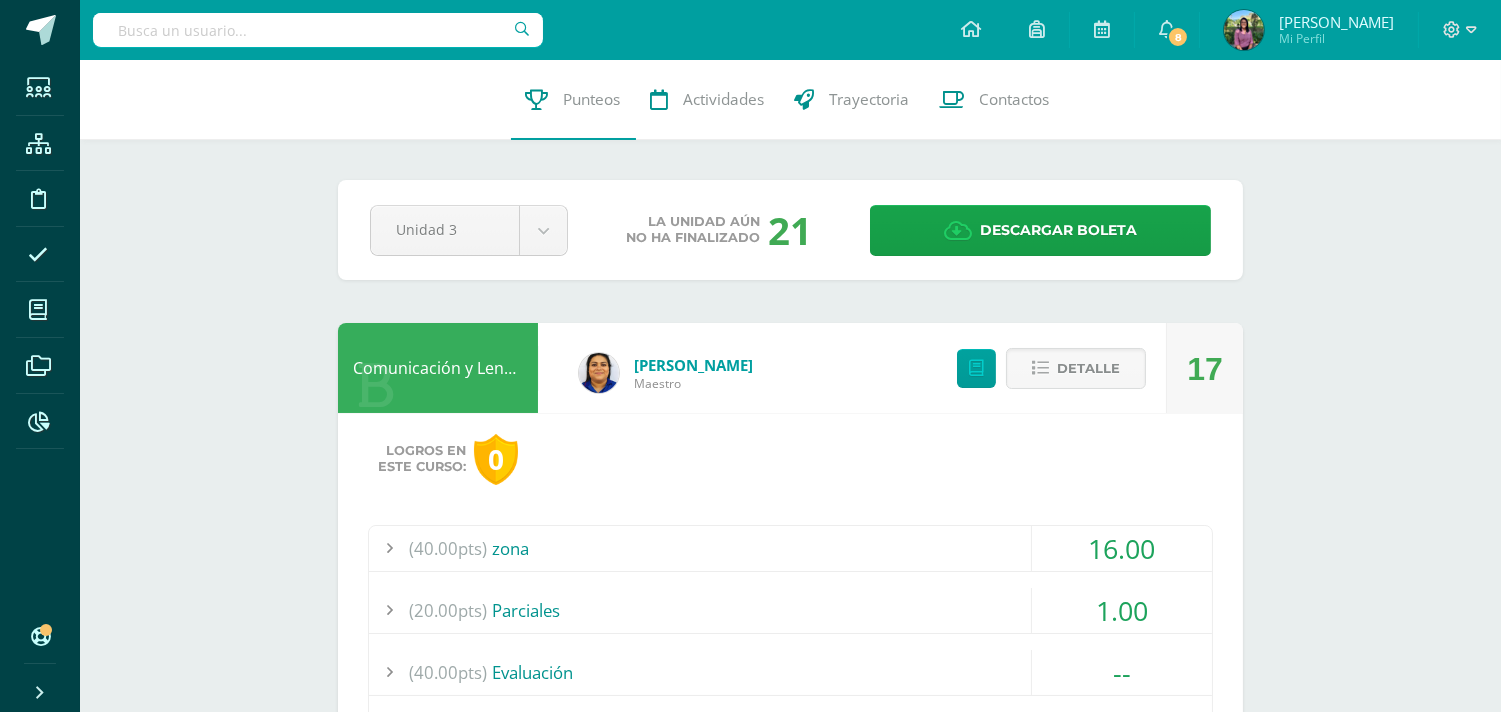 click on "(40.00pts)" at bounding box center (448, 548) 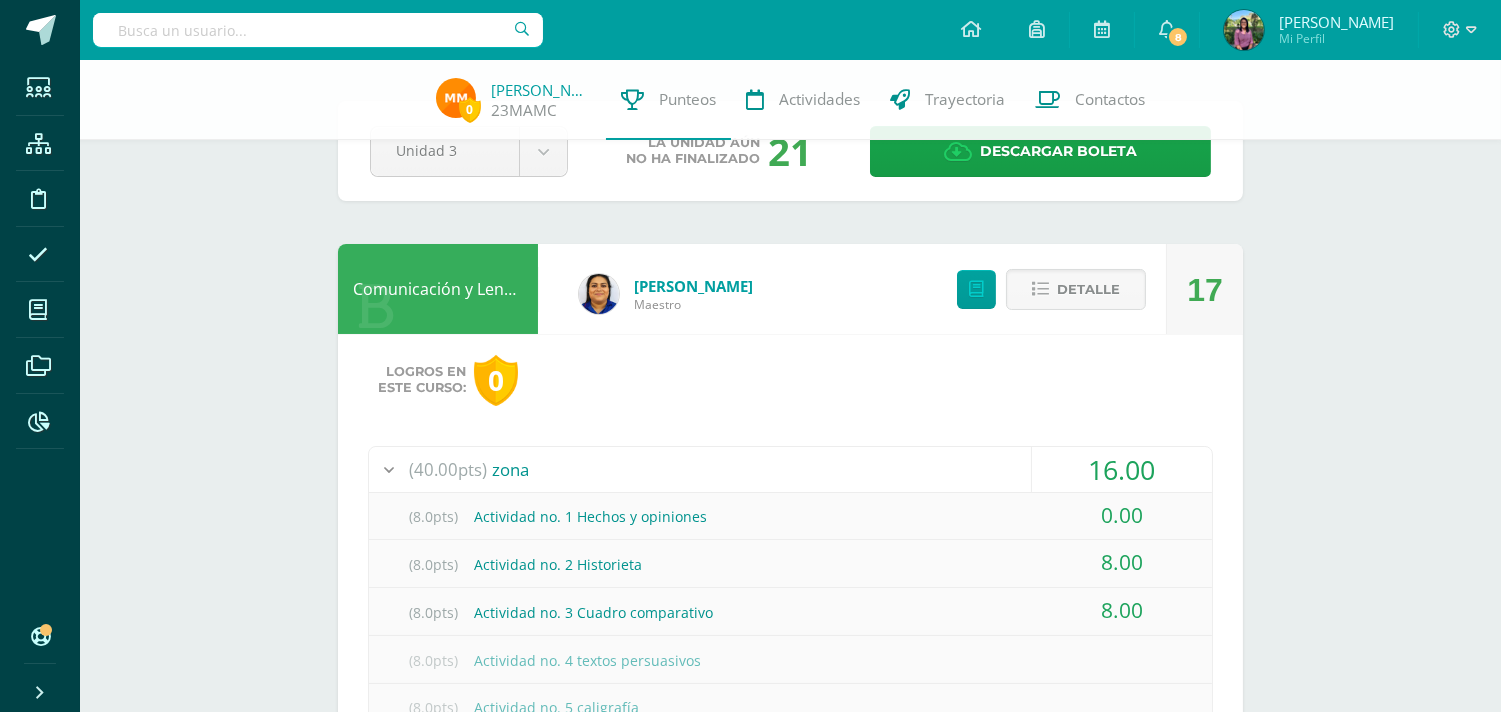 scroll, scrollTop: 111, scrollLeft: 0, axis: vertical 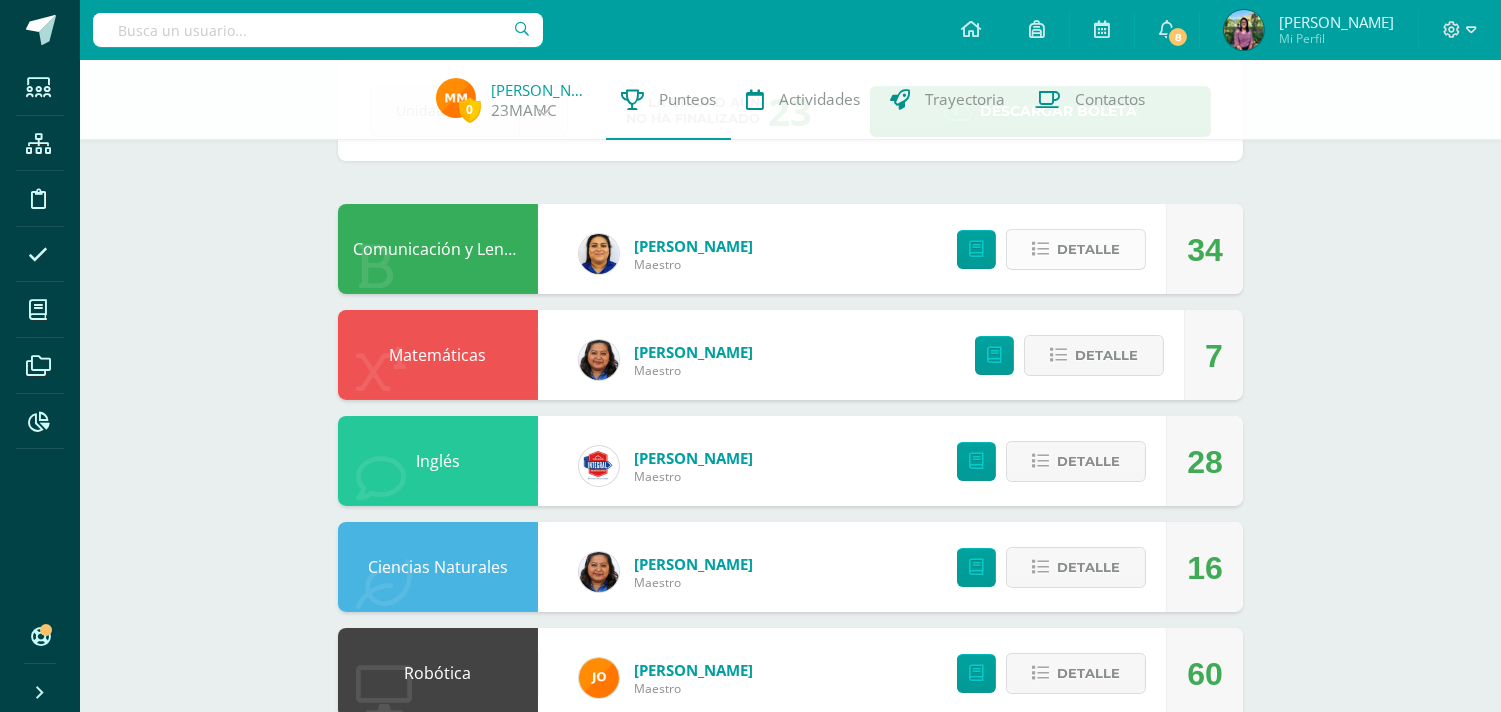 click on "Detalle" at bounding box center [1088, 249] 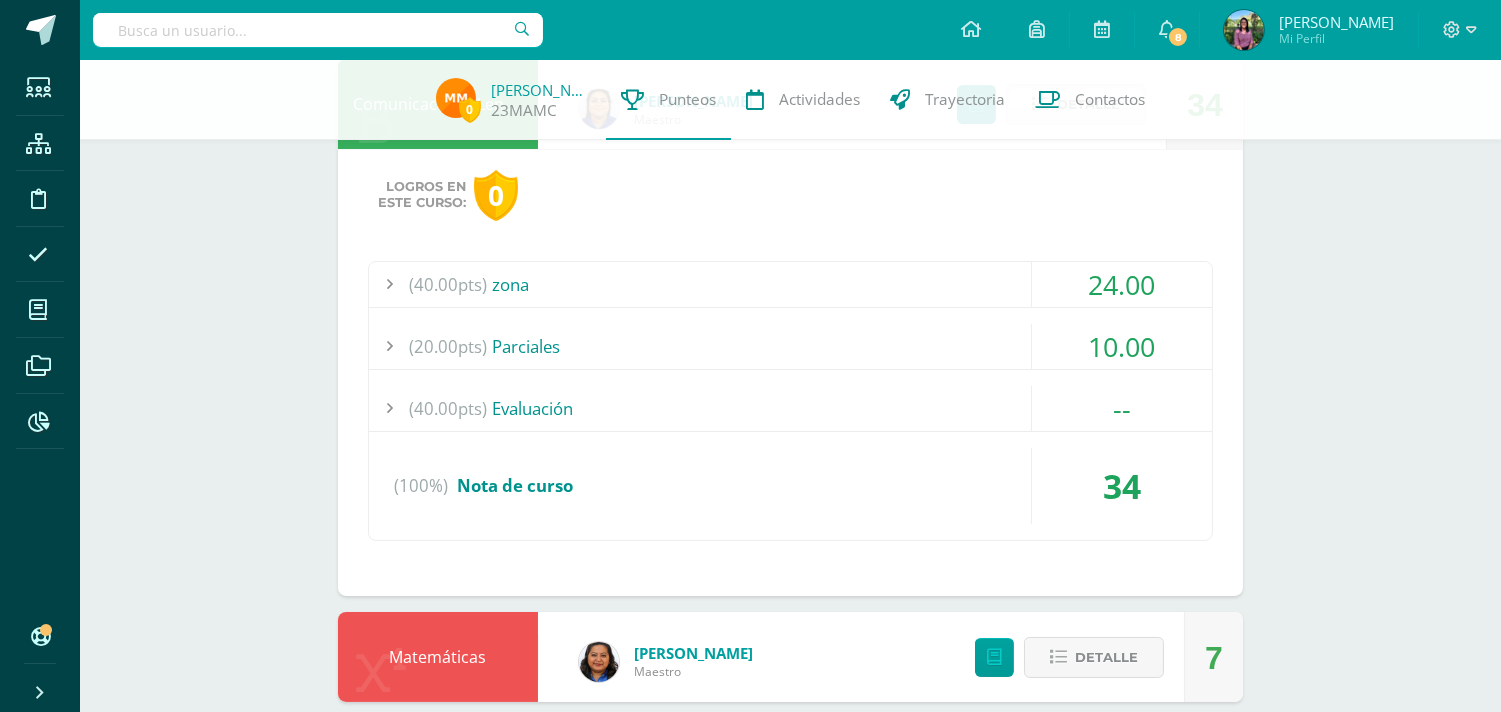 scroll, scrollTop: 222, scrollLeft: 0, axis: vertical 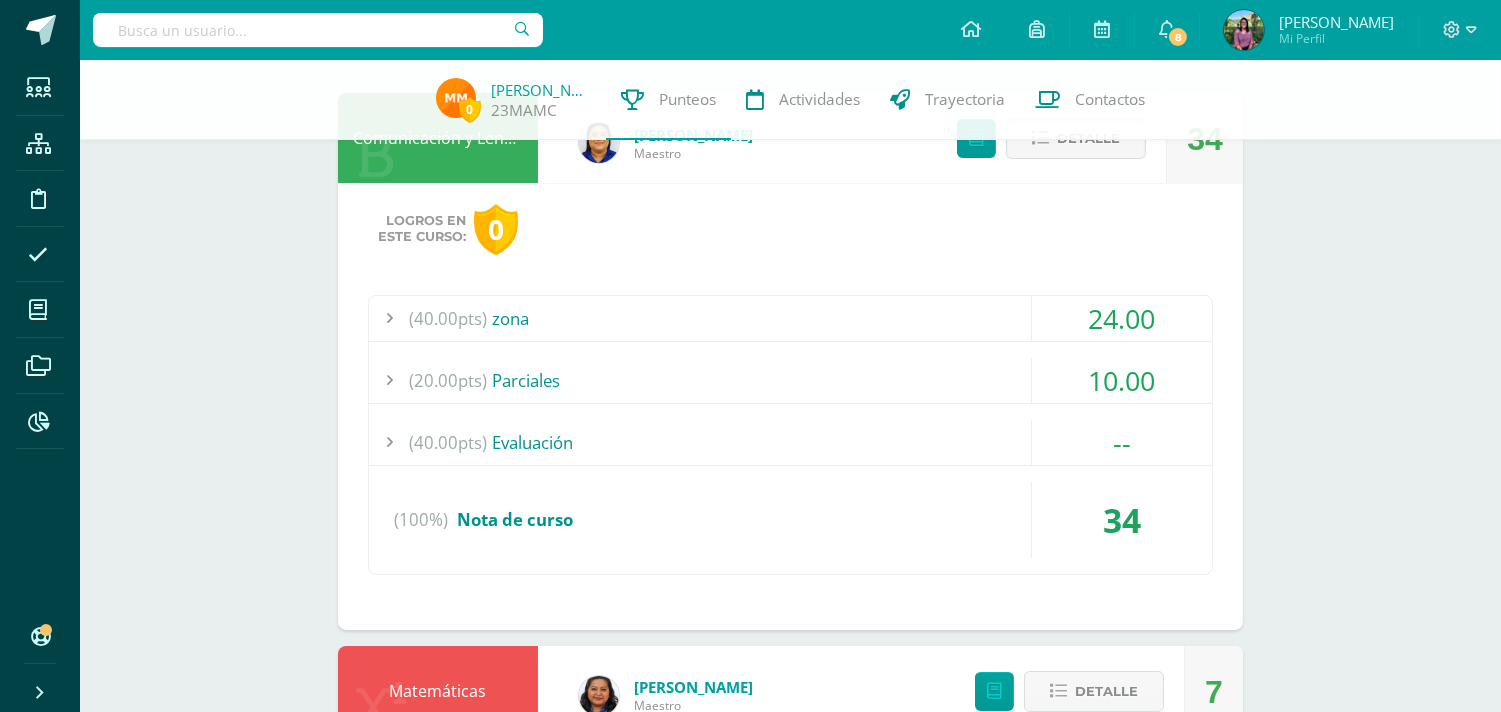 click on "(40.00pts)" at bounding box center (448, 318) 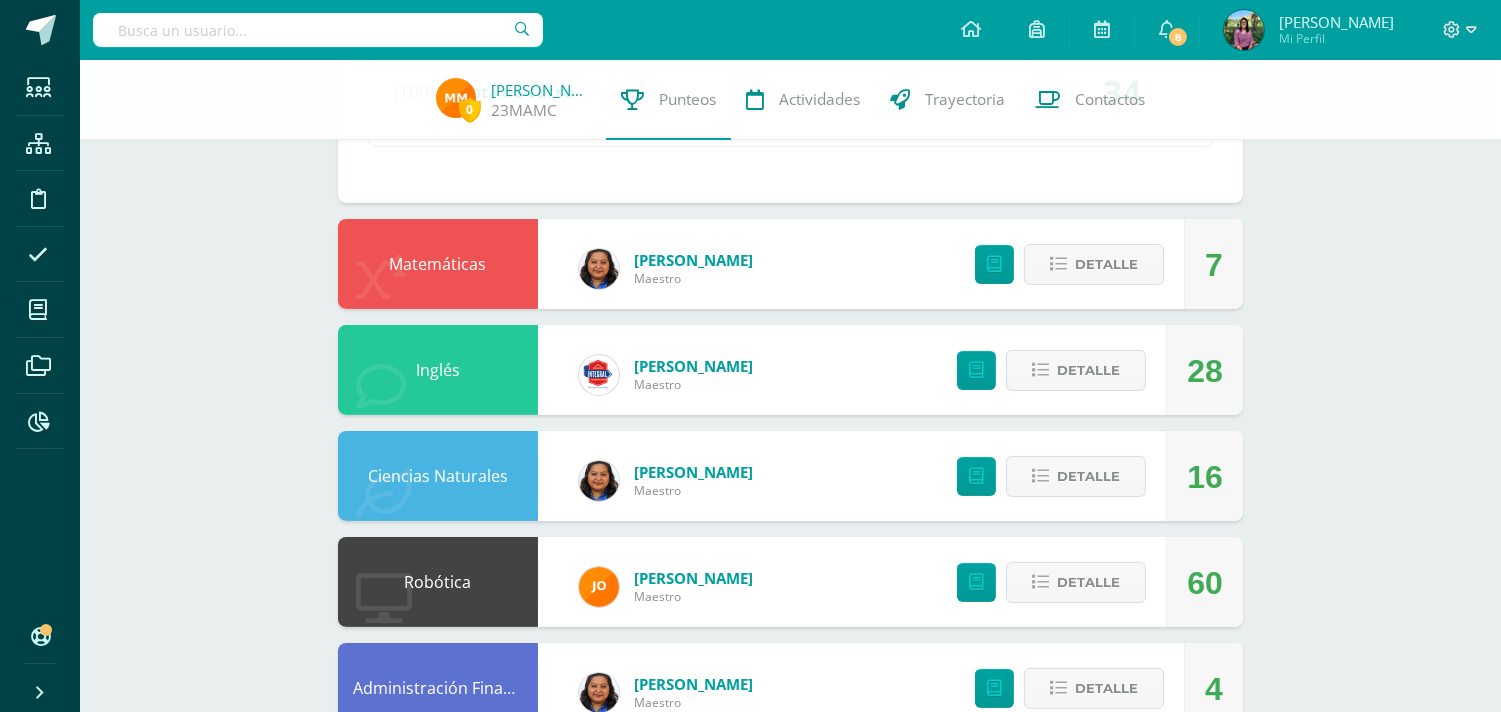 scroll, scrollTop: 777, scrollLeft: 0, axis: vertical 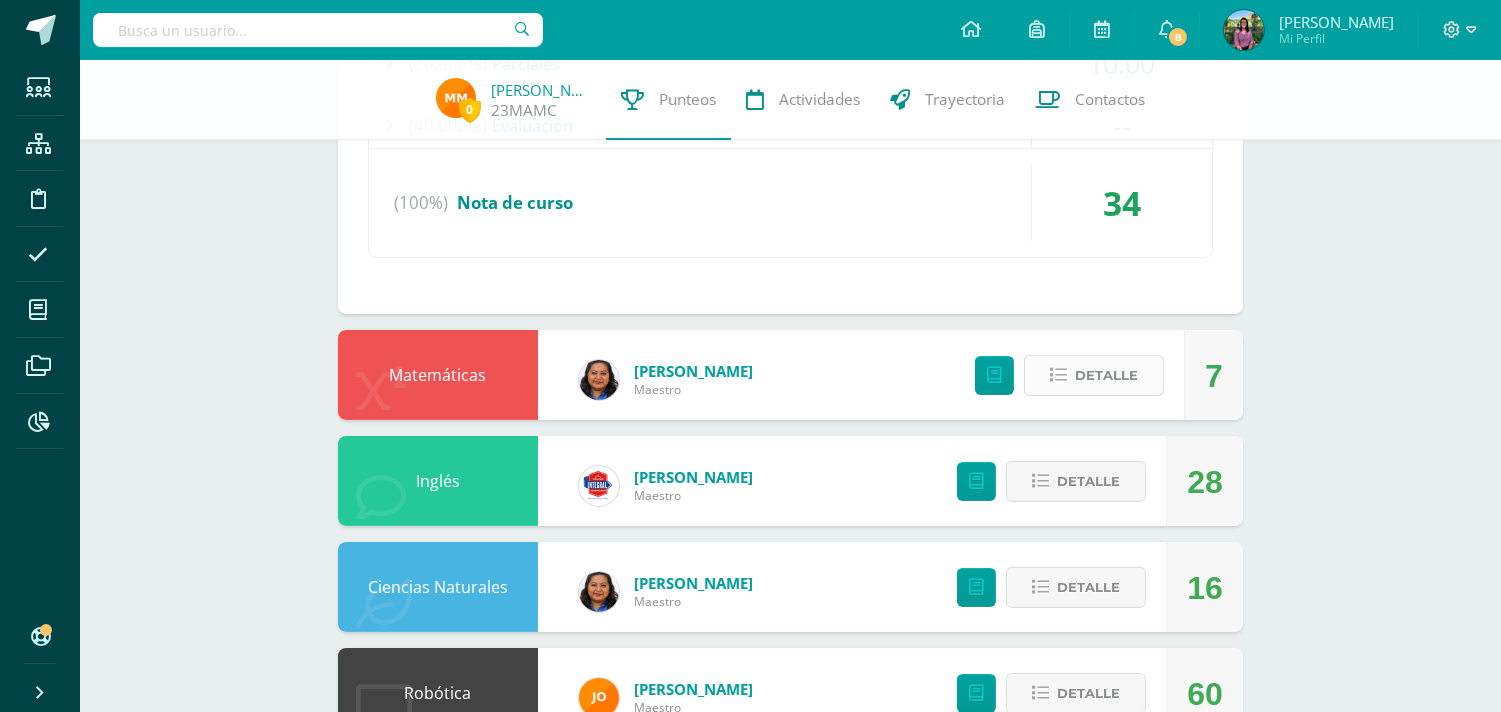 click on "Detalle" at bounding box center [1106, 375] 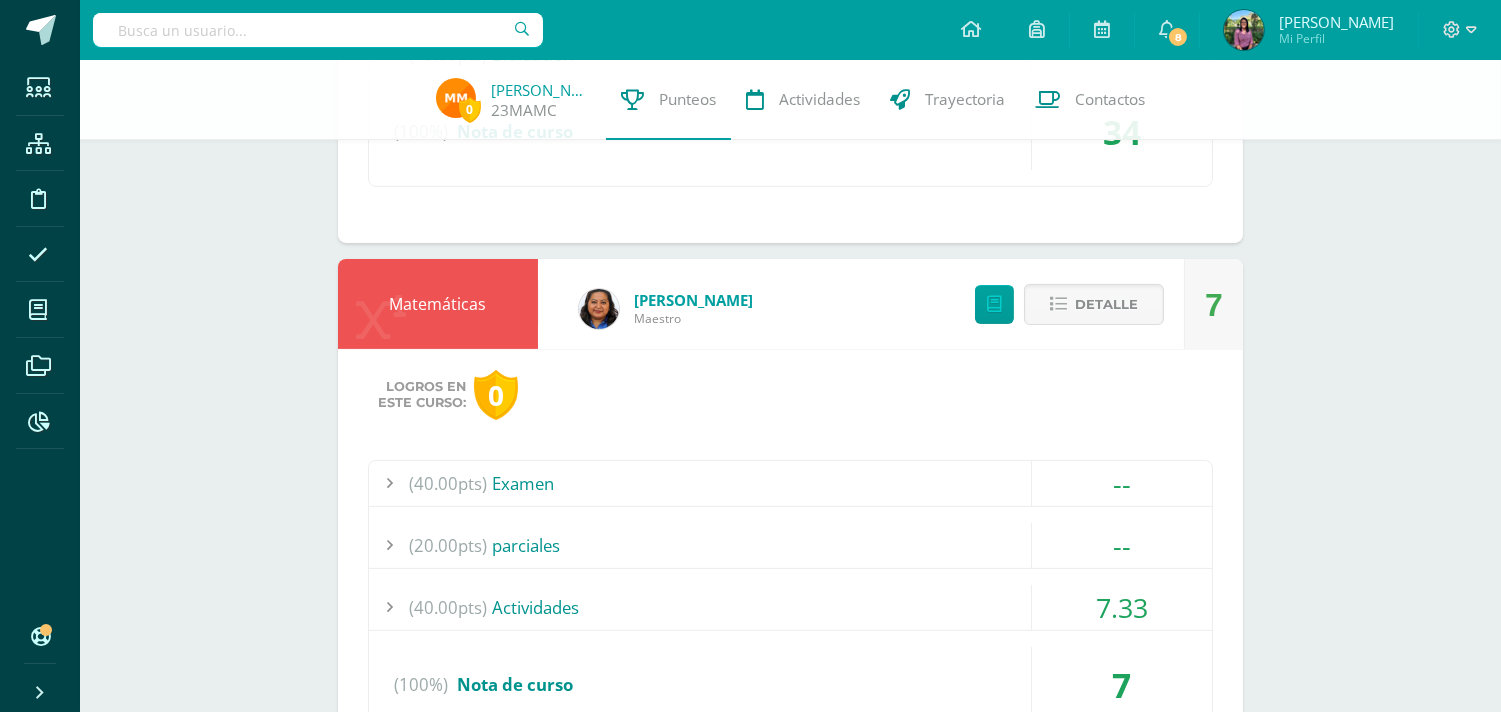 scroll, scrollTop: 888, scrollLeft: 0, axis: vertical 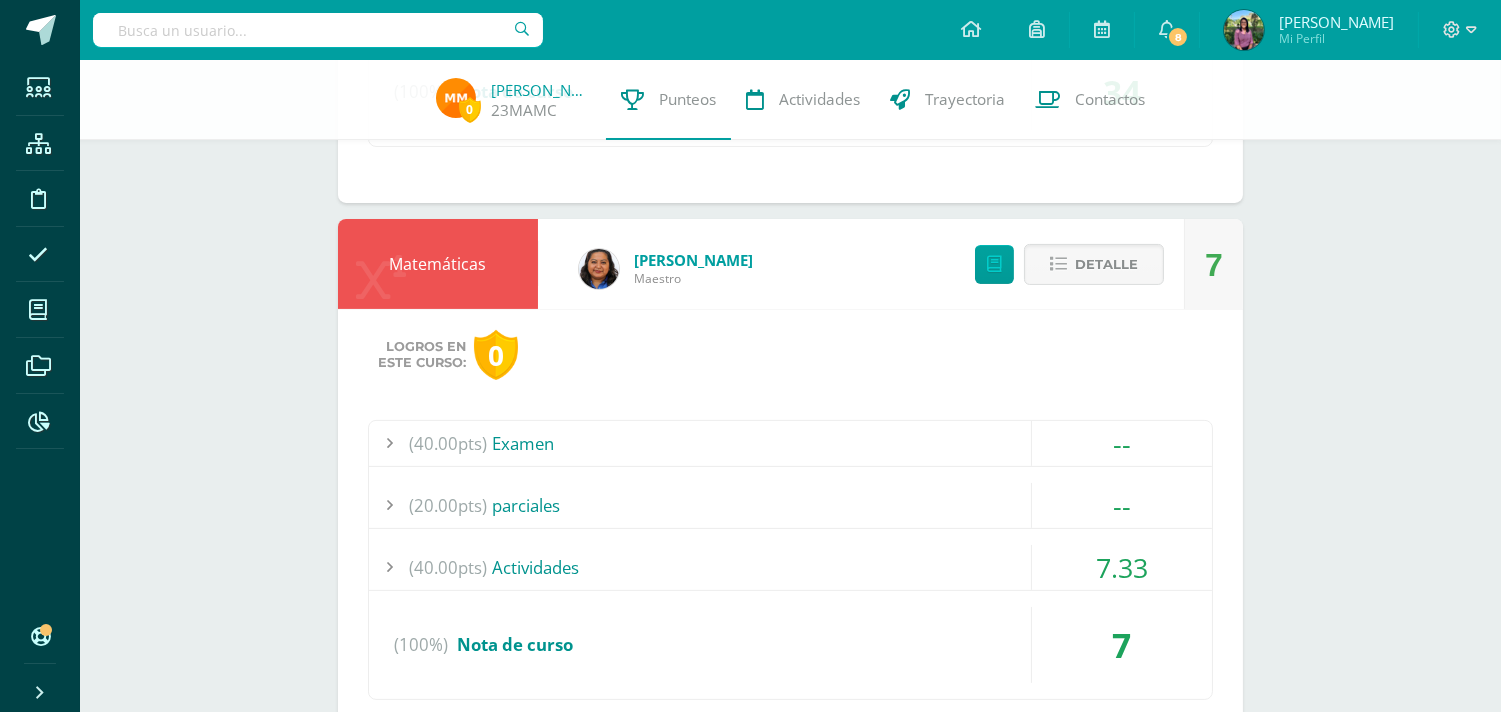 click on "(40.00pts)" at bounding box center [448, 567] 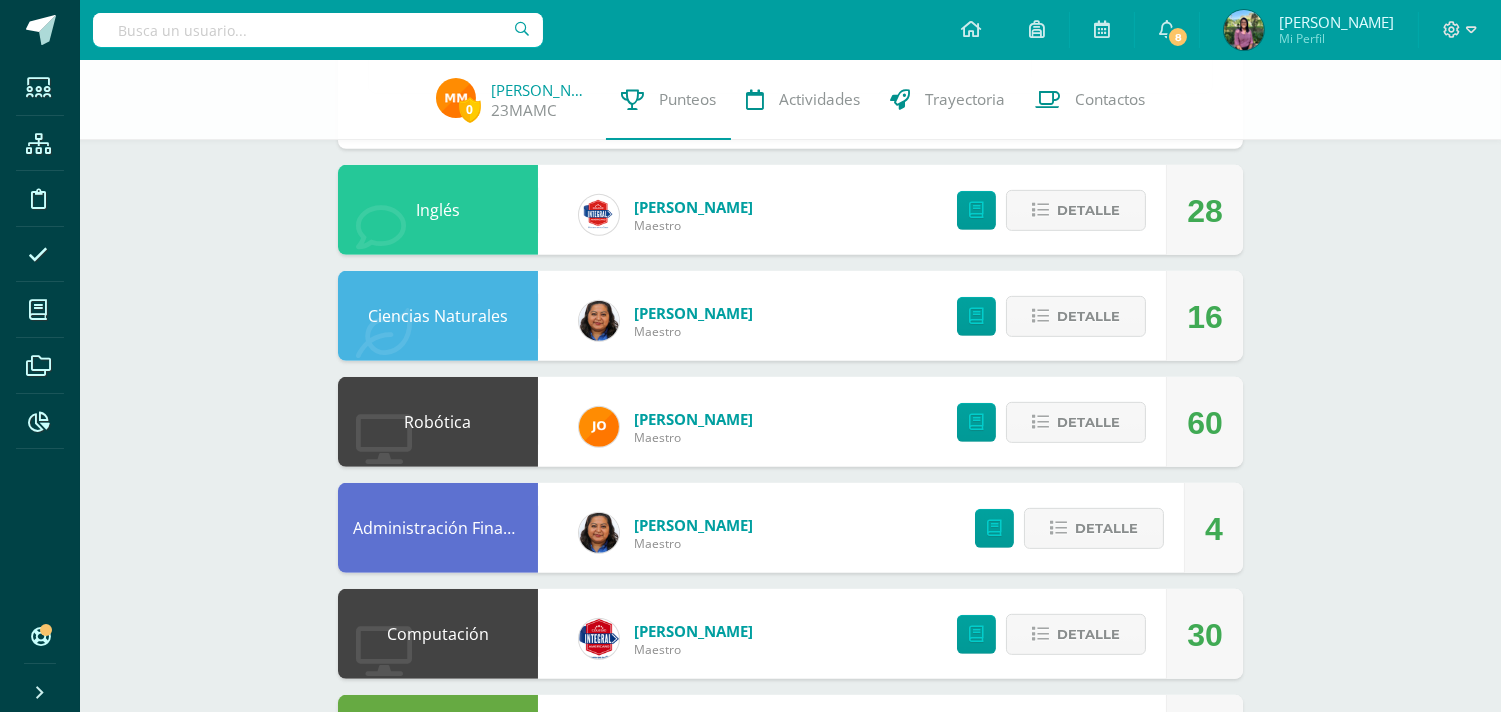 scroll, scrollTop: 1544, scrollLeft: 0, axis: vertical 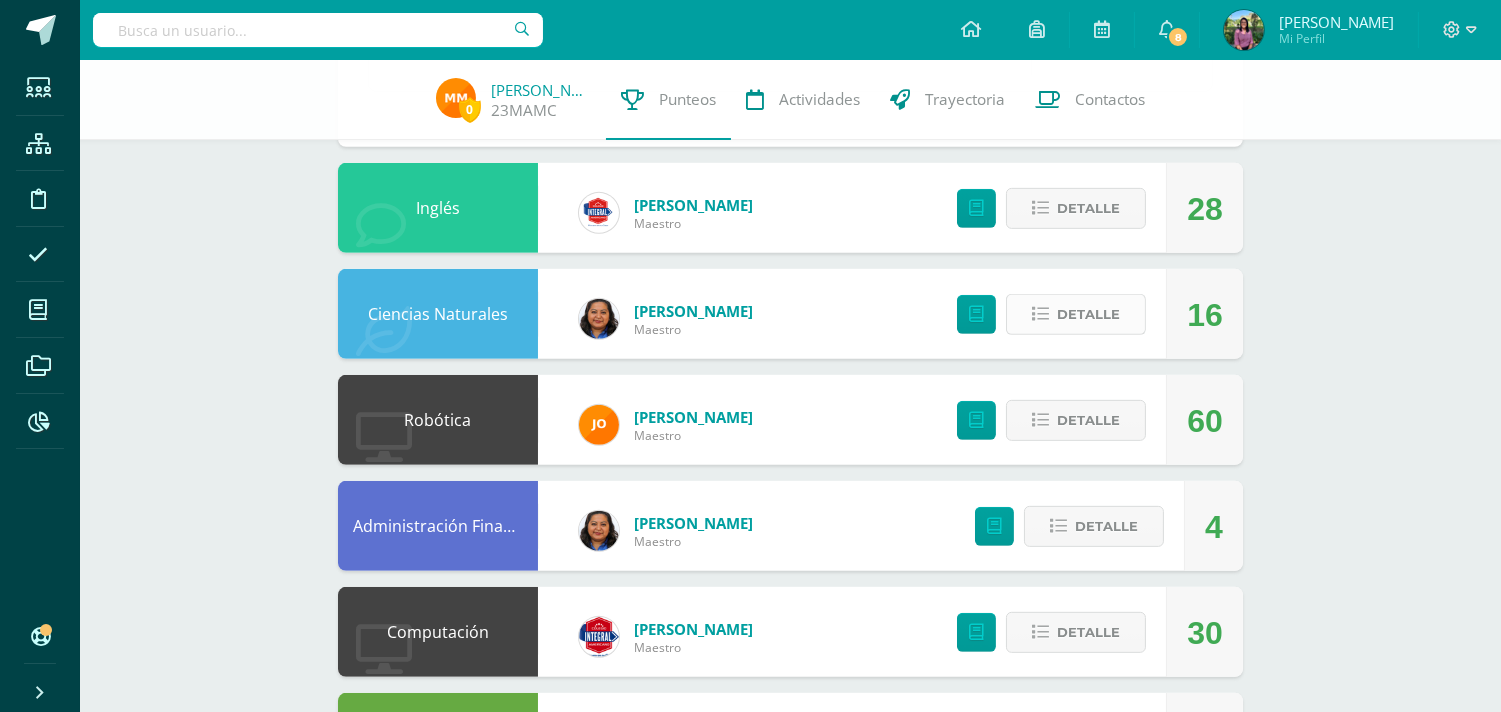 click at bounding box center [1040, 314] 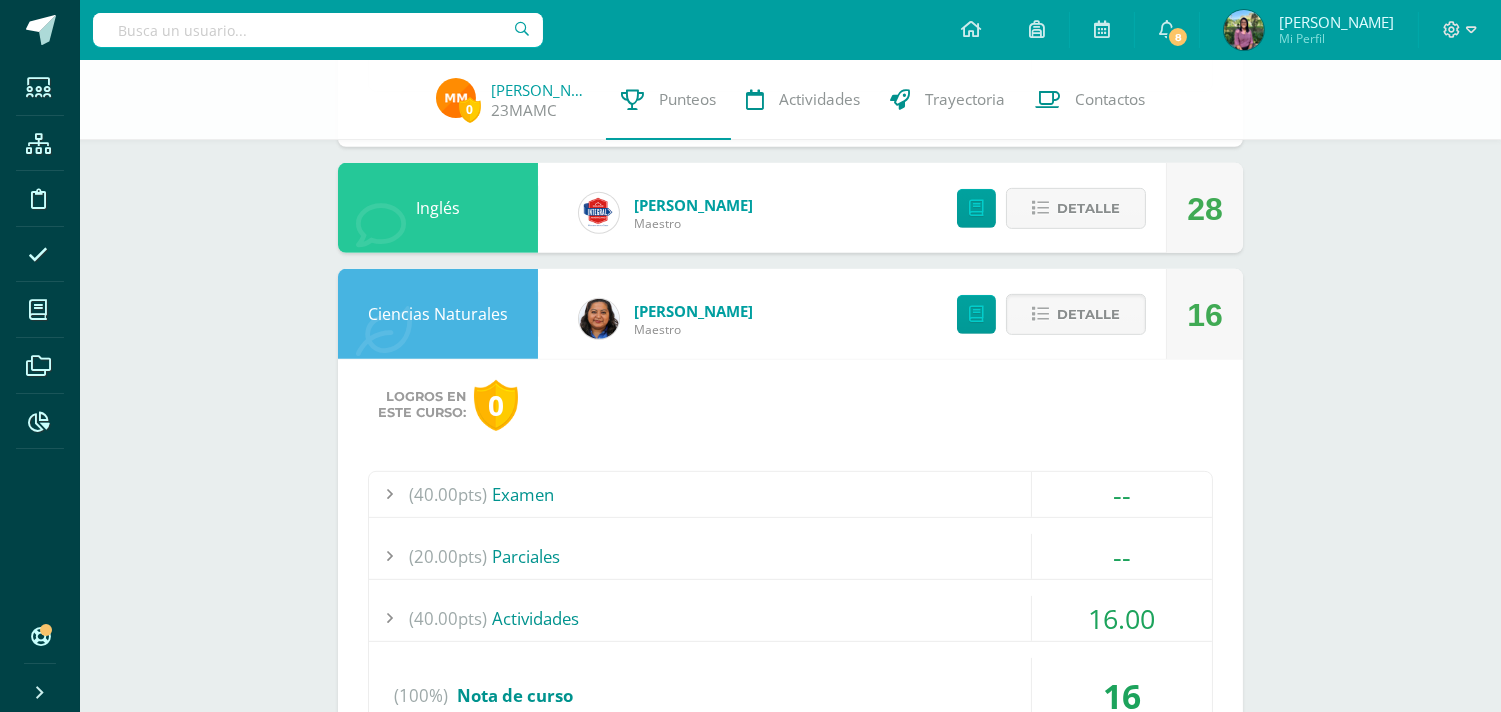 scroll, scrollTop: 1766, scrollLeft: 0, axis: vertical 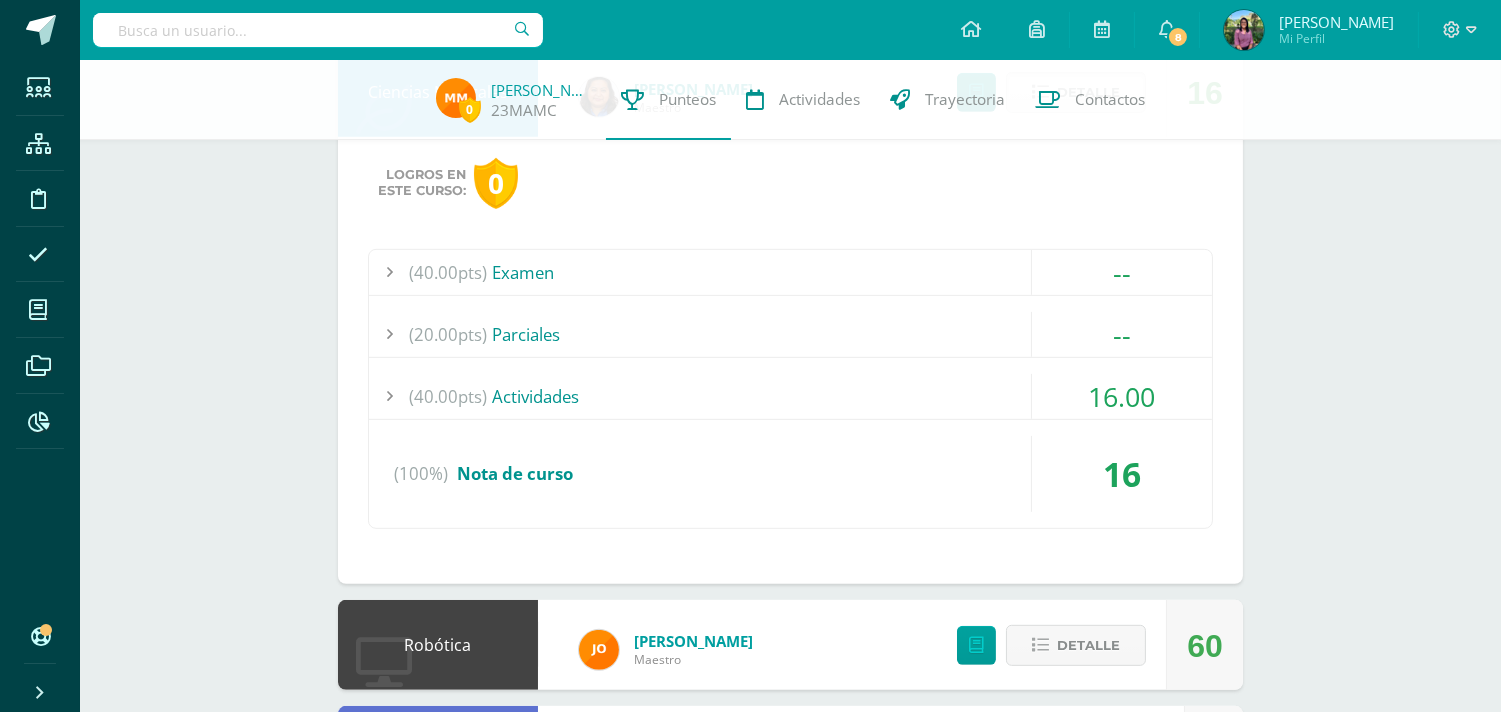 click on "(40.00pts)" at bounding box center [448, 396] 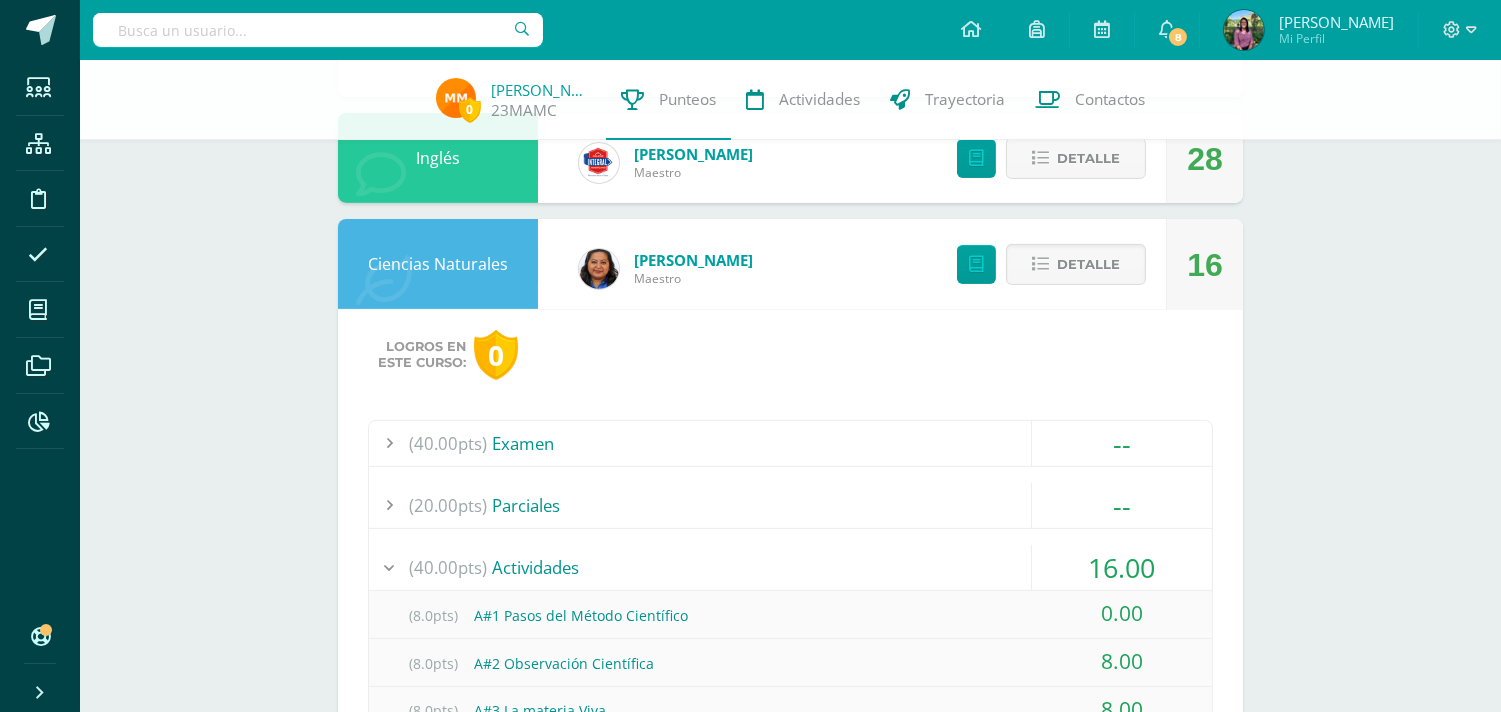 scroll, scrollTop: 1197, scrollLeft: 0, axis: vertical 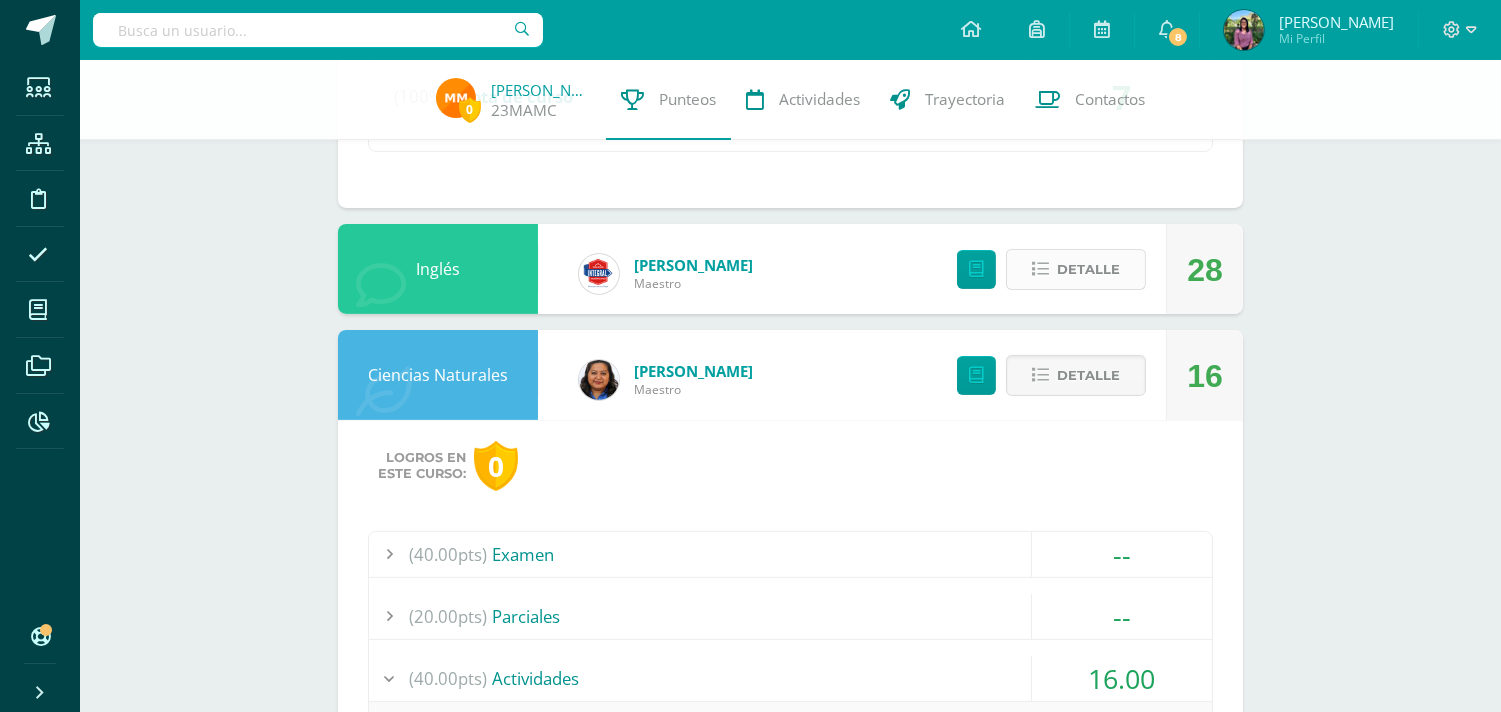 click on "Detalle" at bounding box center (1088, 269) 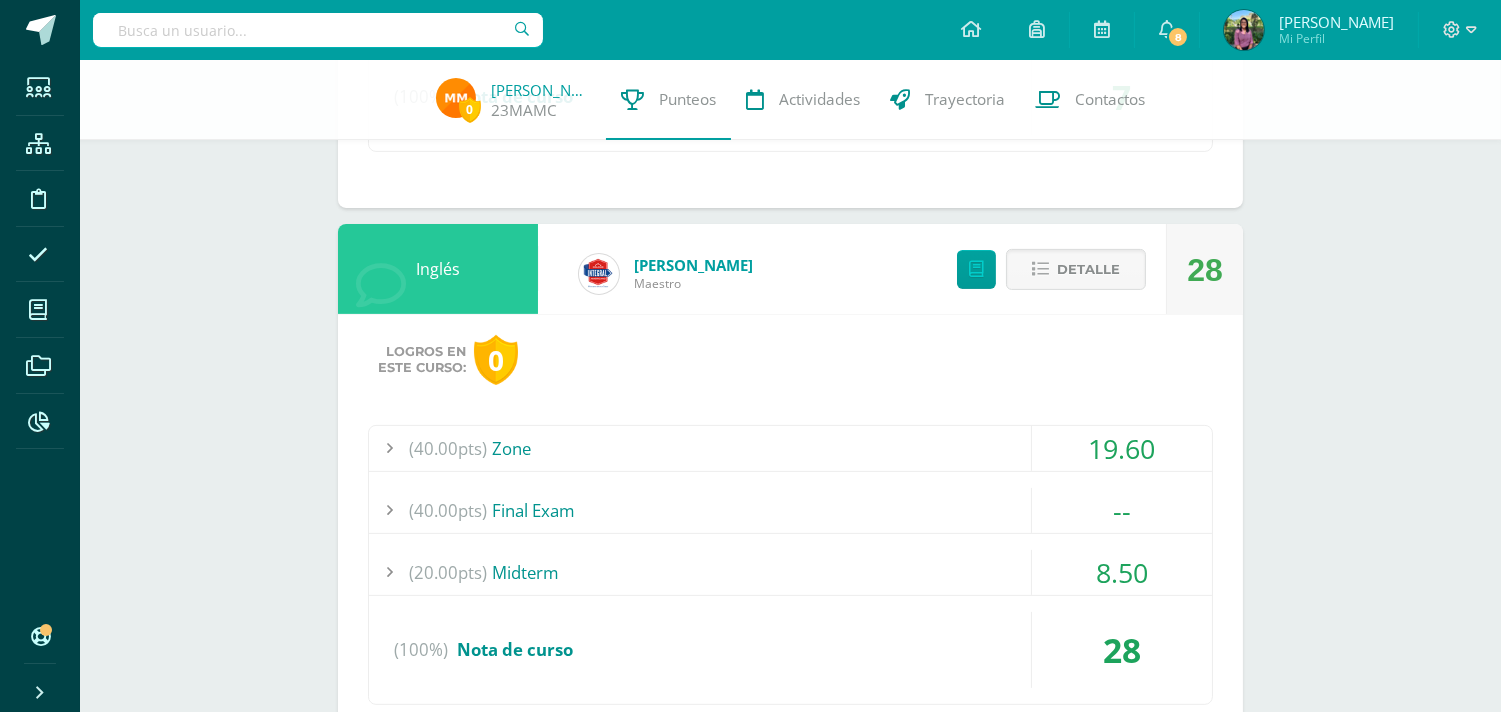 click on "(40.00pts)" at bounding box center (448, 448) 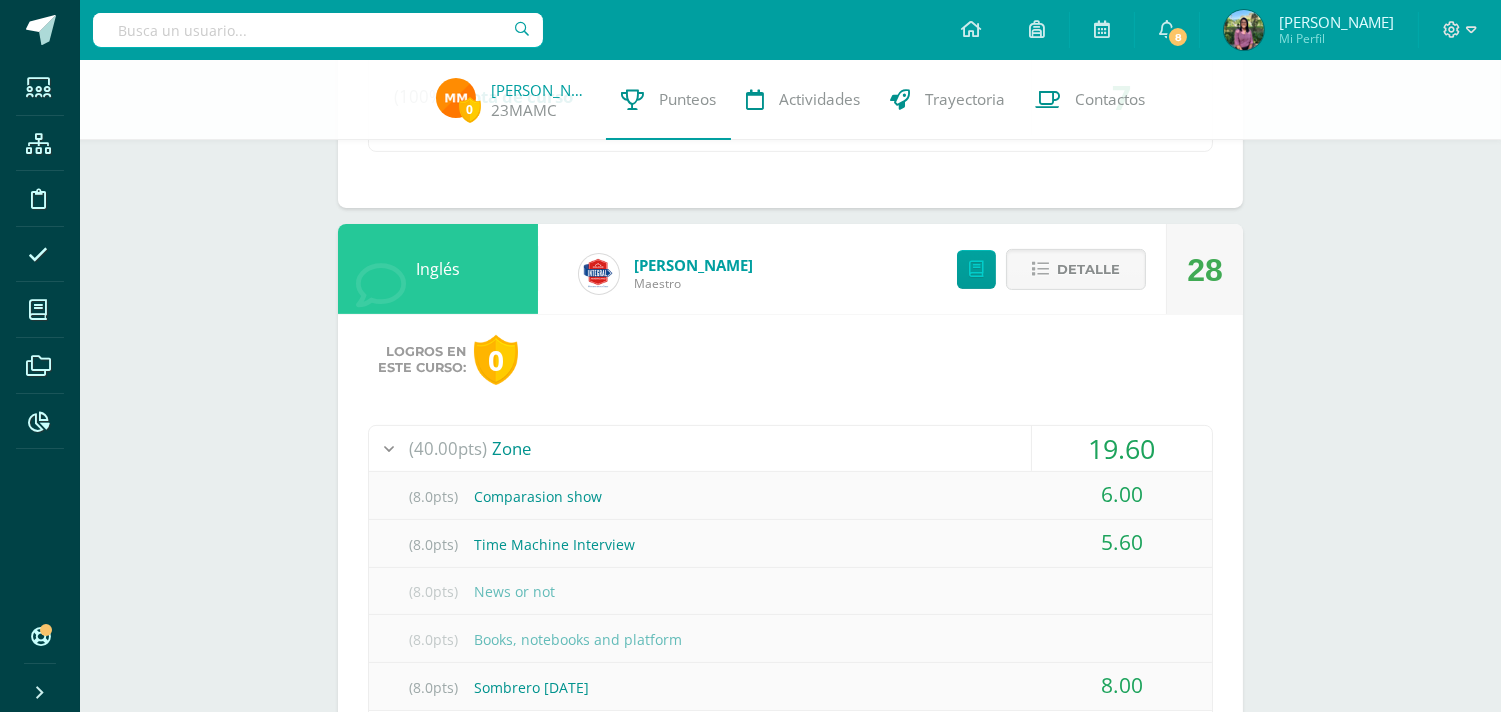 click on "(40.00pts)" at bounding box center (448, 448) 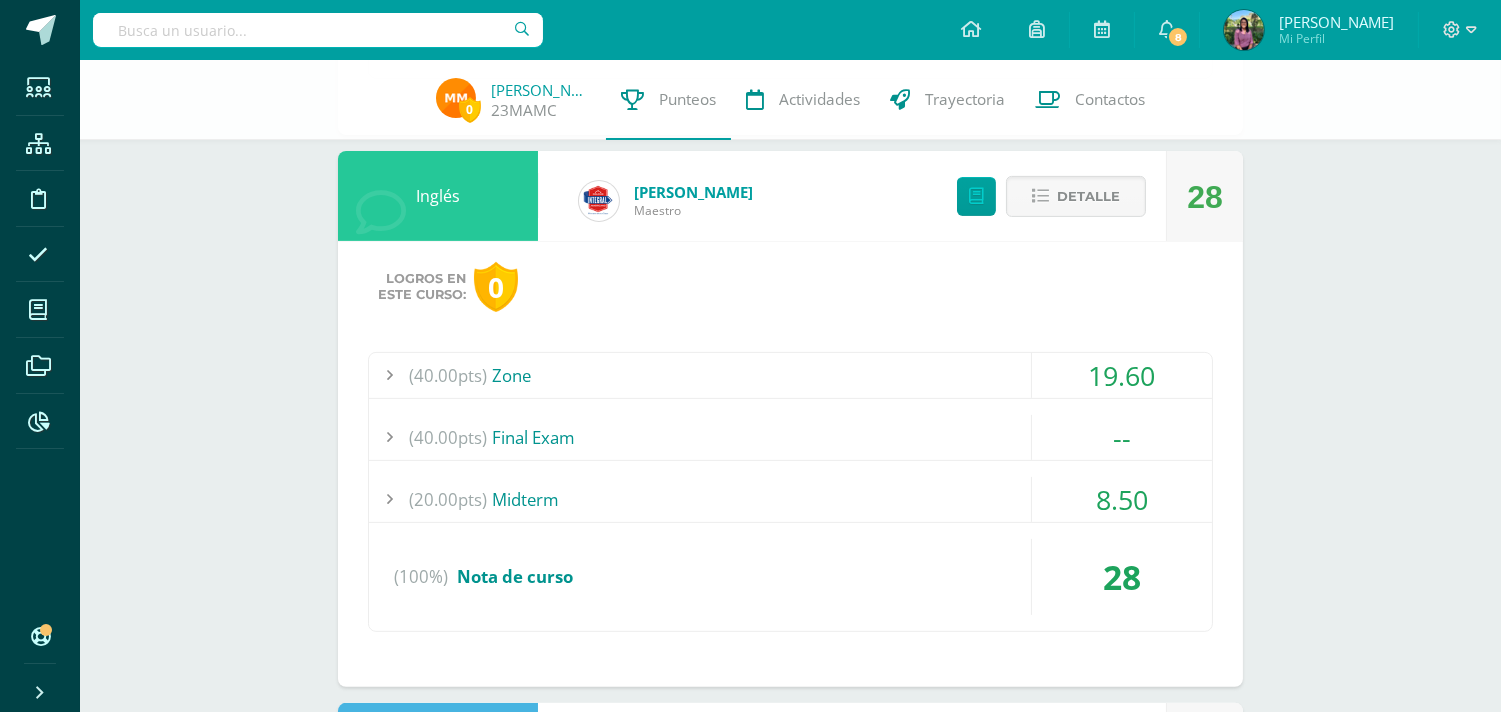scroll, scrollTop: 1308, scrollLeft: 0, axis: vertical 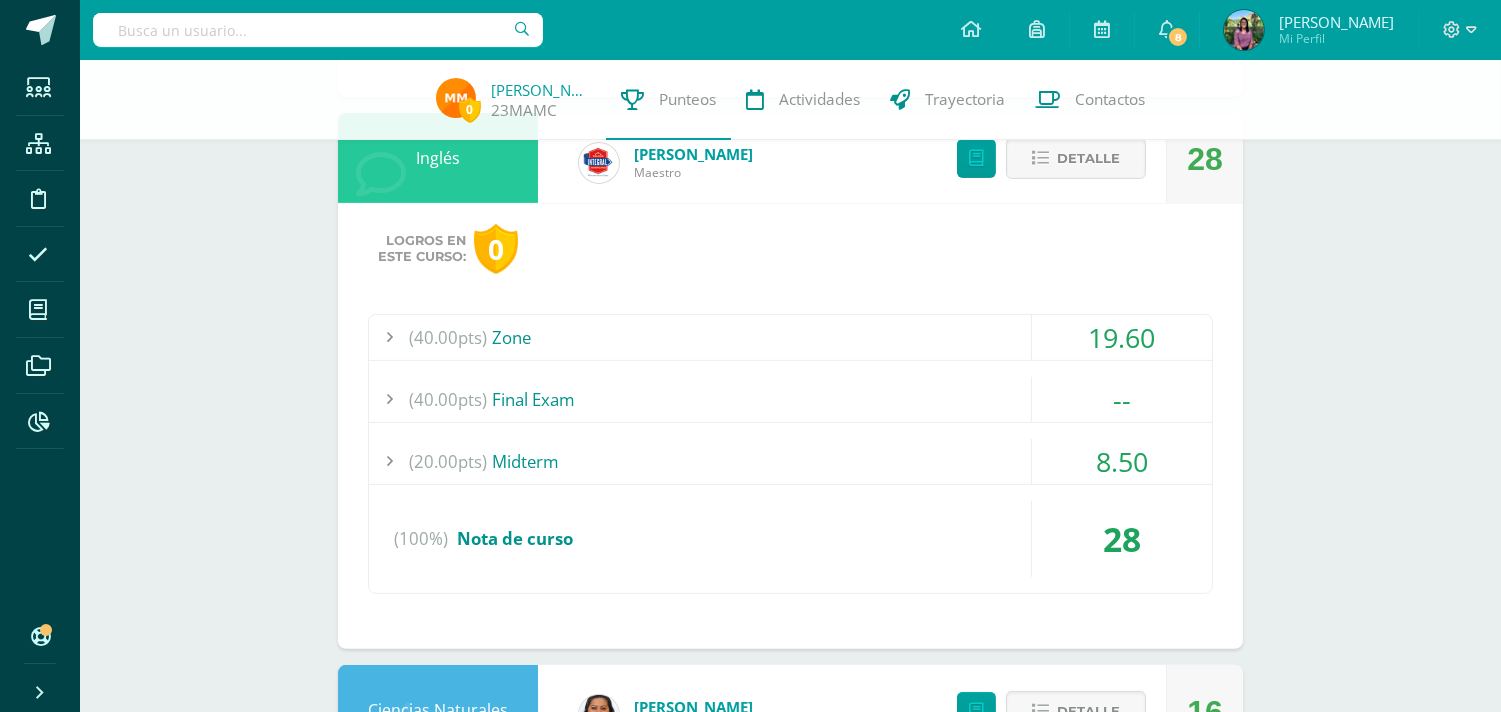 click on "(20.00pts)" at bounding box center (448, 461) 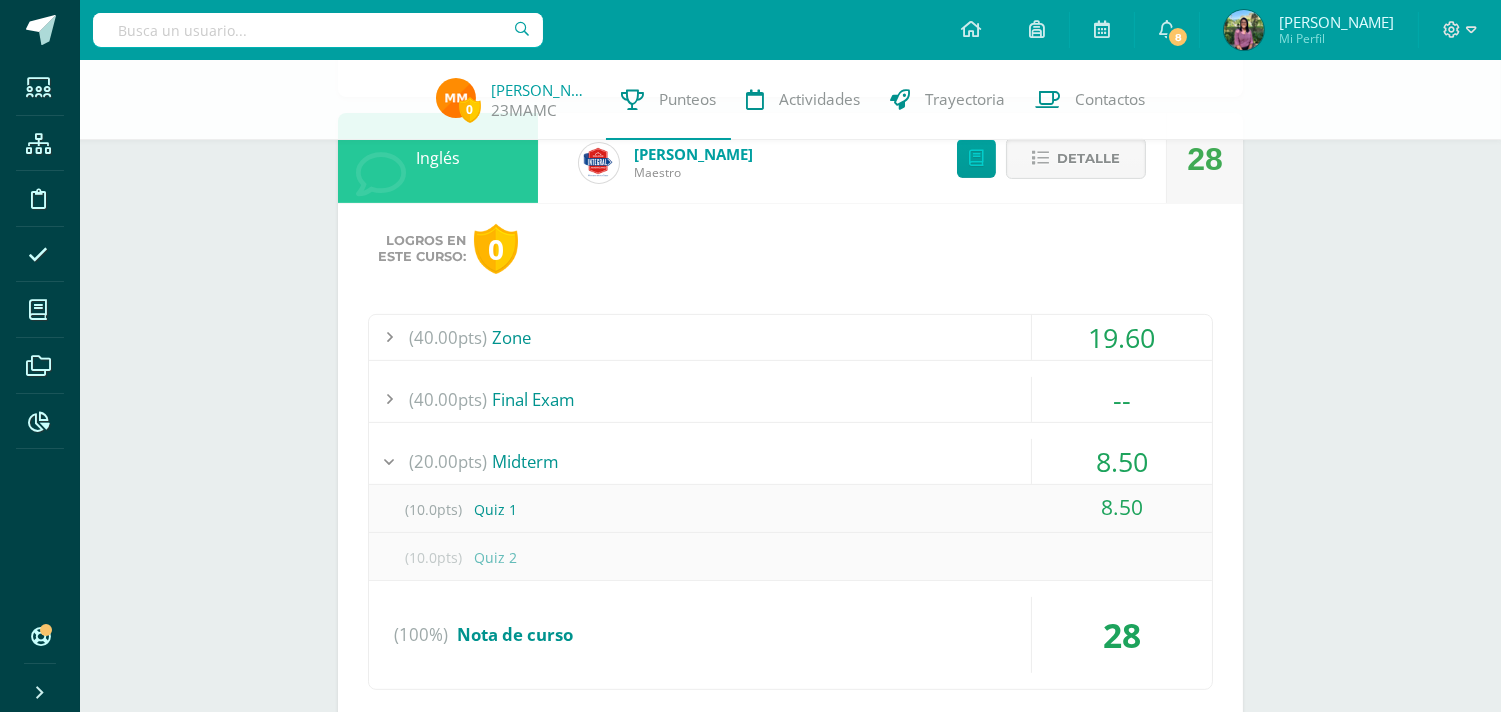 click on "(20.00pts)" at bounding box center (448, 461) 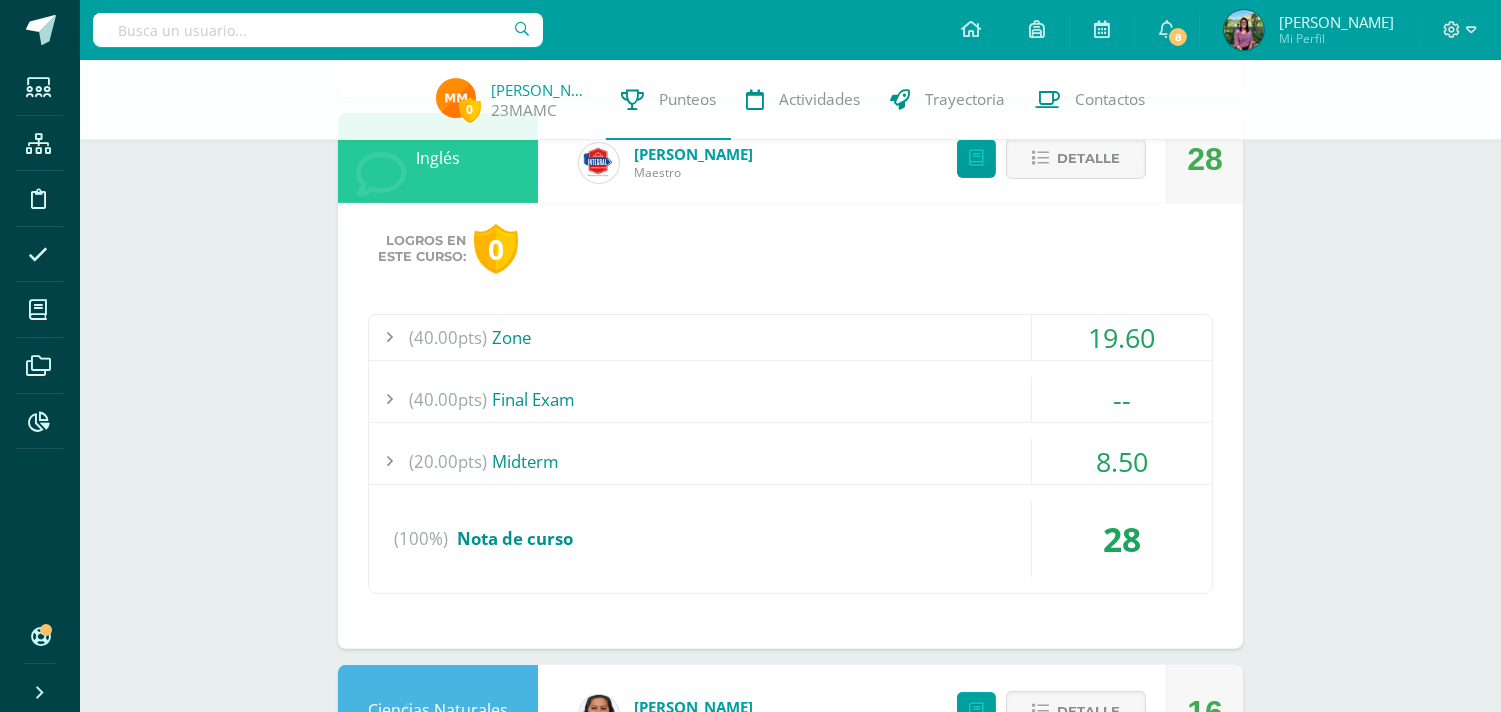 click on "(20.00pts)" at bounding box center [448, 461] 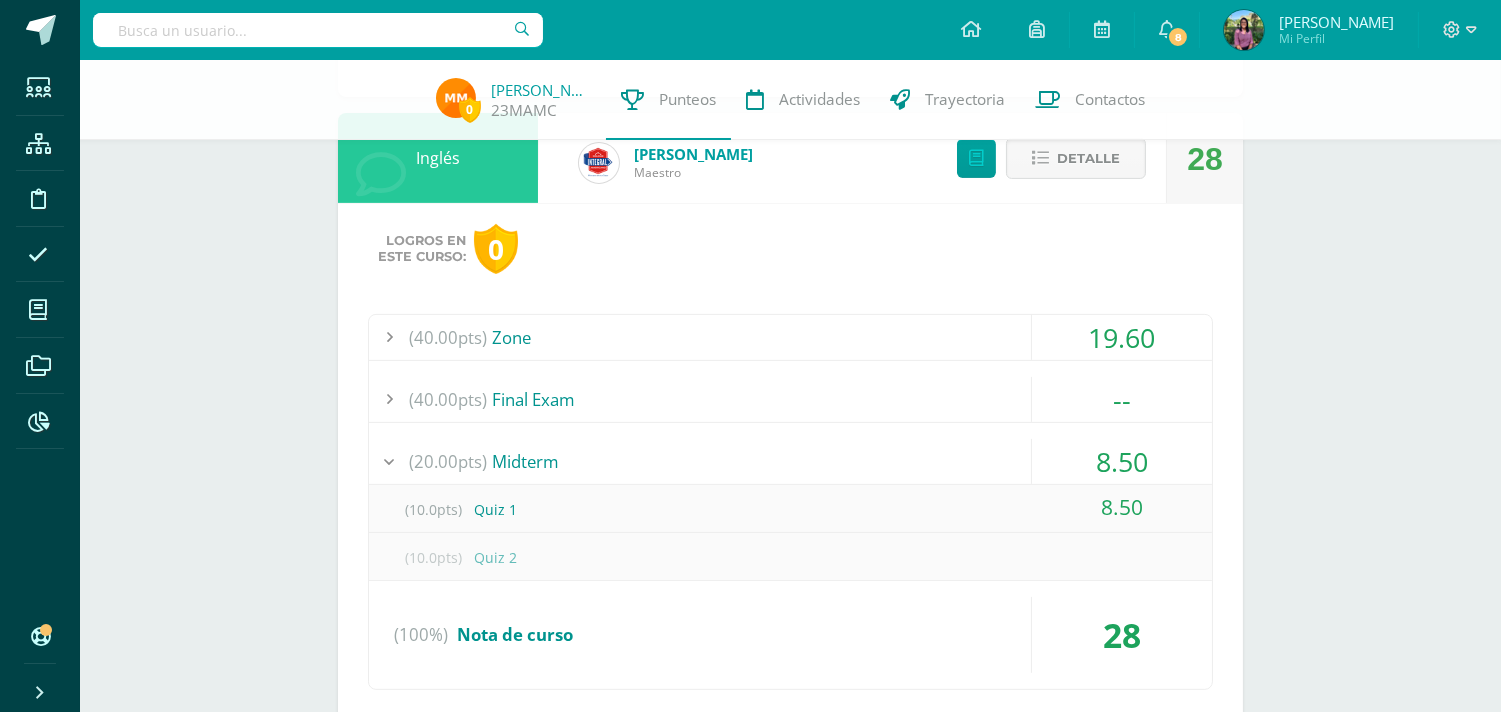 click on "(20.00pts)" at bounding box center [448, 461] 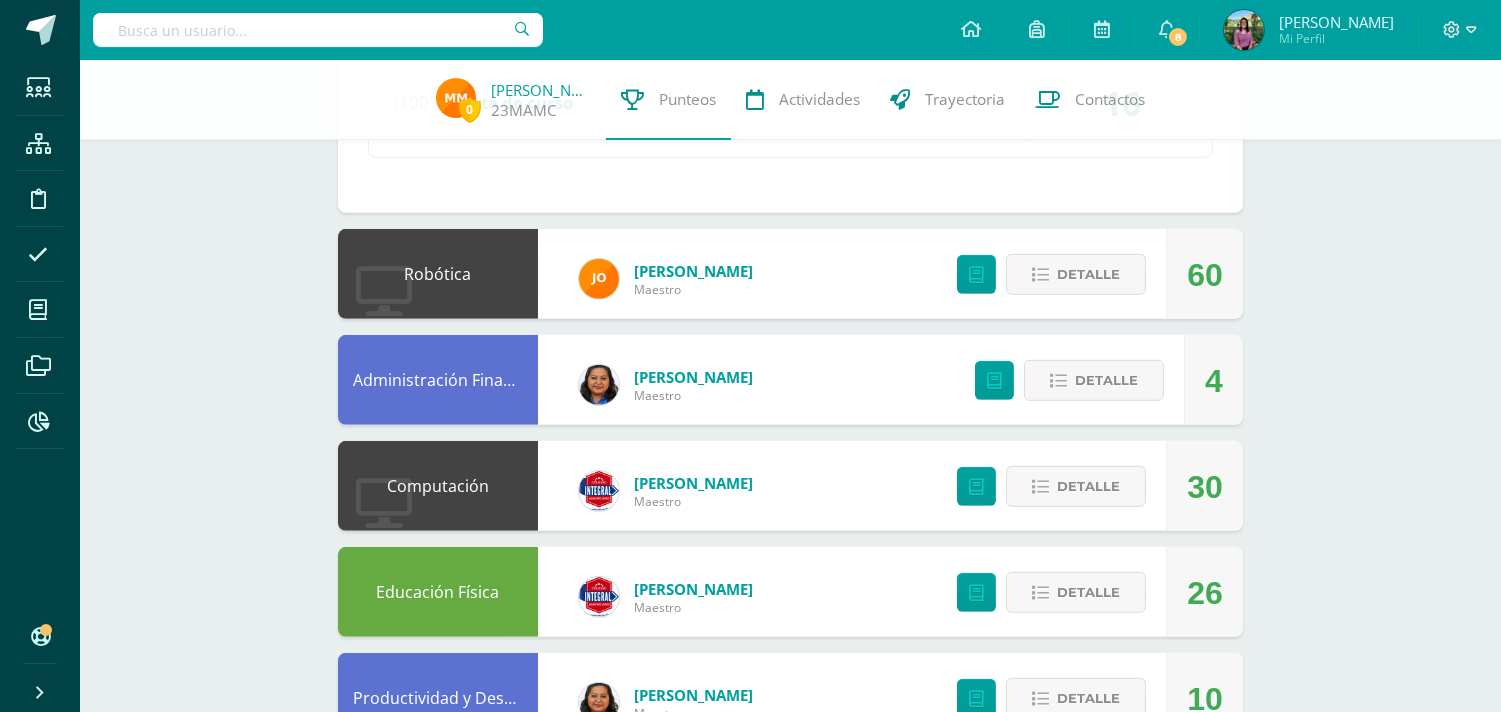 scroll, scrollTop: 2308, scrollLeft: 0, axis: vertical 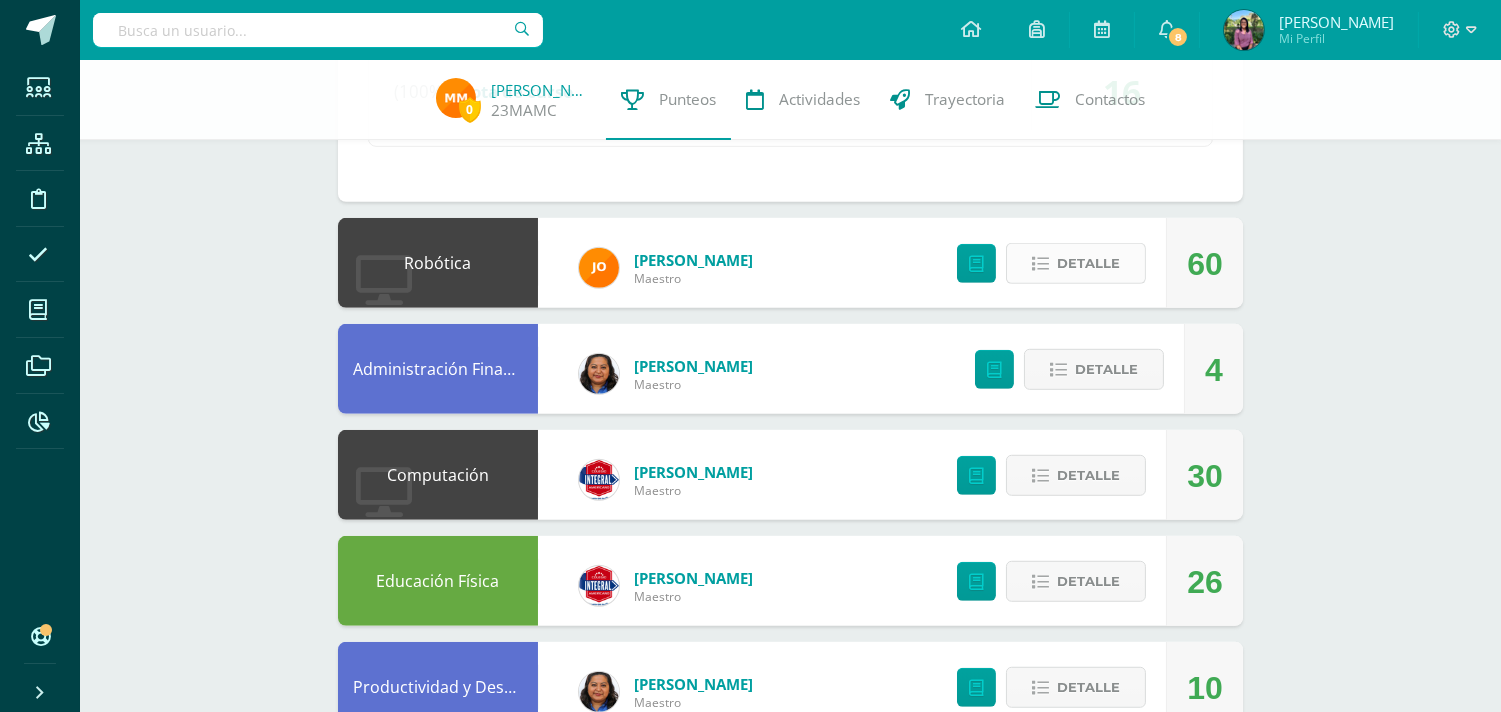click on "Detalle" at bounding box center [1088, 263] 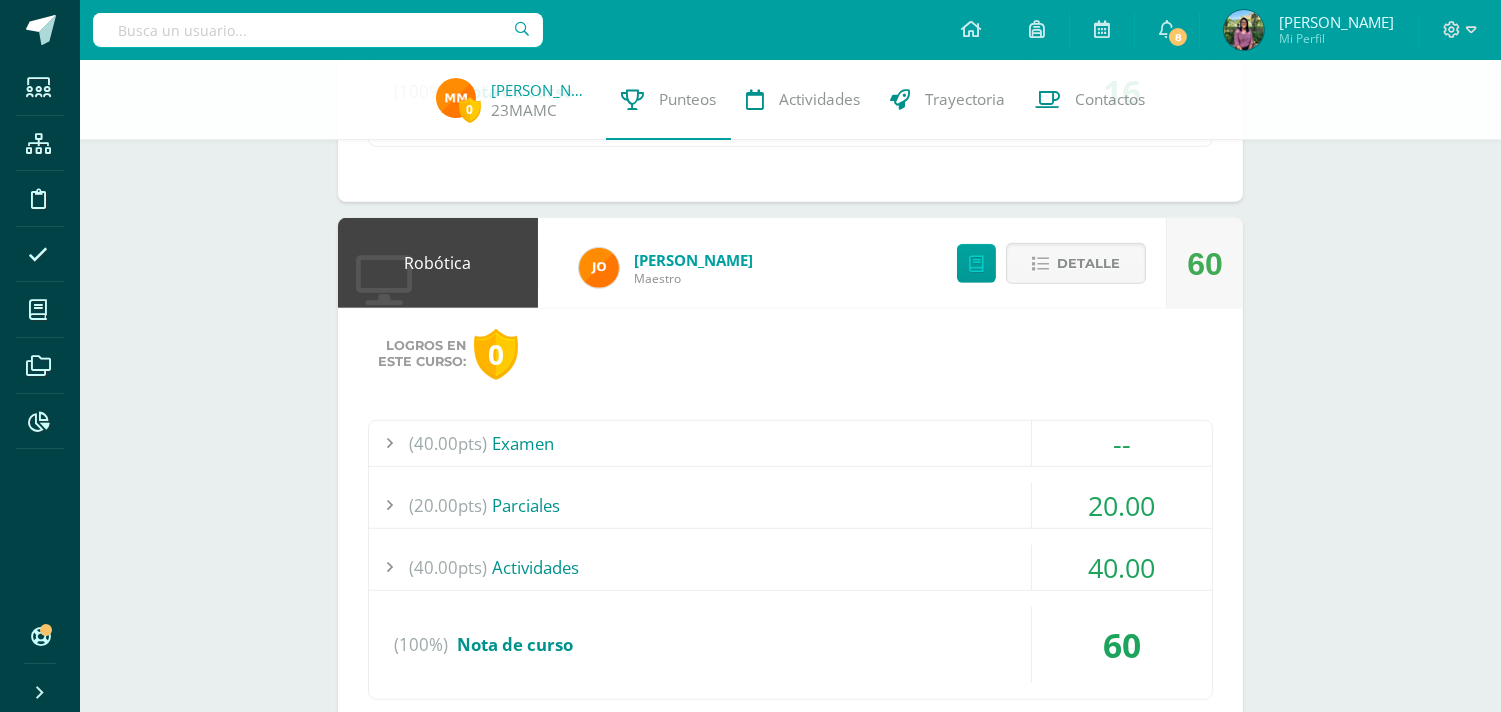 click on "(20.00pts)" at bounding box center [448, 505] 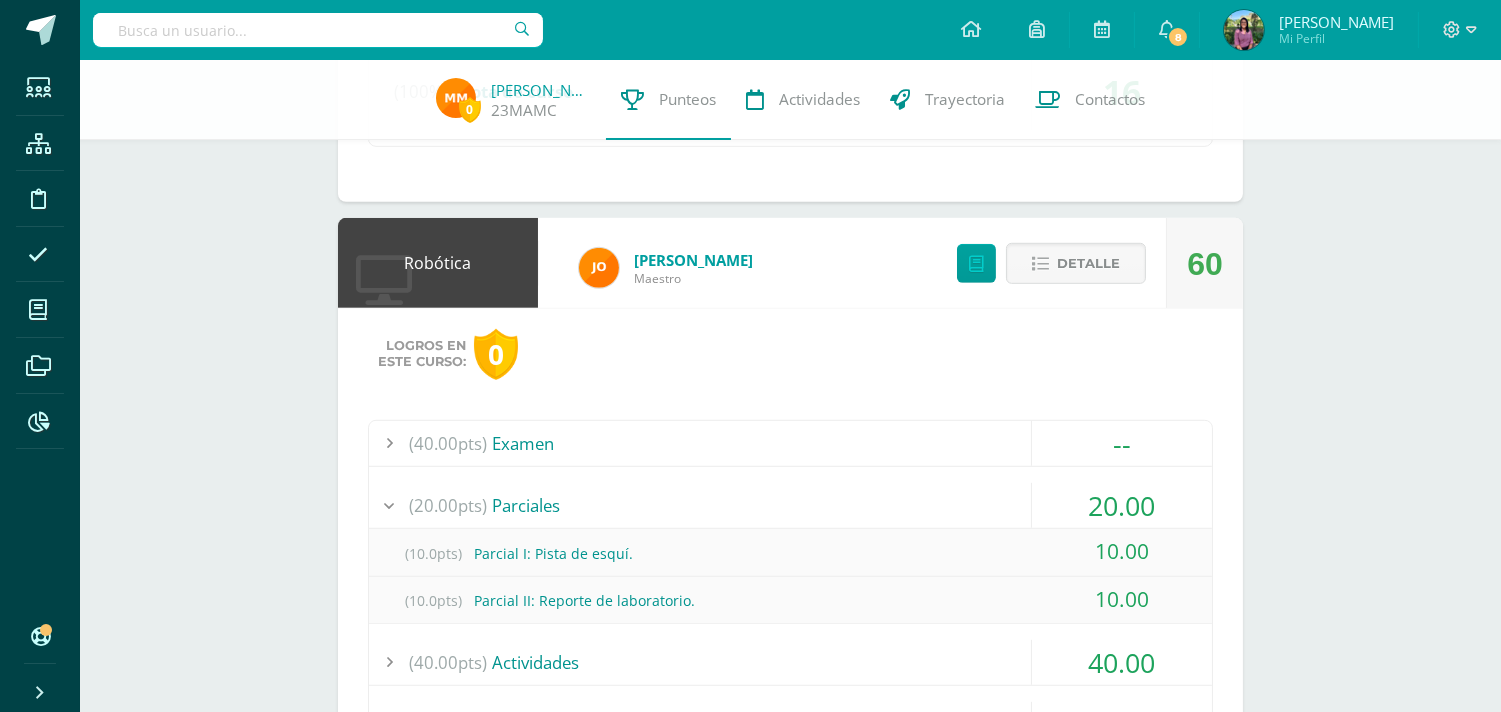 click on "(20.00pts)" at bounding box center (448, 505) 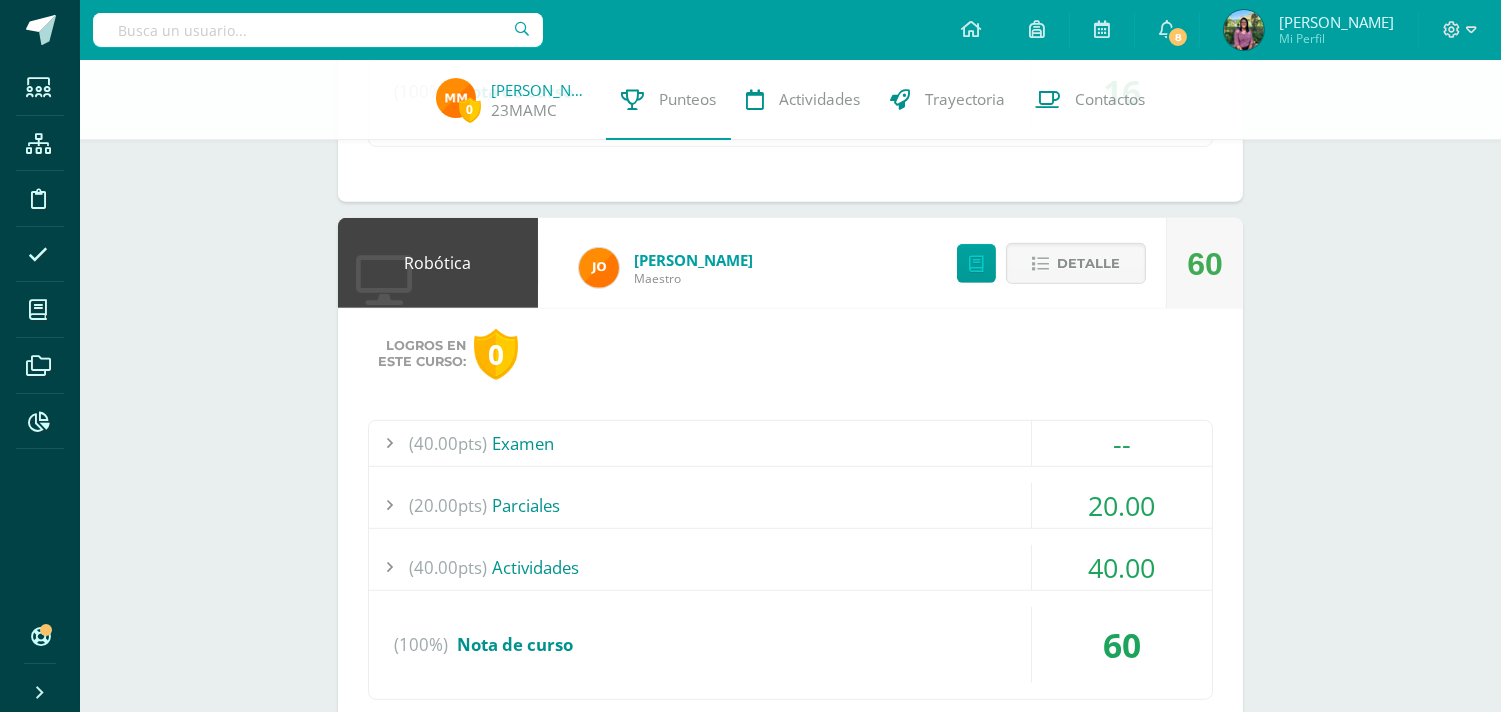 click on "(40.00pts)" at bounding box center [448, 567] 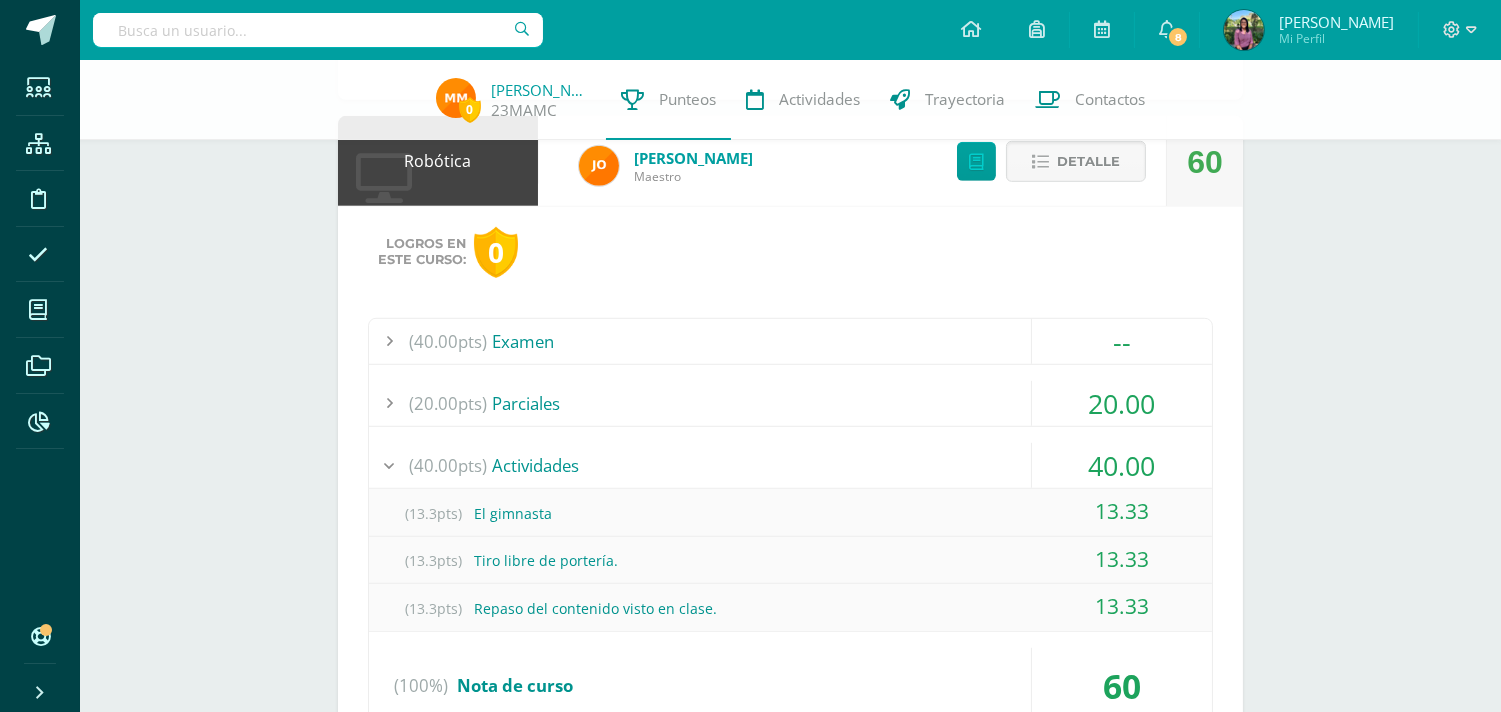 scroll, scrollTop: 2531, scrollLeft: 0, axis: vertical 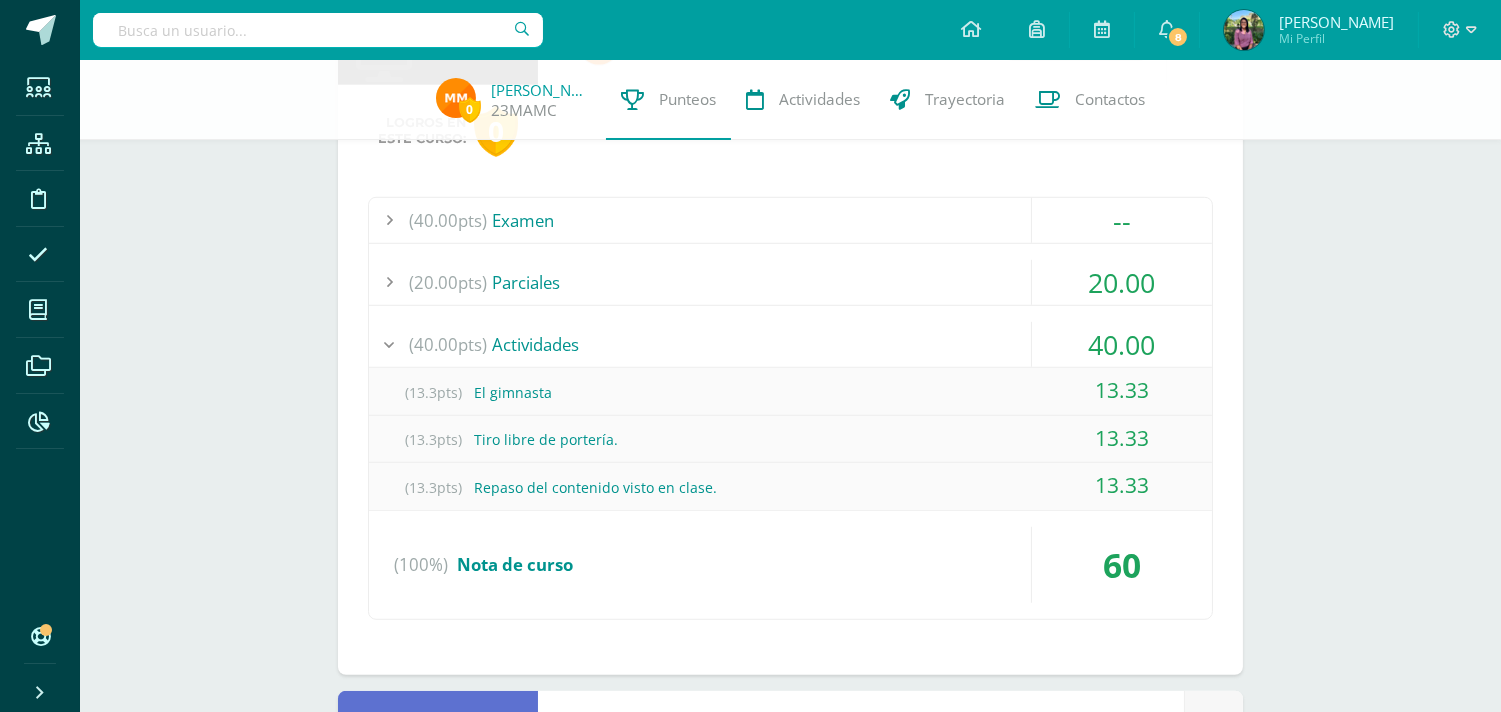click on "(40.00pts)" at bounding box center [448, 344] 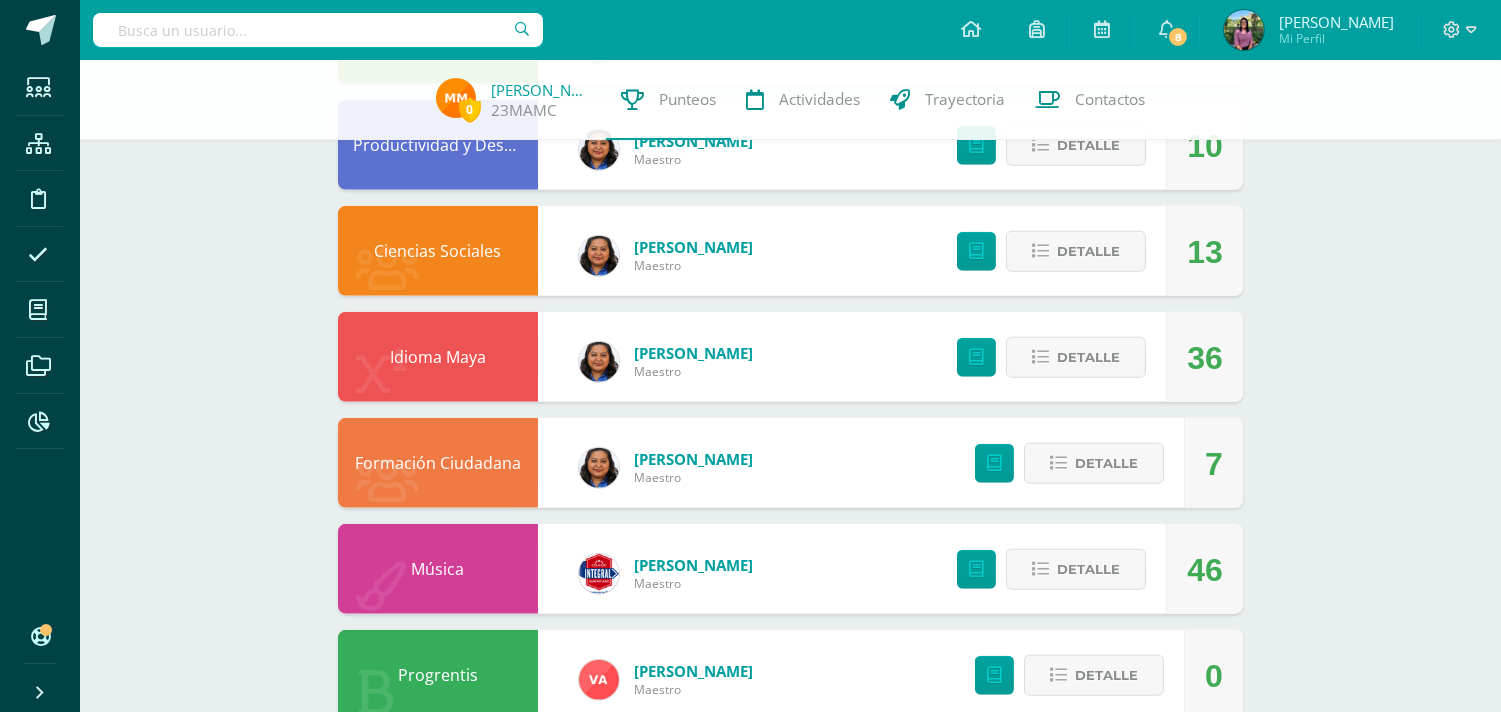 scroll, scrollTop: 3415, scrollLeft: 0, axis: vertical 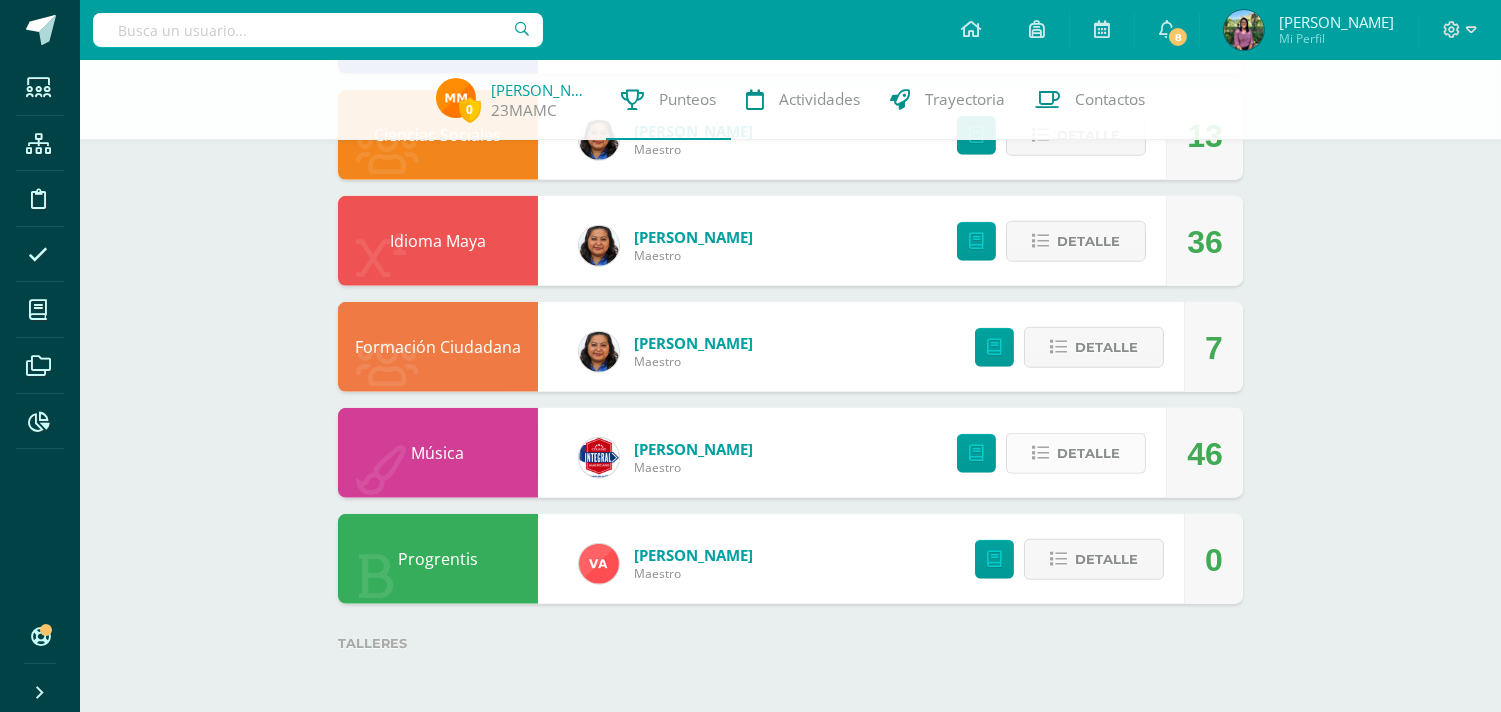 click on "Detalle" at bounding box center (1088, 453) 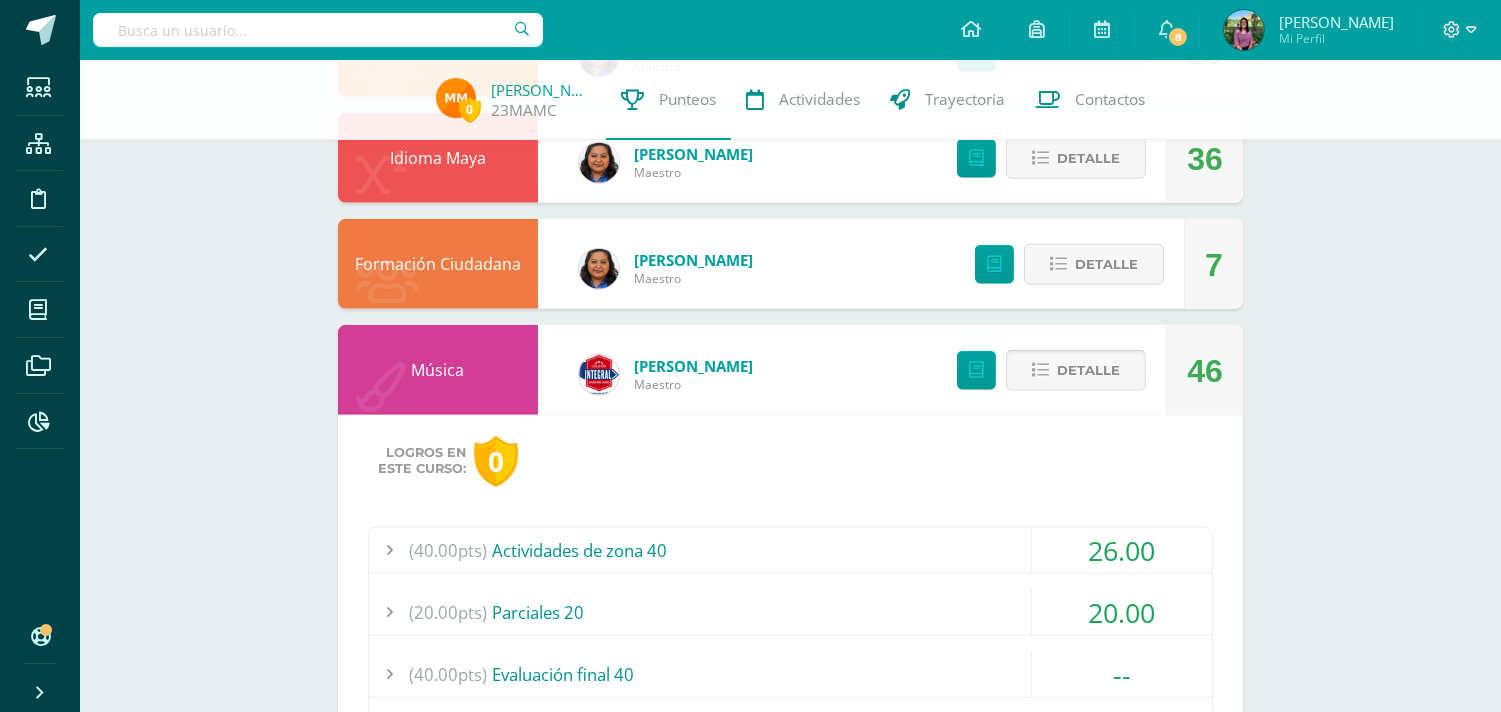 scroll, scrollTop: 3748, scrollLeft: 0, axis: vertical 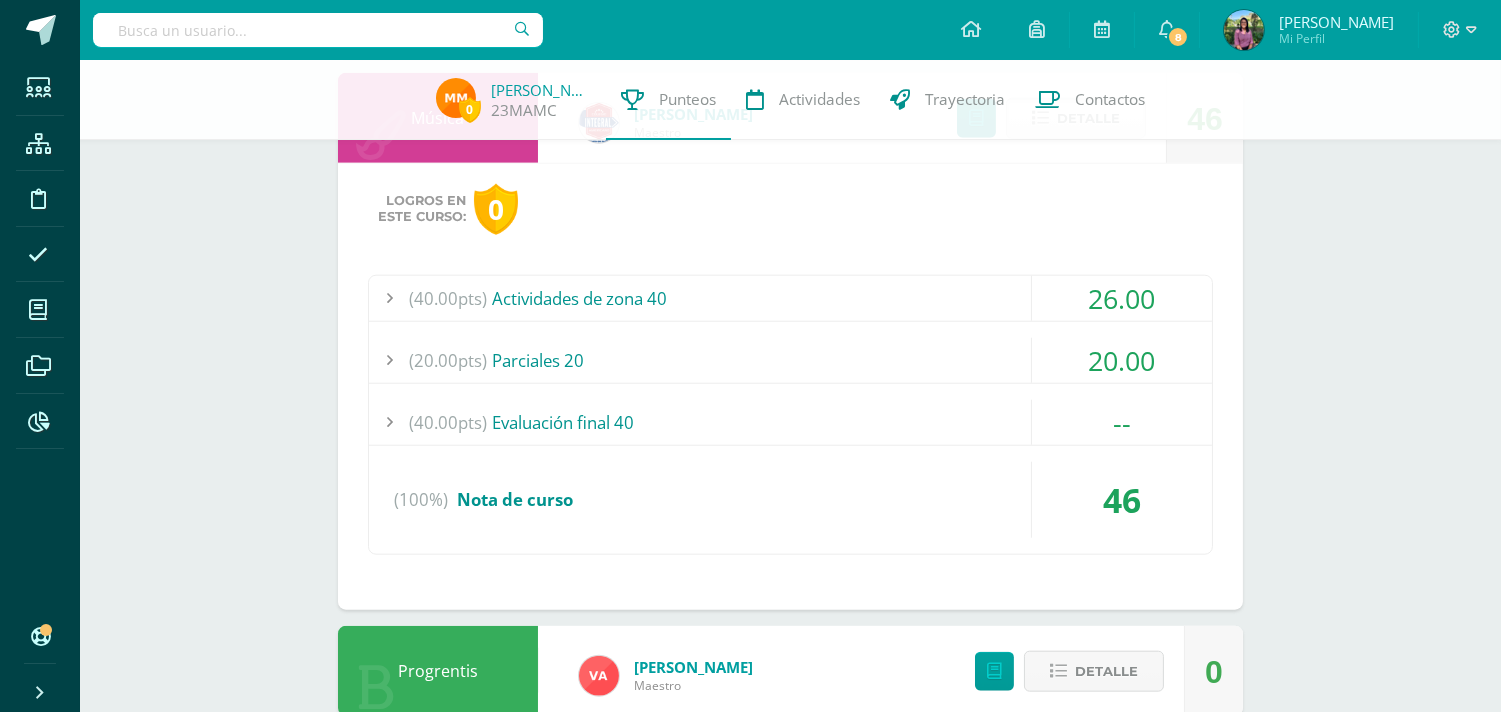 click on "(40.00pts)" at bounding box center (448, 298) 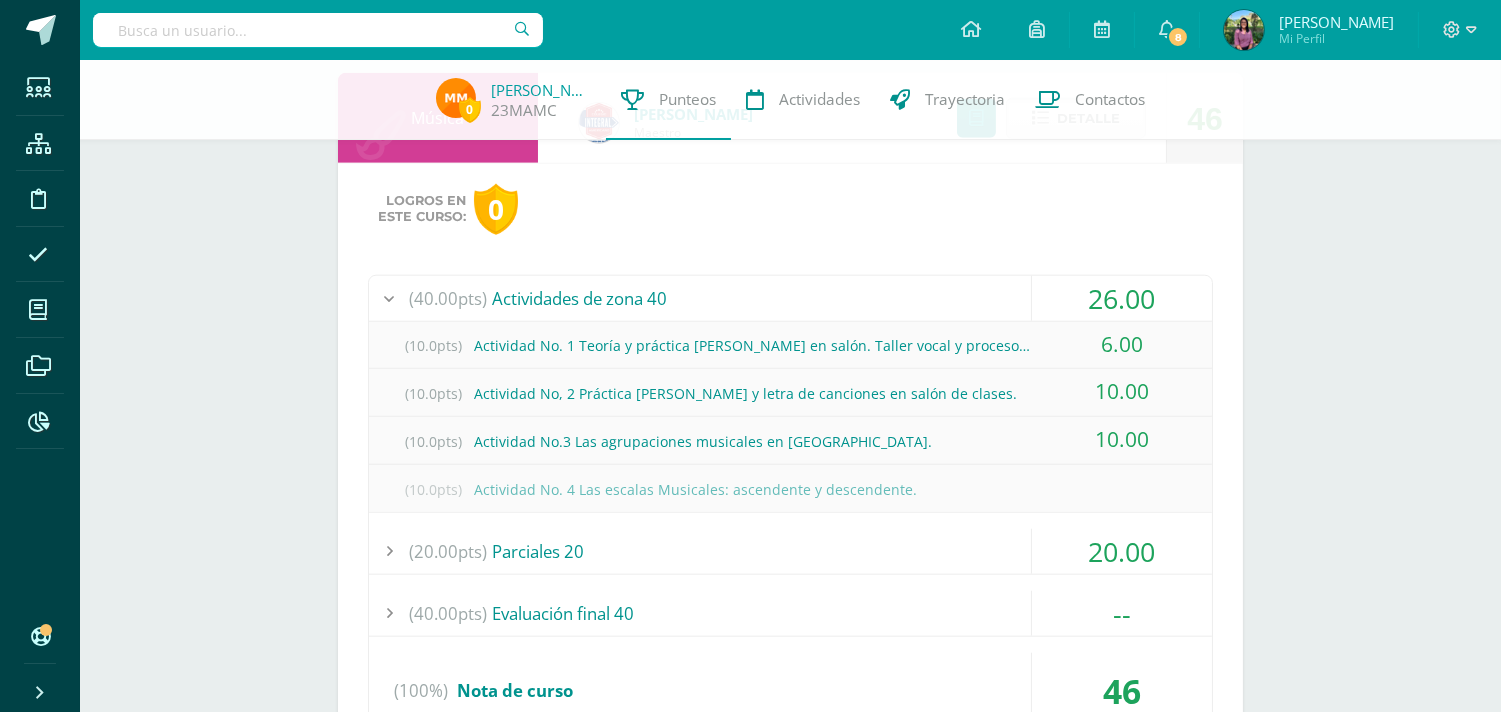 click on "(20.00pts)" at bounding box center [448, 551] 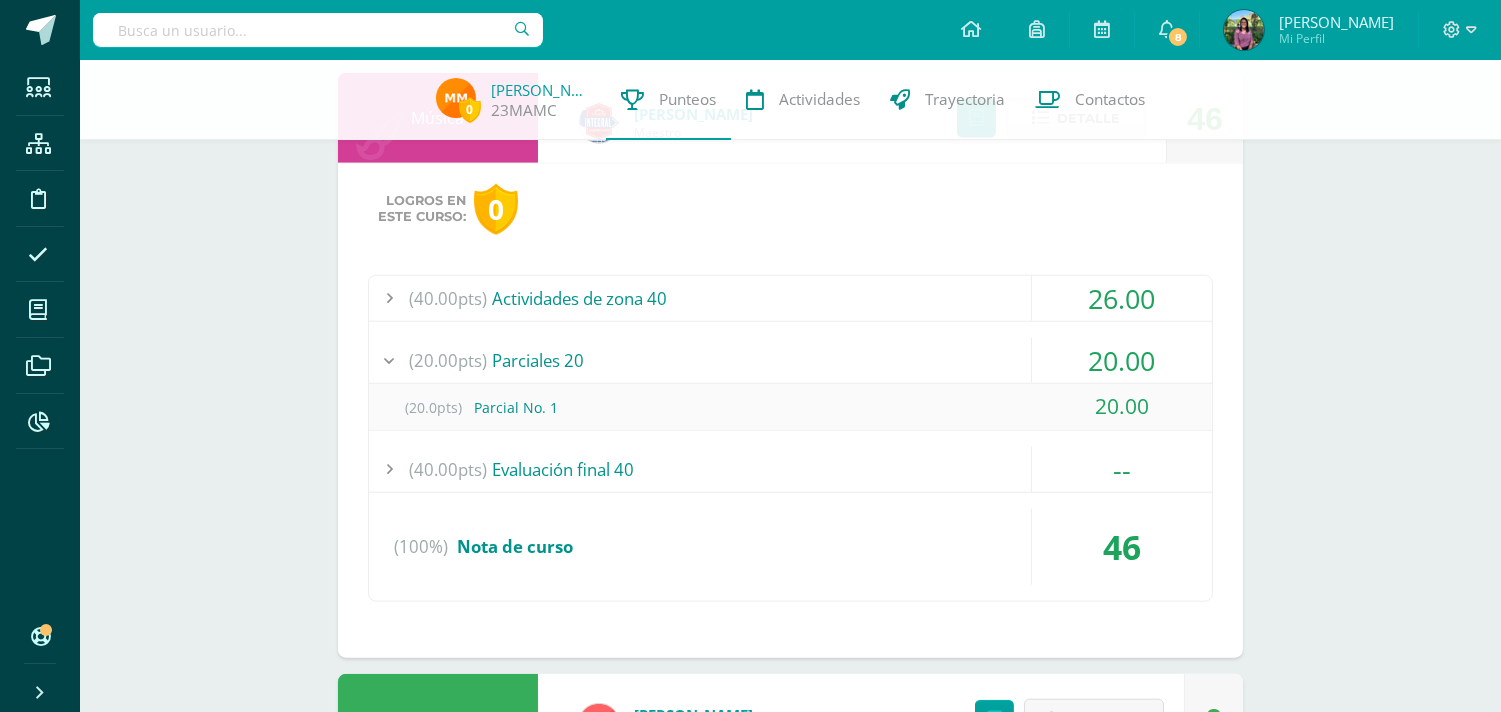 click on "(40.00pts)" at bounding box center [448, 469] 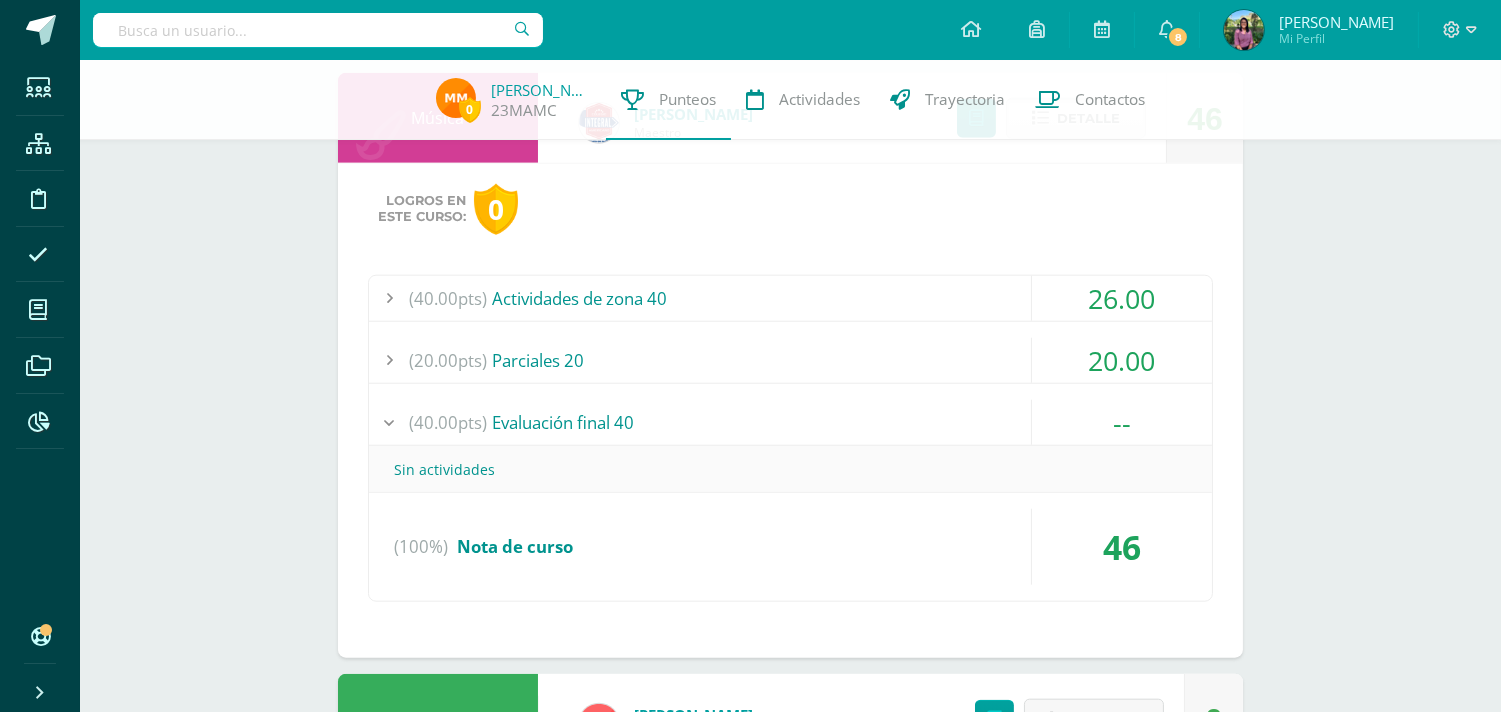click on "Sin actividades" at bounding box center (790, 469) 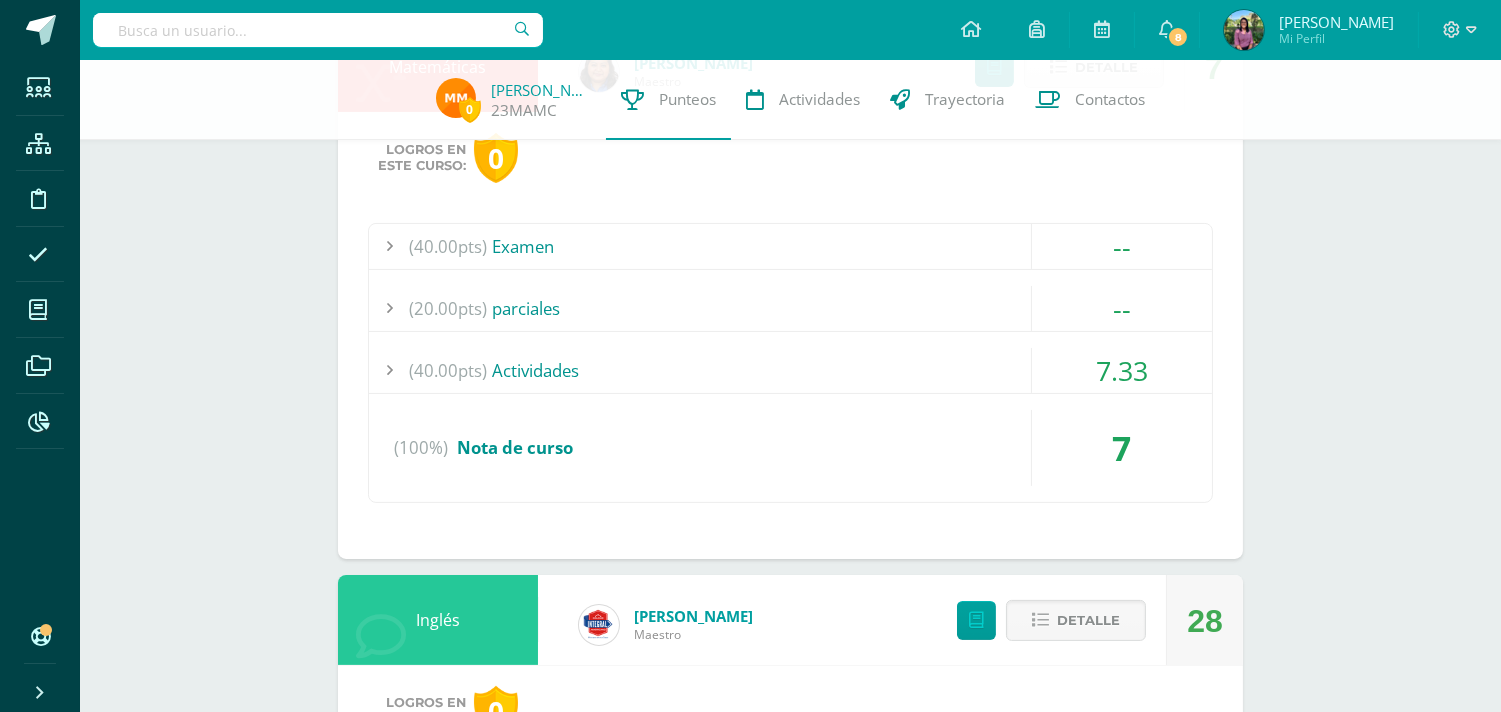 scroll, scrollTop: 752, scrollLeft: 0, axis: vertical 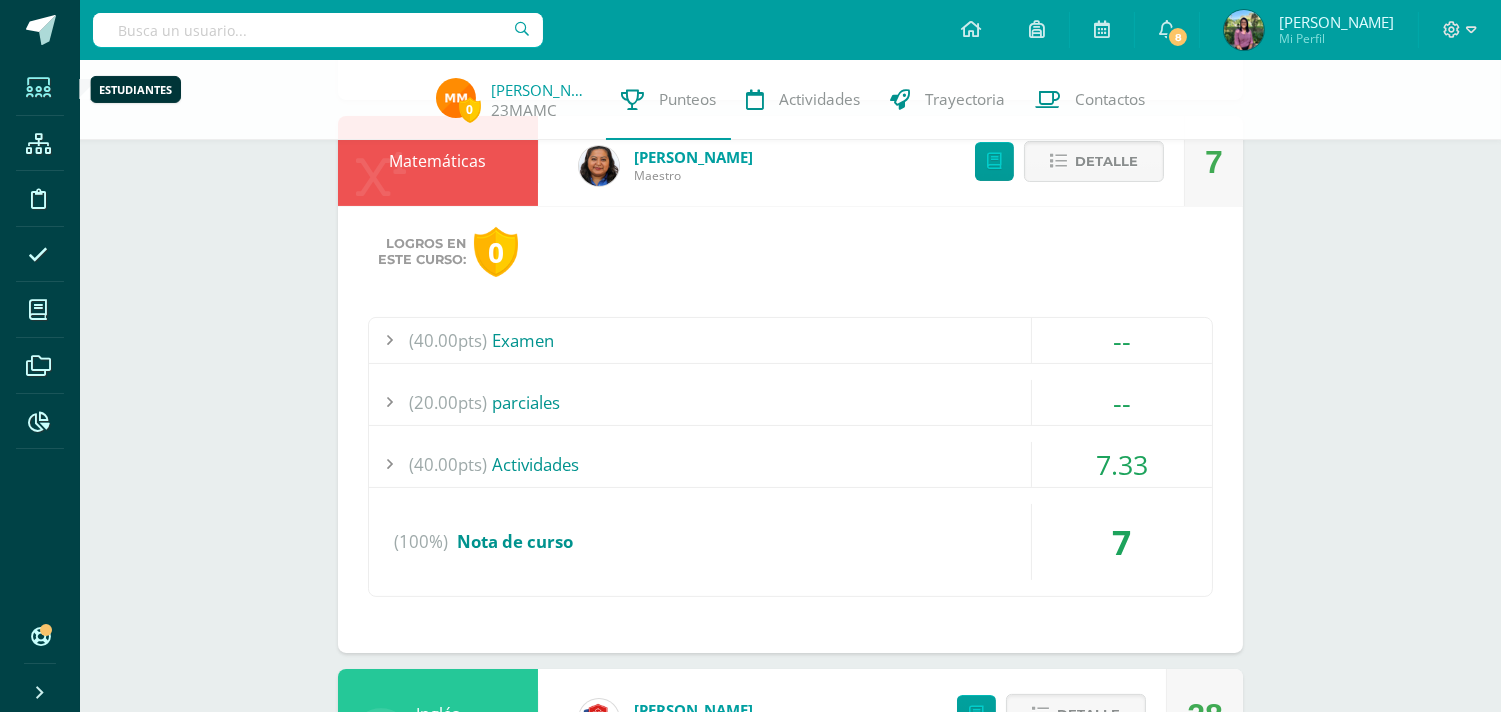 click at bounding box center (38, 88) 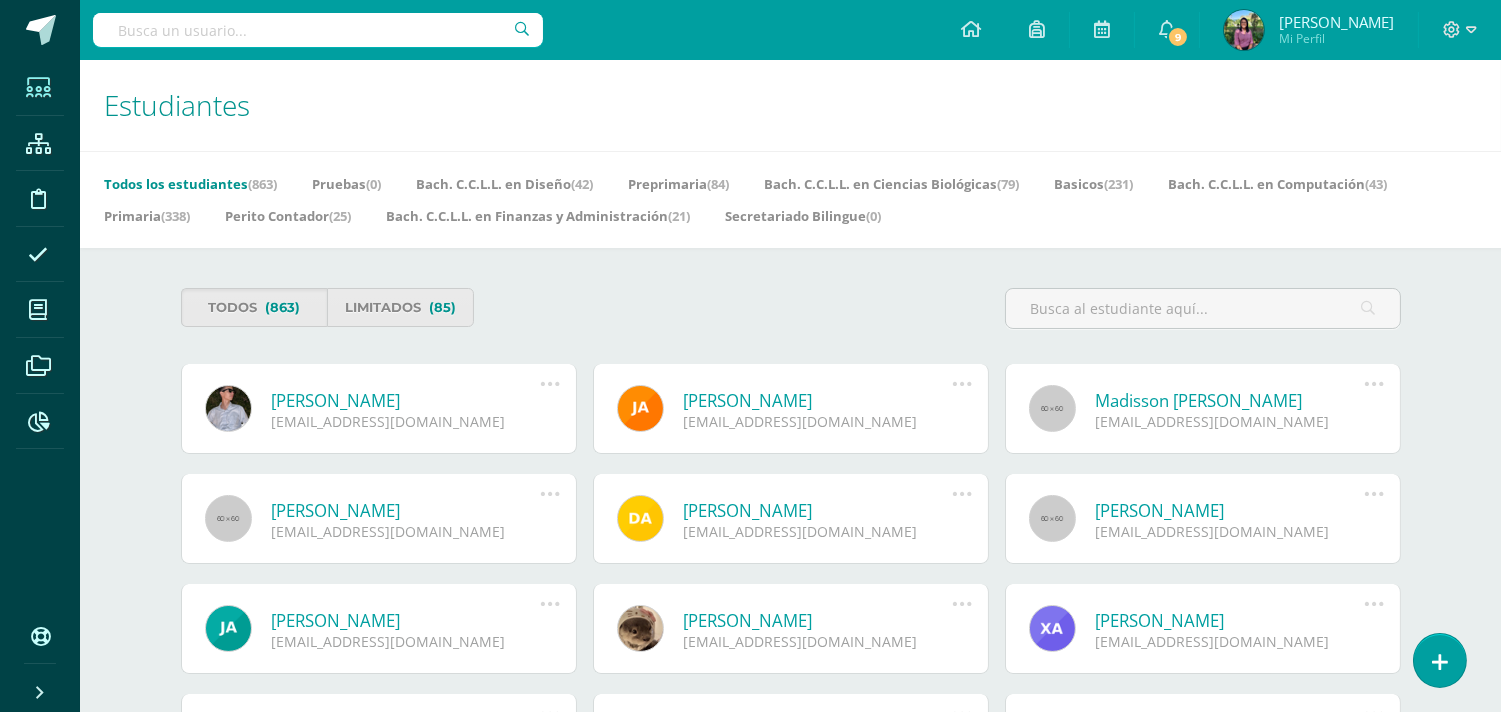 scroll, scrollTop: 0, scrollLeft: 0, axis: both 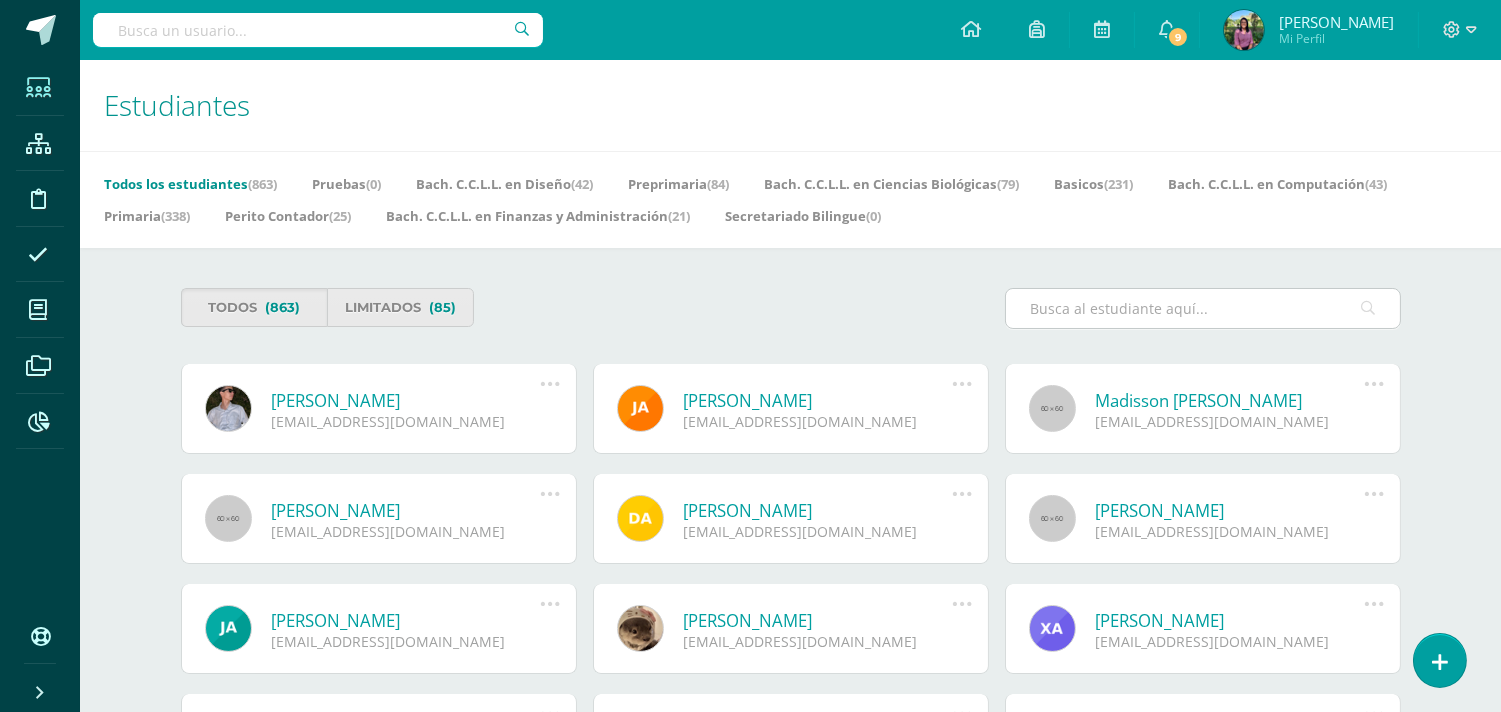 click at bounding box center [1203, 308] 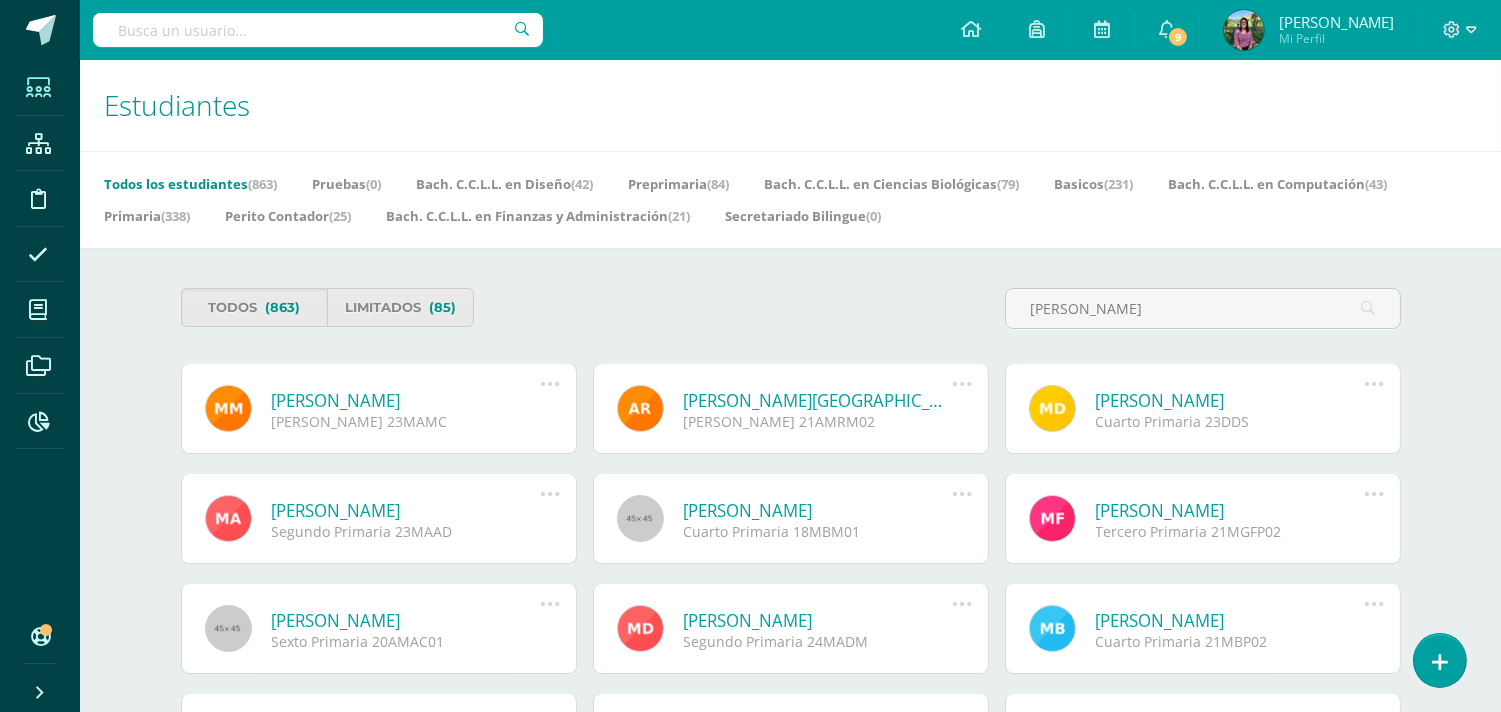 type on "[PERSON_NAME]" 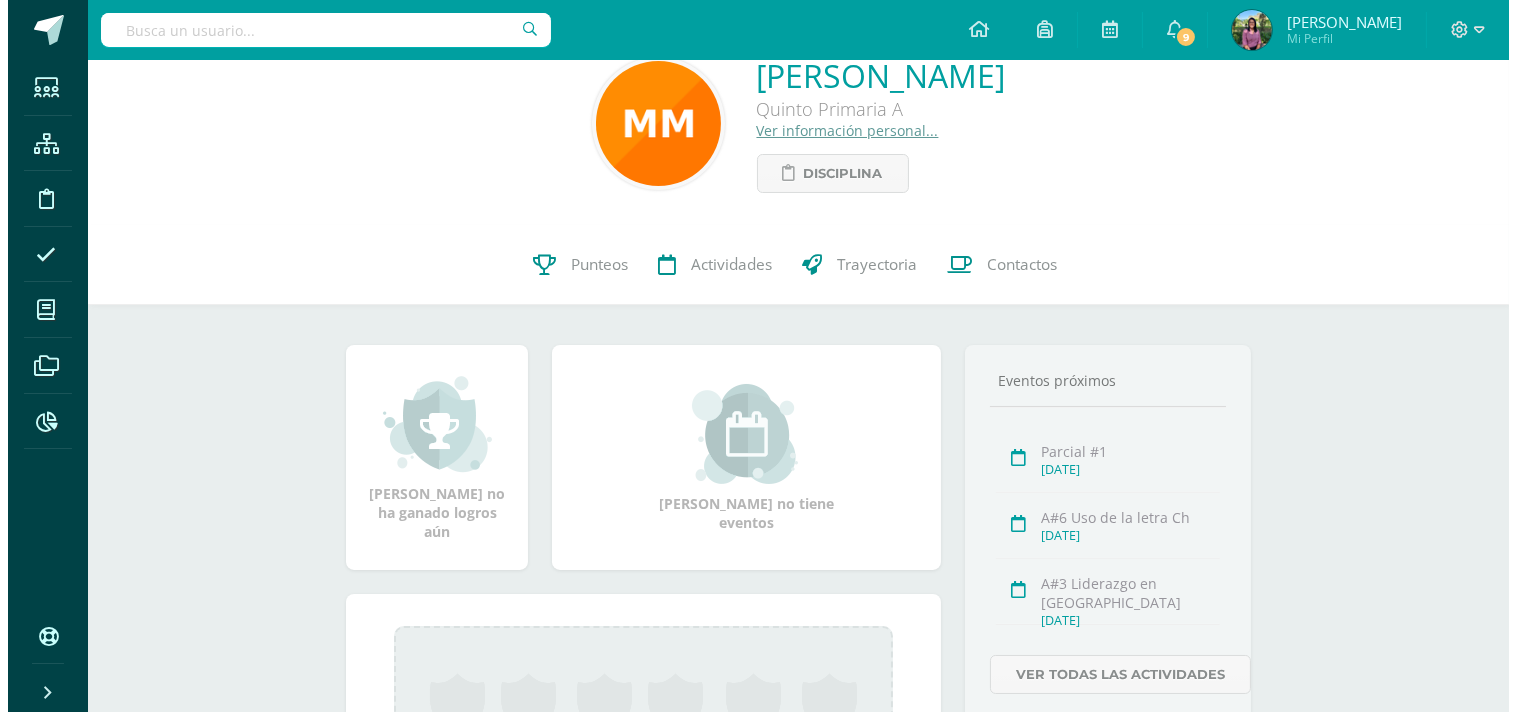 scroll, scrollTop: 0, scrollLeft: 0, axis: both 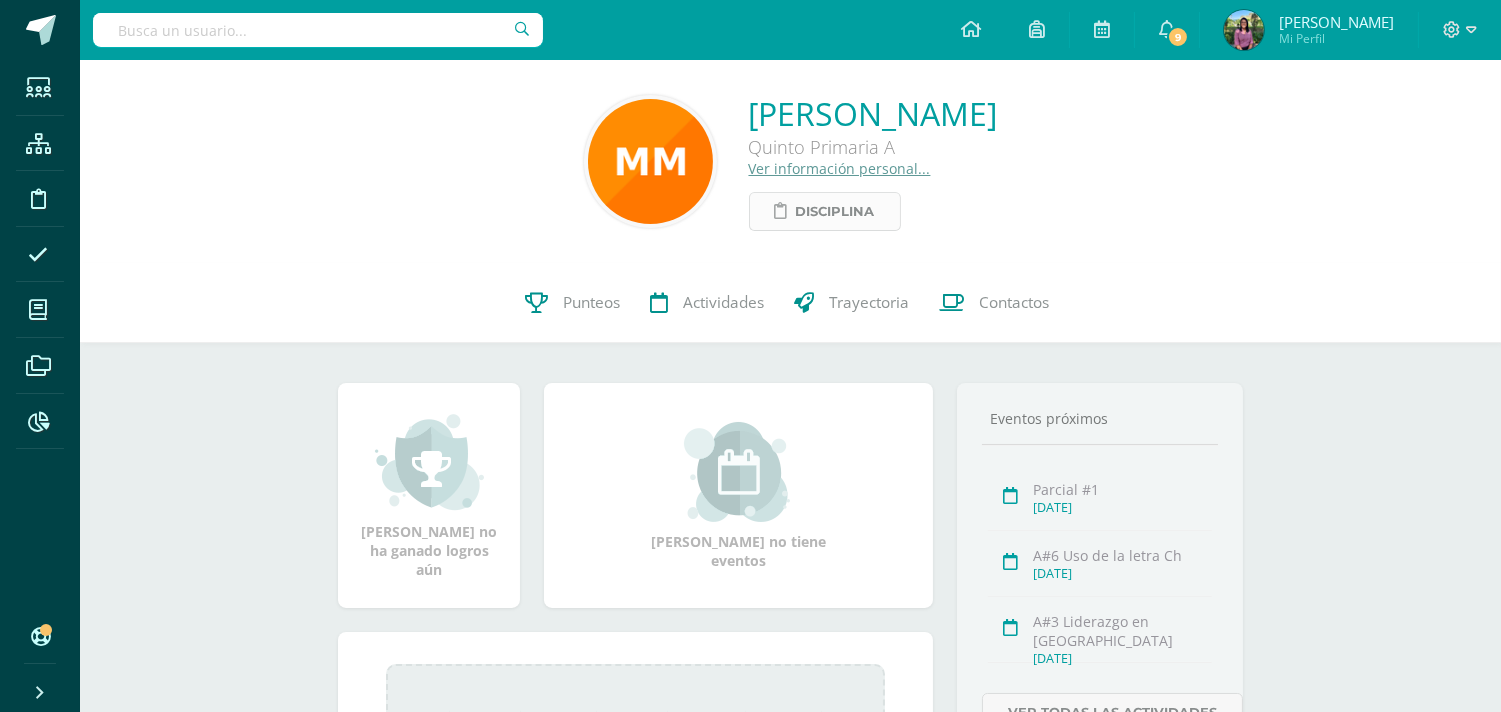 click on "Disciplina" at bounding box center [835, 211] 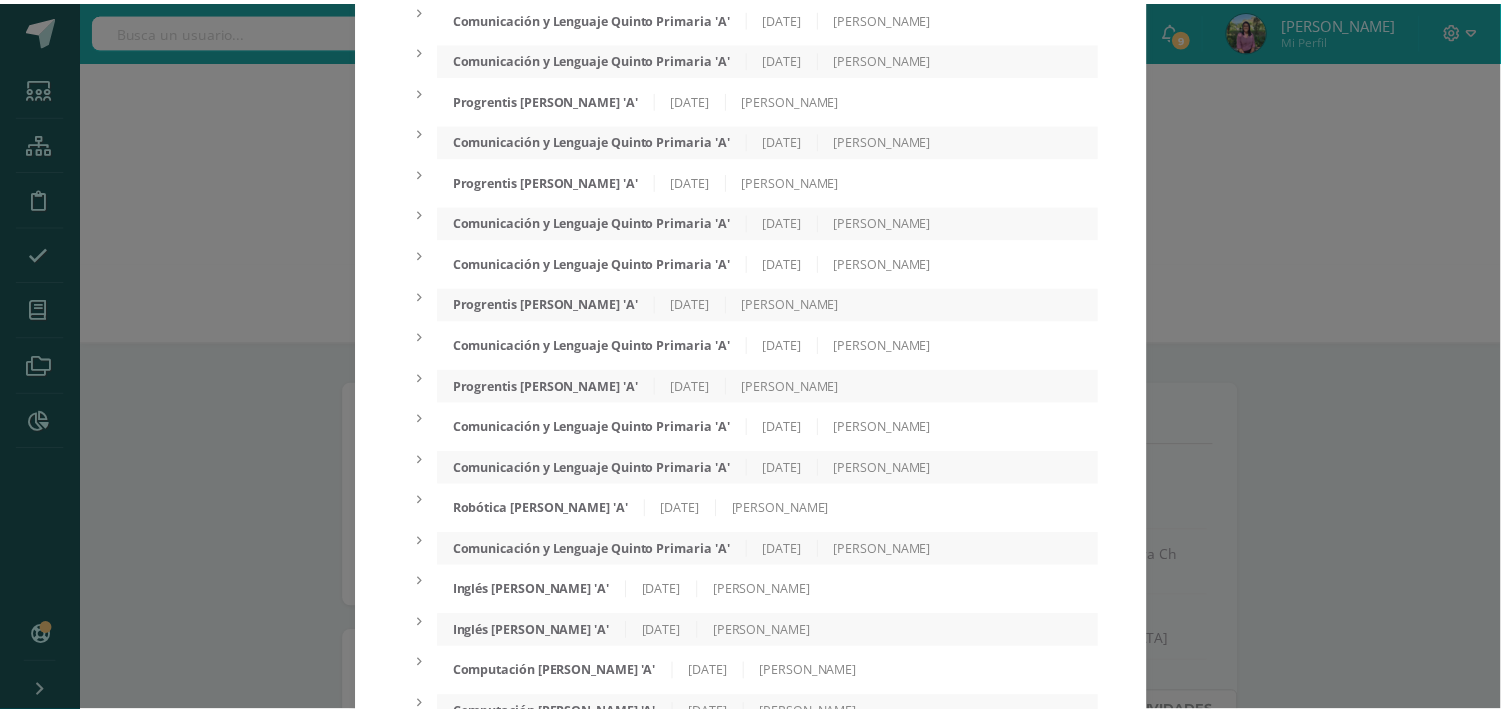 scroll, scrollTop: 11, scrollLeft: 0, axis: vertical 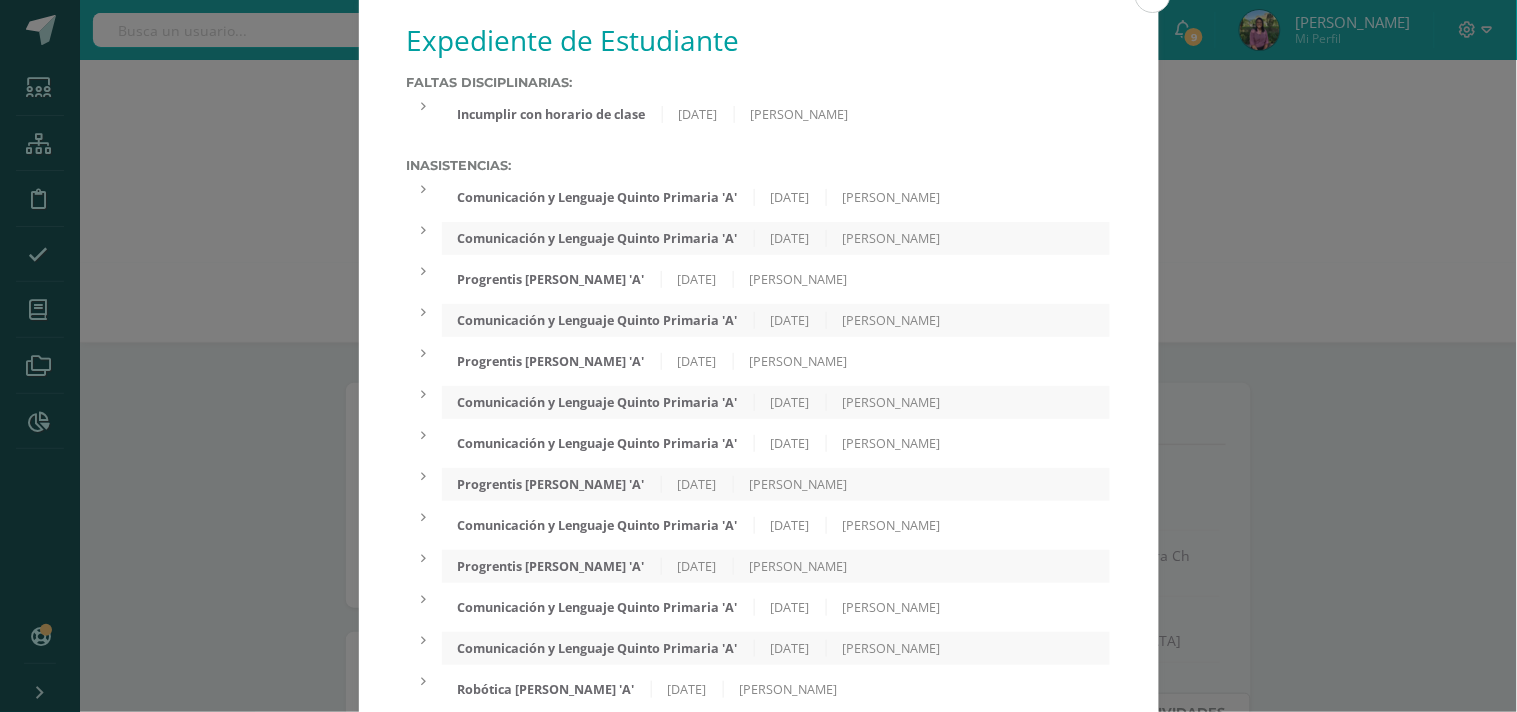click on "Expediente de Estudiante      Faltas Disciplinarias: Incumplir con horario de clase
20/02/2025
Carlos Vicente
Desorden dentro del salón. Favor toma en cuenta este mensaje.
Inasistencias: Comunicación y Lenguaje Quinto Primaria 'A'
08/07/2025
Dorcas Recinos Comunicación y Lenguaje Quinto Primaria 'A'
09/06/2025
Dorcas Recinos Progrentis Quinto Primaria 'A'
09/06/2025
Vanessa  Comunicación y Lenguaje Quinto Primaria 'A'
09/06/2025
Dorcas Recinos Progrentis Quinto Primaria 'A'
02/06/2025
Vanessa  Comunicación y Lenguaje Quinto Primaria 'A' Dorcas Recinos Comunicación y Lenguaje Quinto Primaria 'A'" at bounding box center (758, 857) 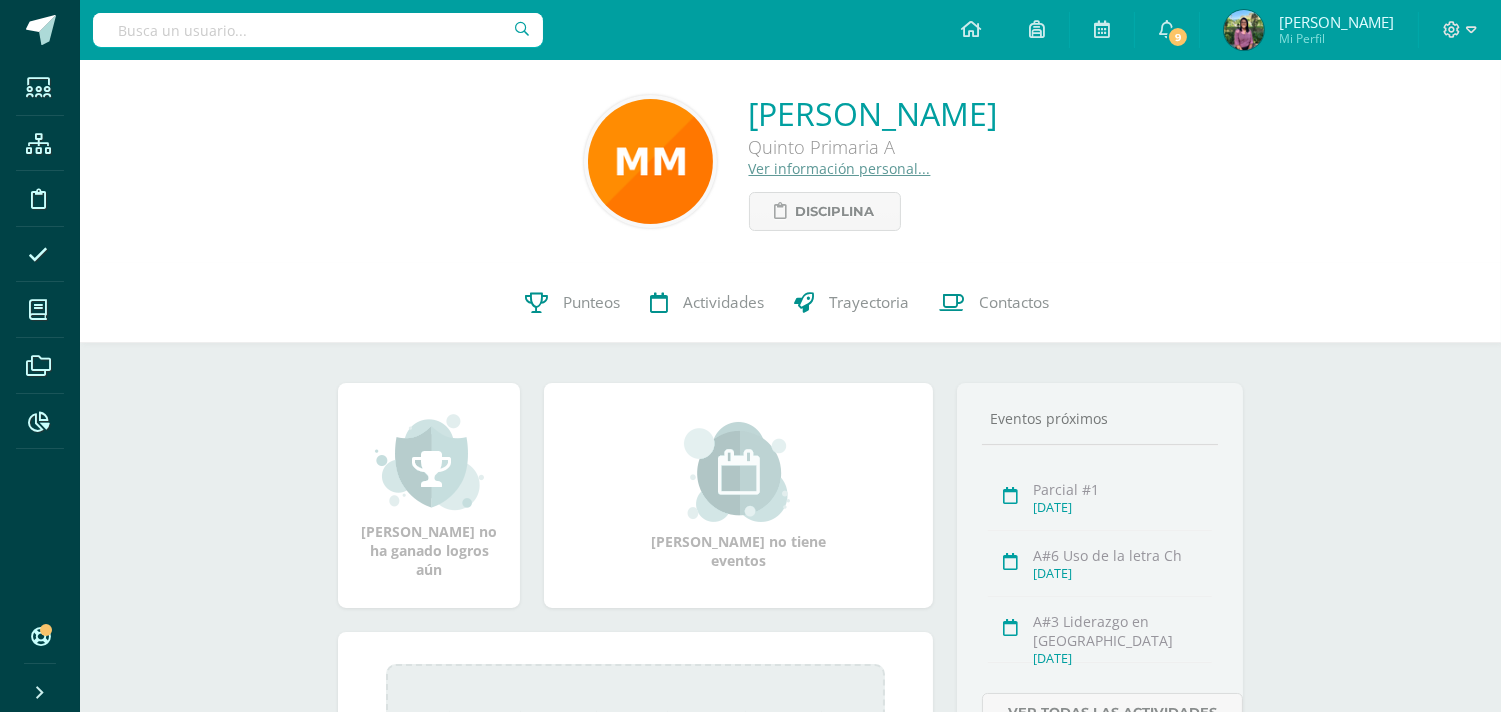 click at bounding box center [318, 30] 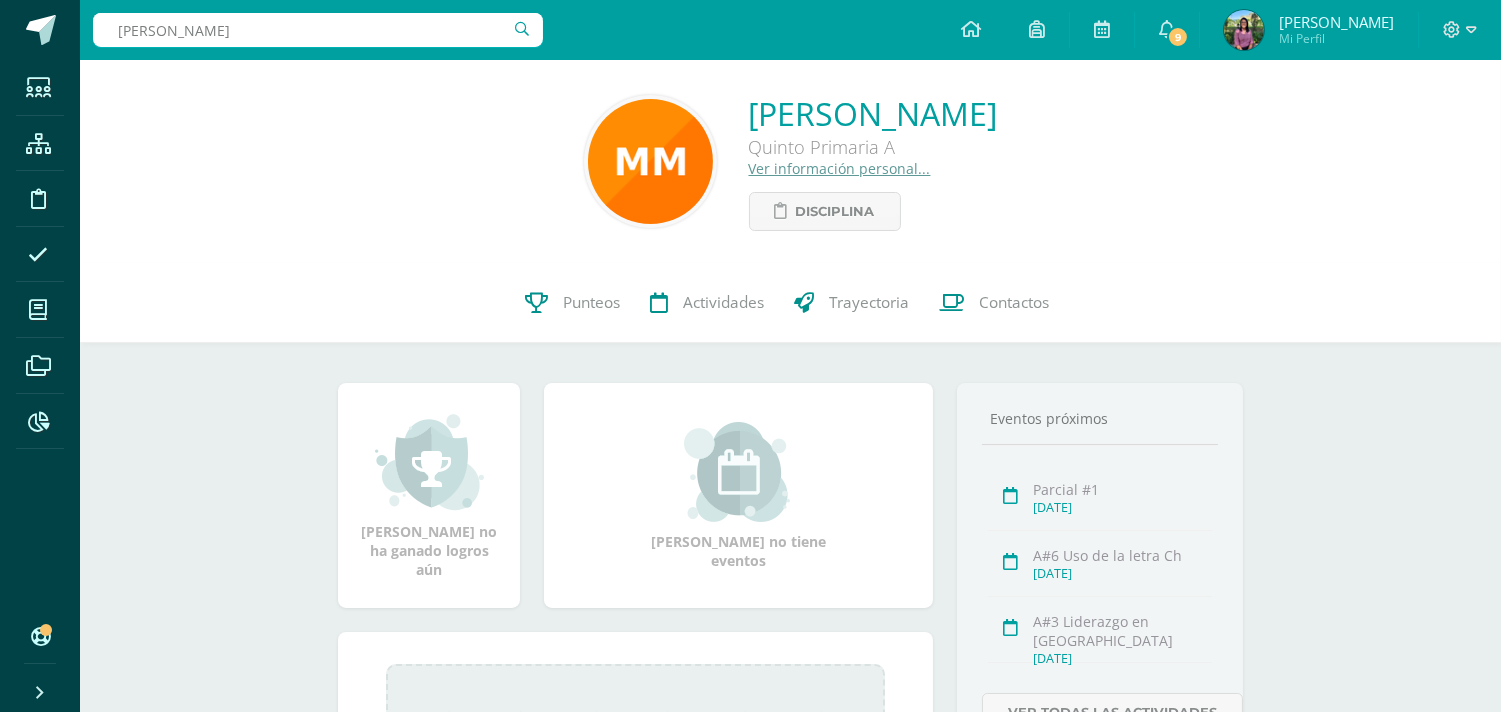 type on "Veronica Cruz" 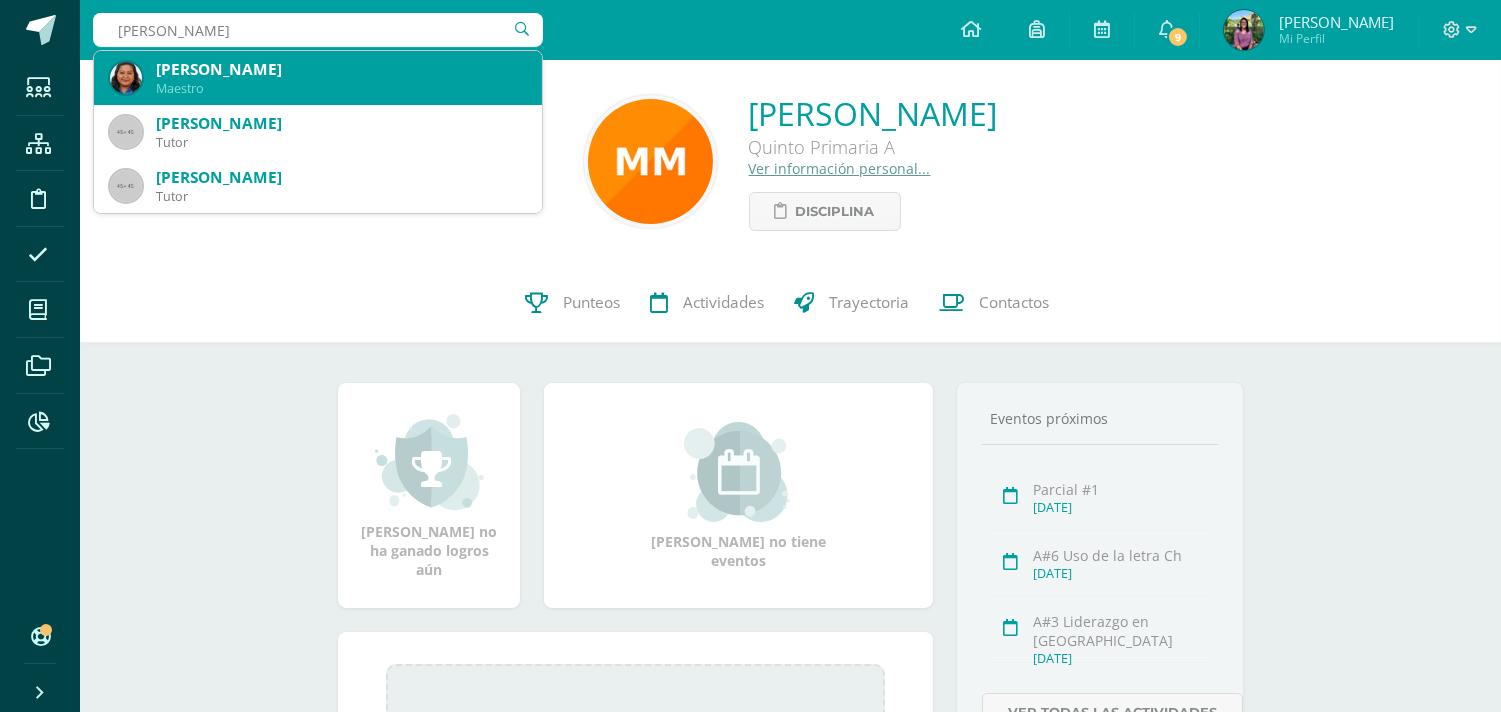 click on "Verónica Judith Cruz Gómez" at bounding box center [341, 69] 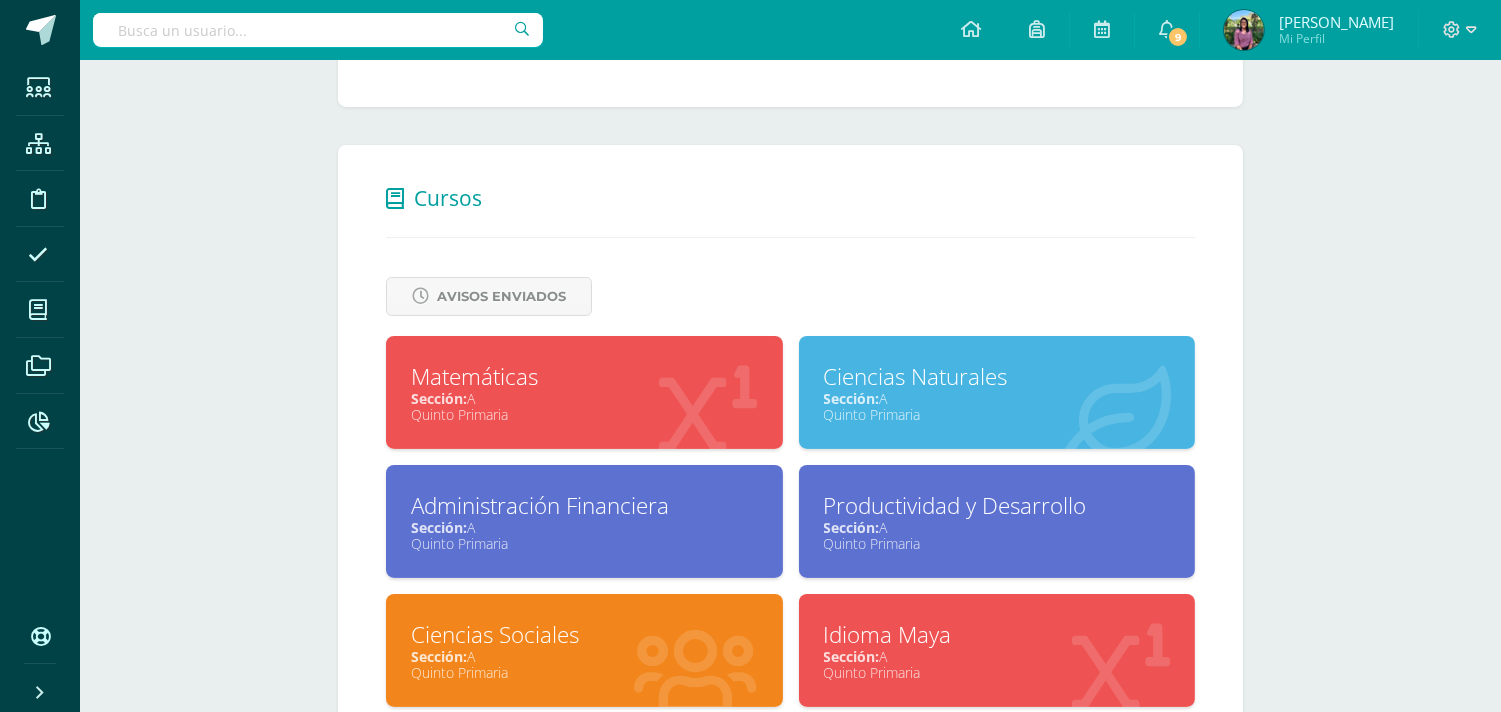 scroll, scrollTop: 666, scrollLeft: 0, axis: vertical 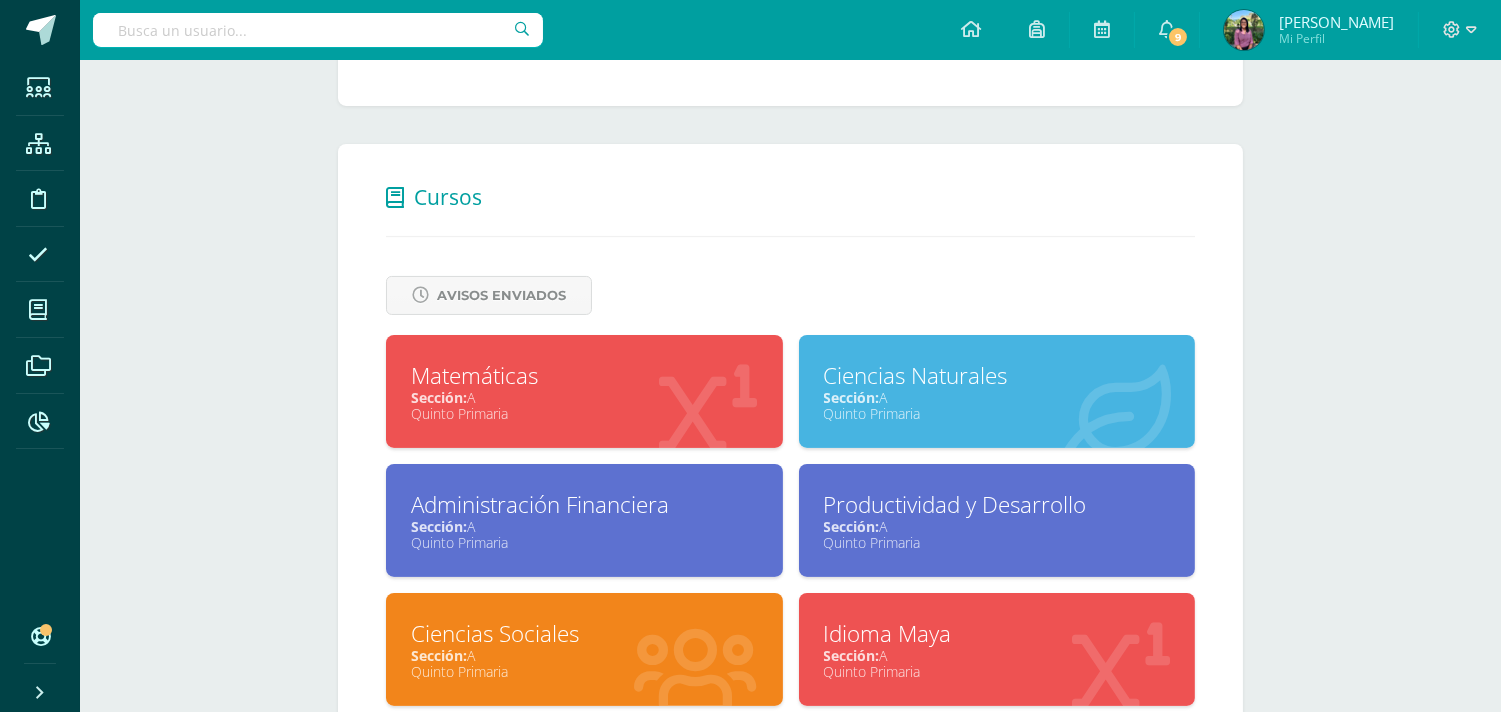 click on "Quinto Primaria" at bounding box center [584, 413] 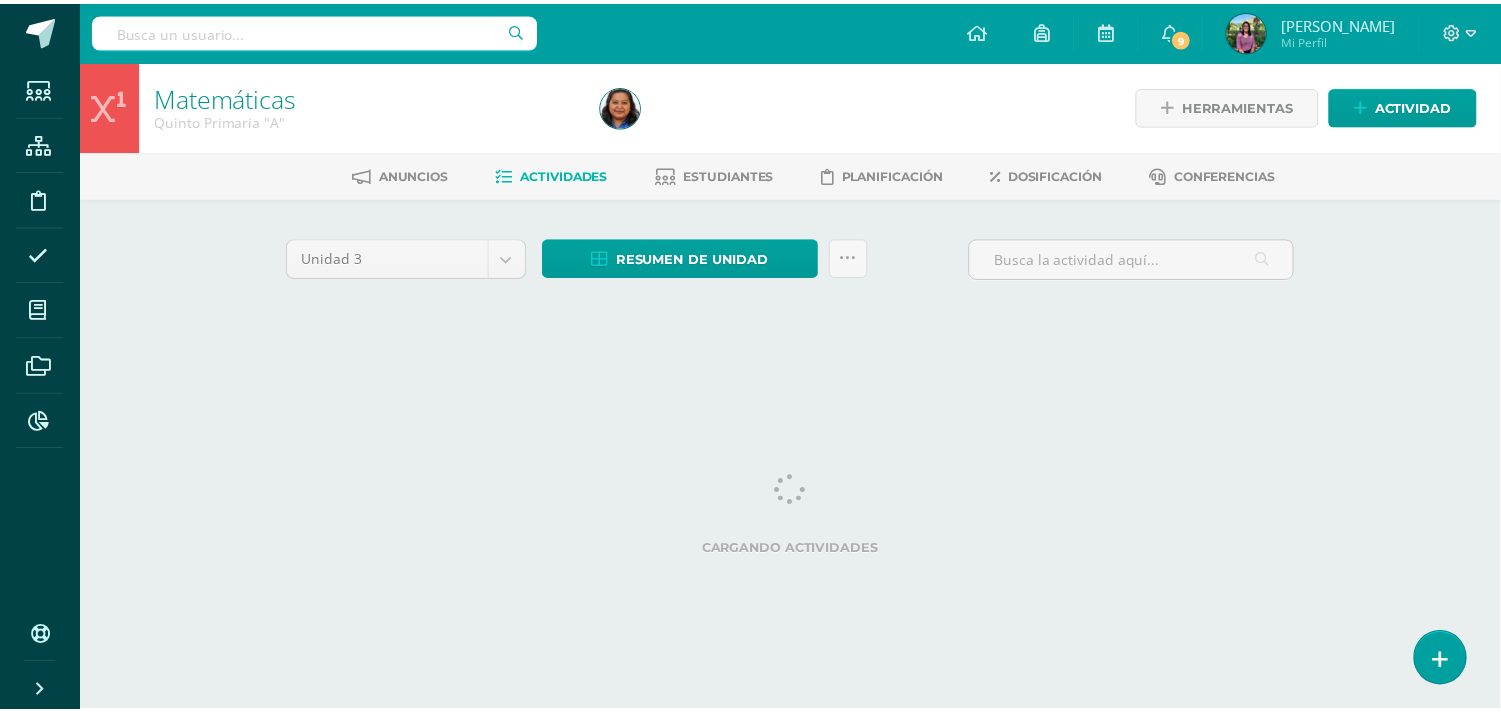 scroll, scrollTop: 0, scrollLeft: 0, axis: both 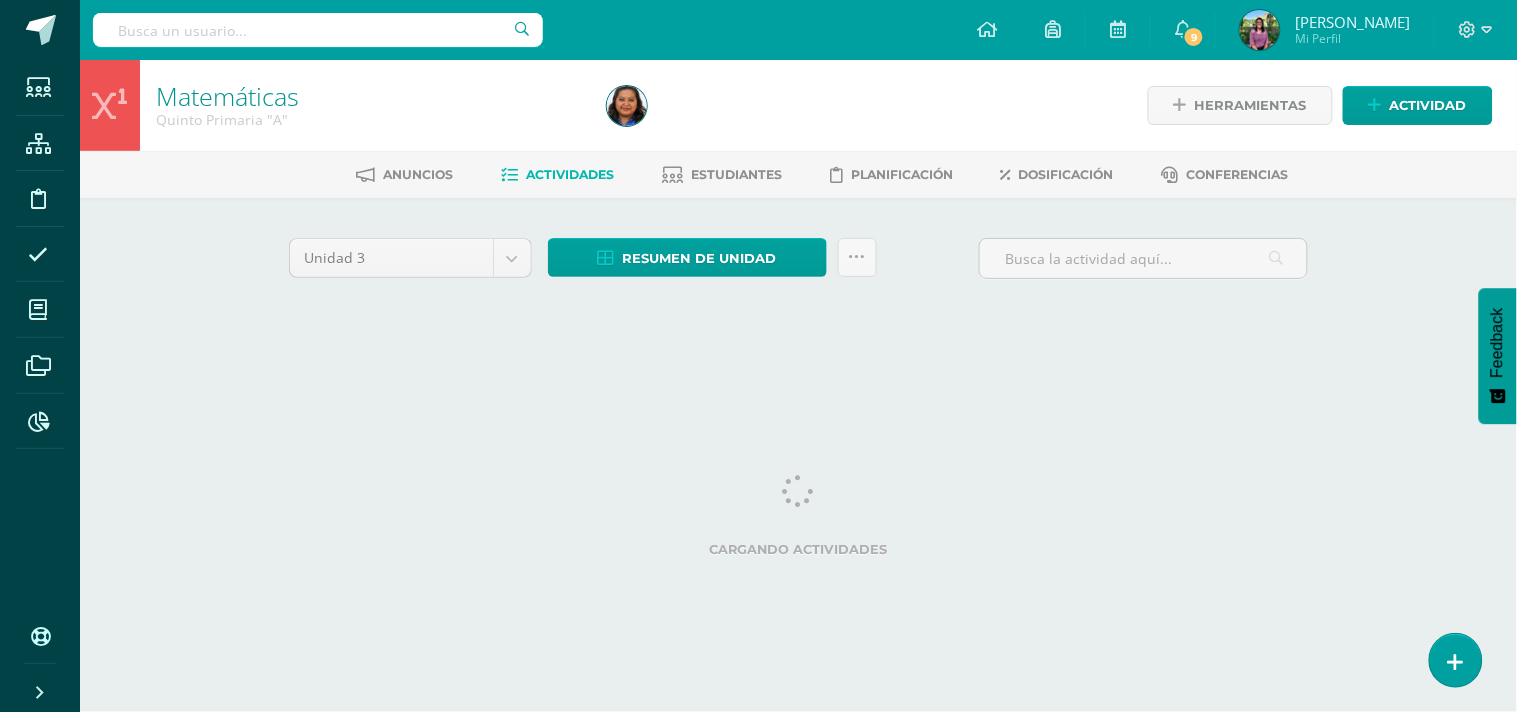 click on "Unidad 3                             Unidad 1 Unidad 2 Unidad 3 Unidad 4 Resumen de unidad
Descargar como HTML
Descargar como PDF
Descargar como XLS
Subir actividades en masa
Enviar punteos a revision
Historial de actividad
¿Estás seguro que deseas  Enviar a revisión  las notas de este curso?
Esta acción  enviará una notificación a tu supervisor y no podrás eliminar o cambiar tus notas.  Esta acción no podrá ser revertida a menos que se te conceda permiso
Cancelar
Enviar a revisión
Creación  y  Calificación   en masa.
Para poder crear actividades y calificar las mismas" at bounding box center [799, 285] 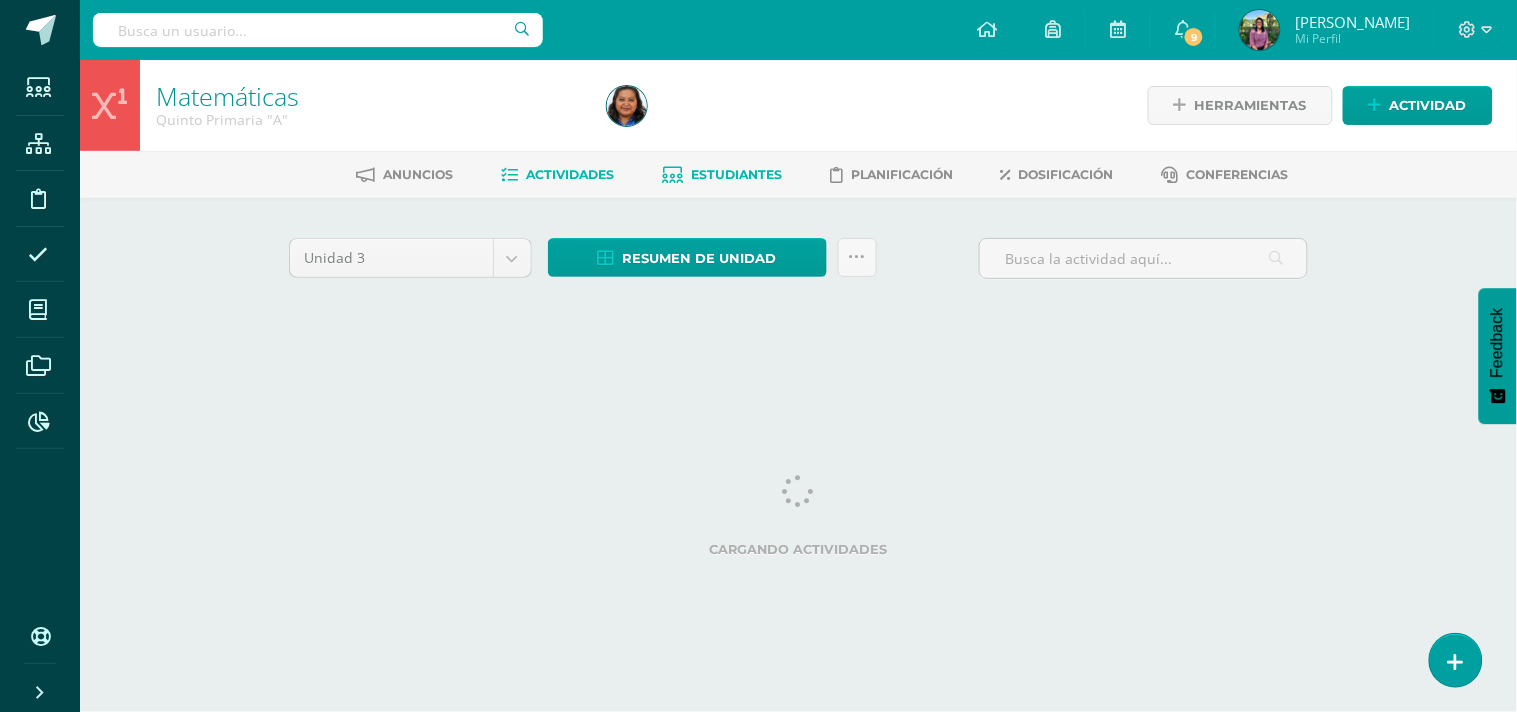 click on "Estudiantes" at bounding box center [736, 174] 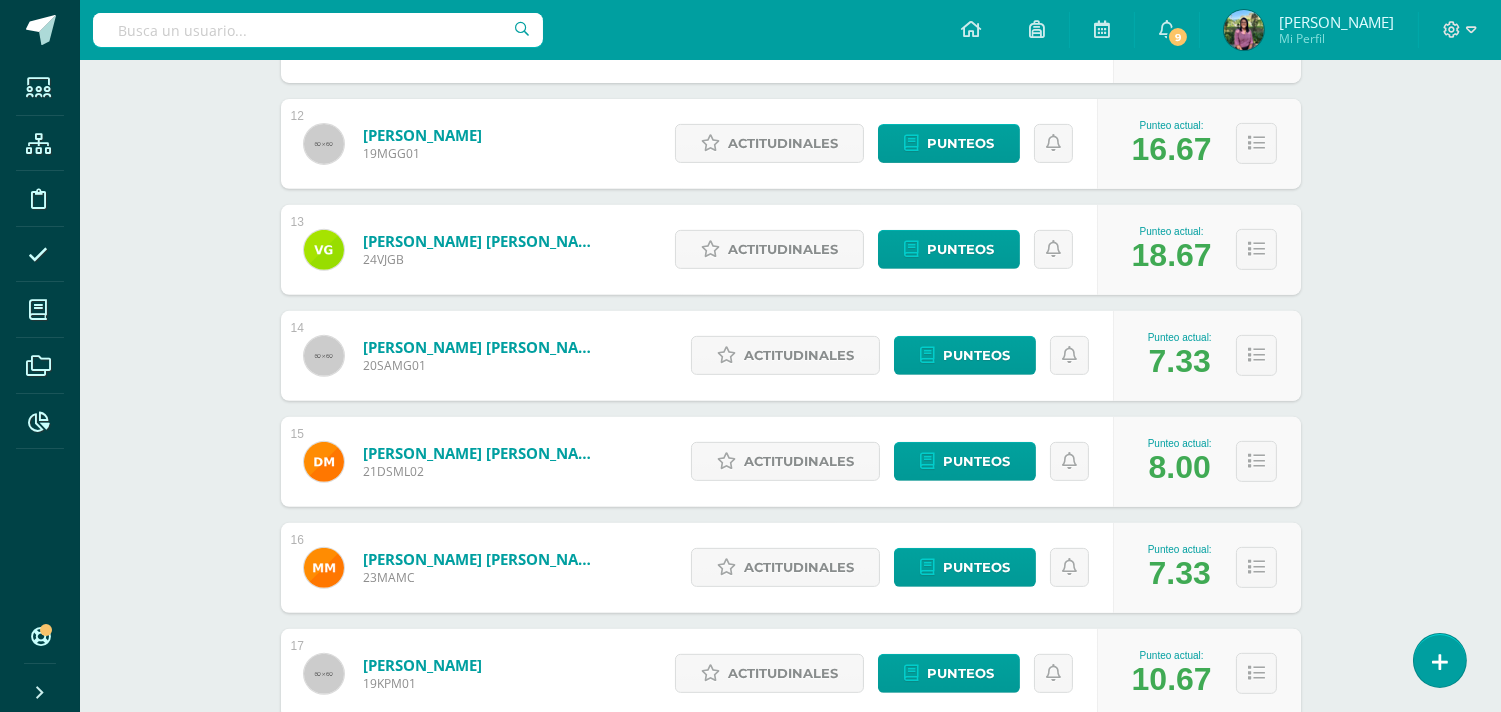 scroll, scrollTop: 1557, scrollLeft: 0, axis: vertical 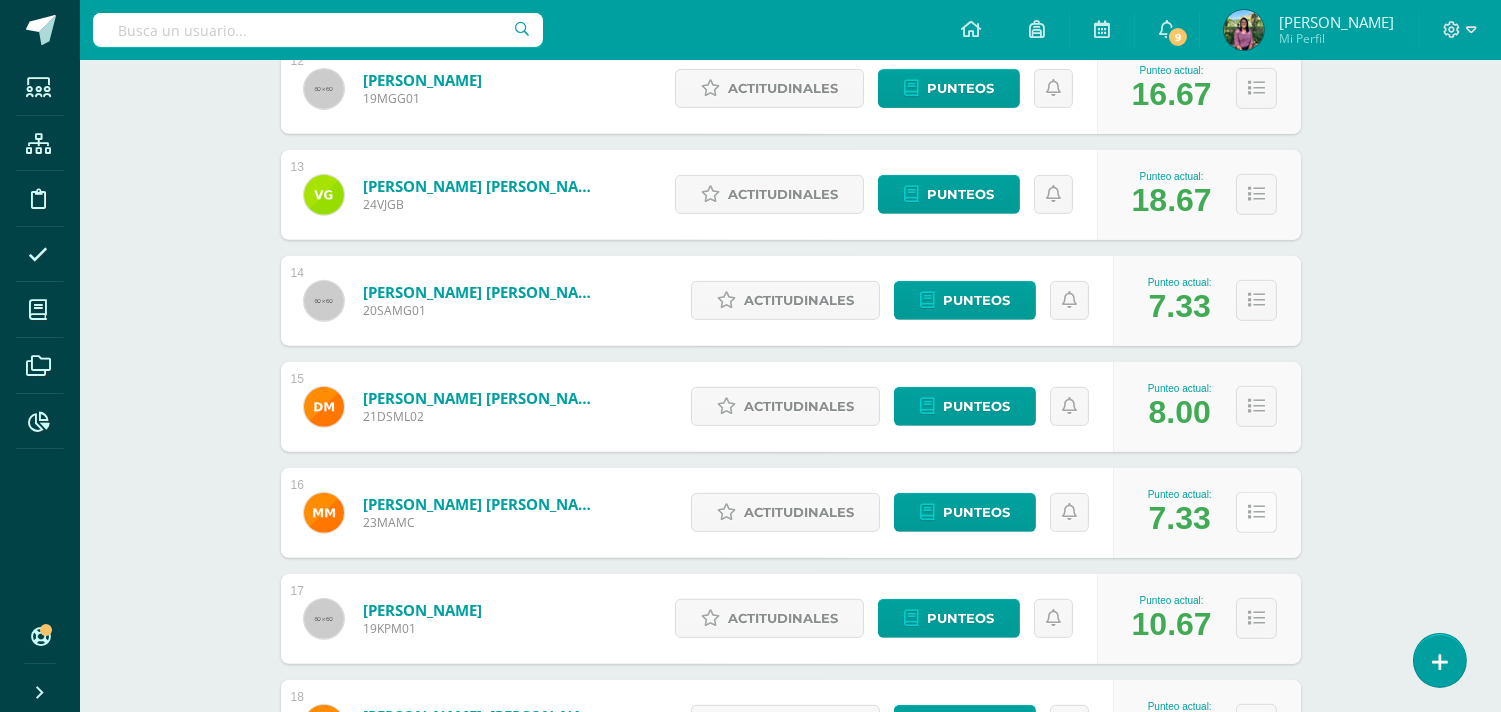 click at bounding box center [1256, 512] 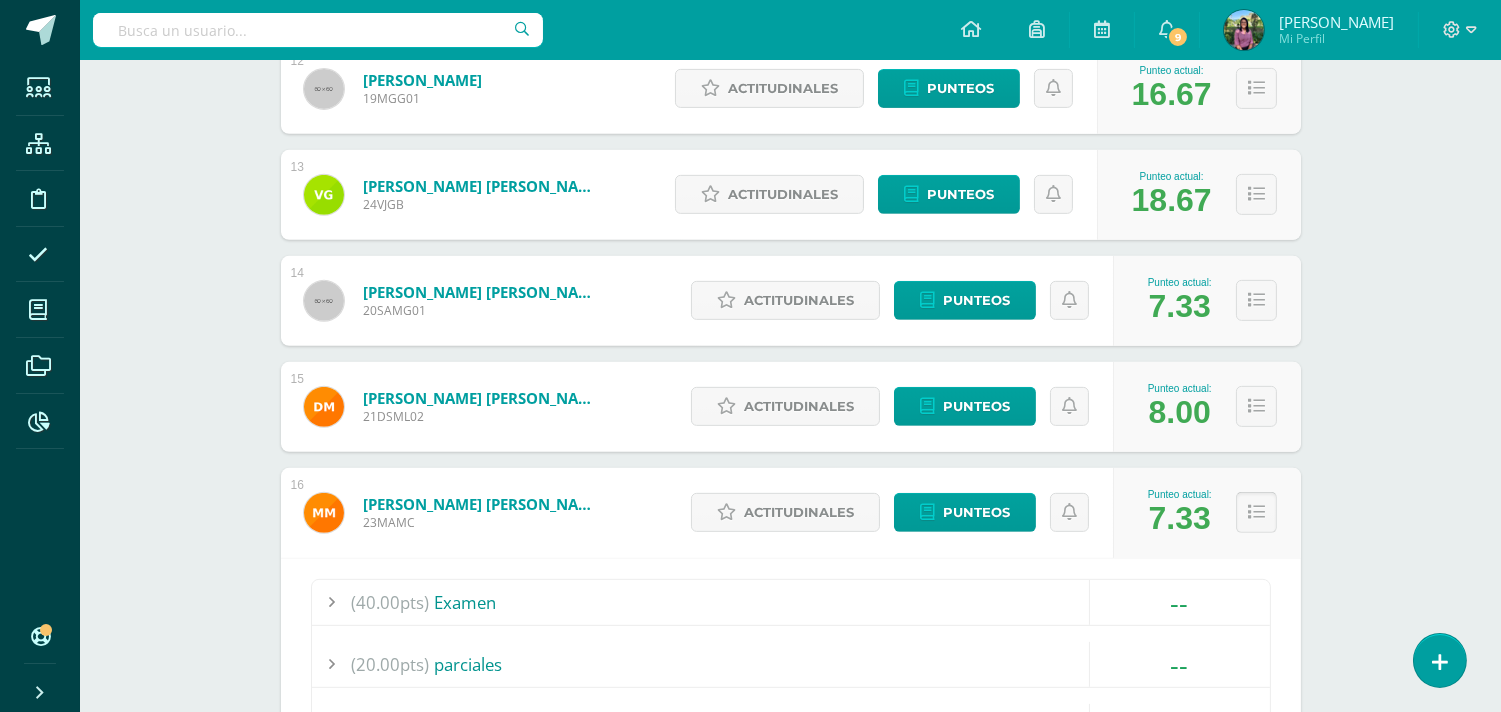 click at bounding box center [1256, 512] 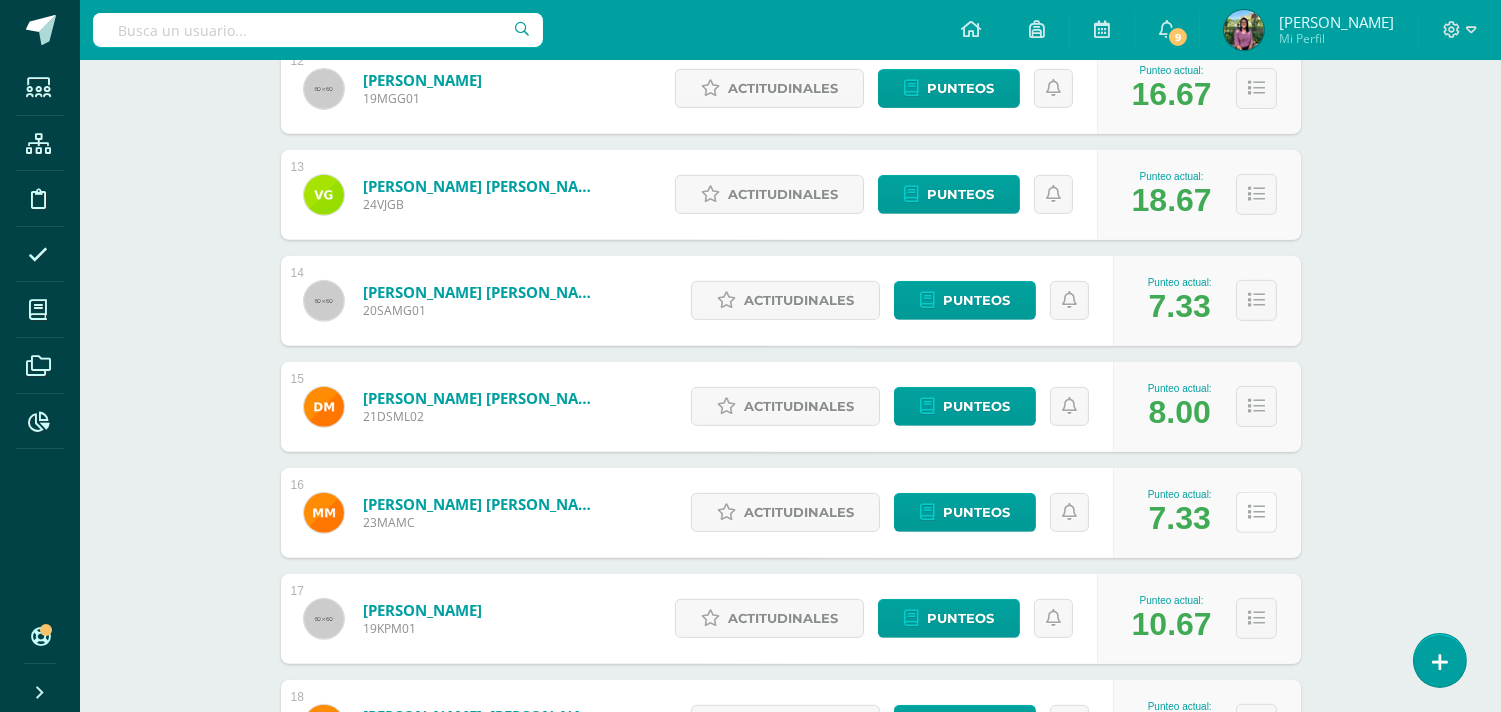 click at bounding box center (1256, 512) 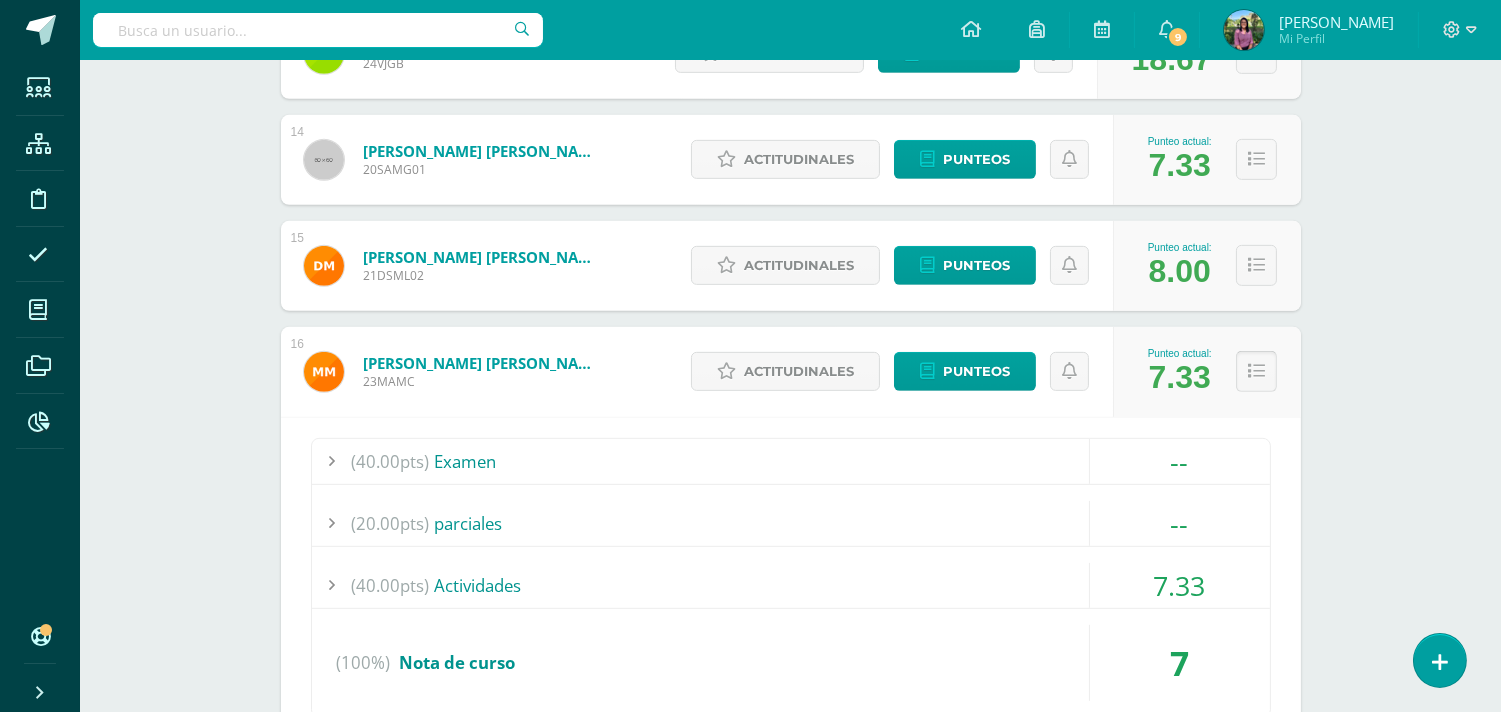 scroll, scrollTop: 1780, scrollLeft: 0, axis: vertical 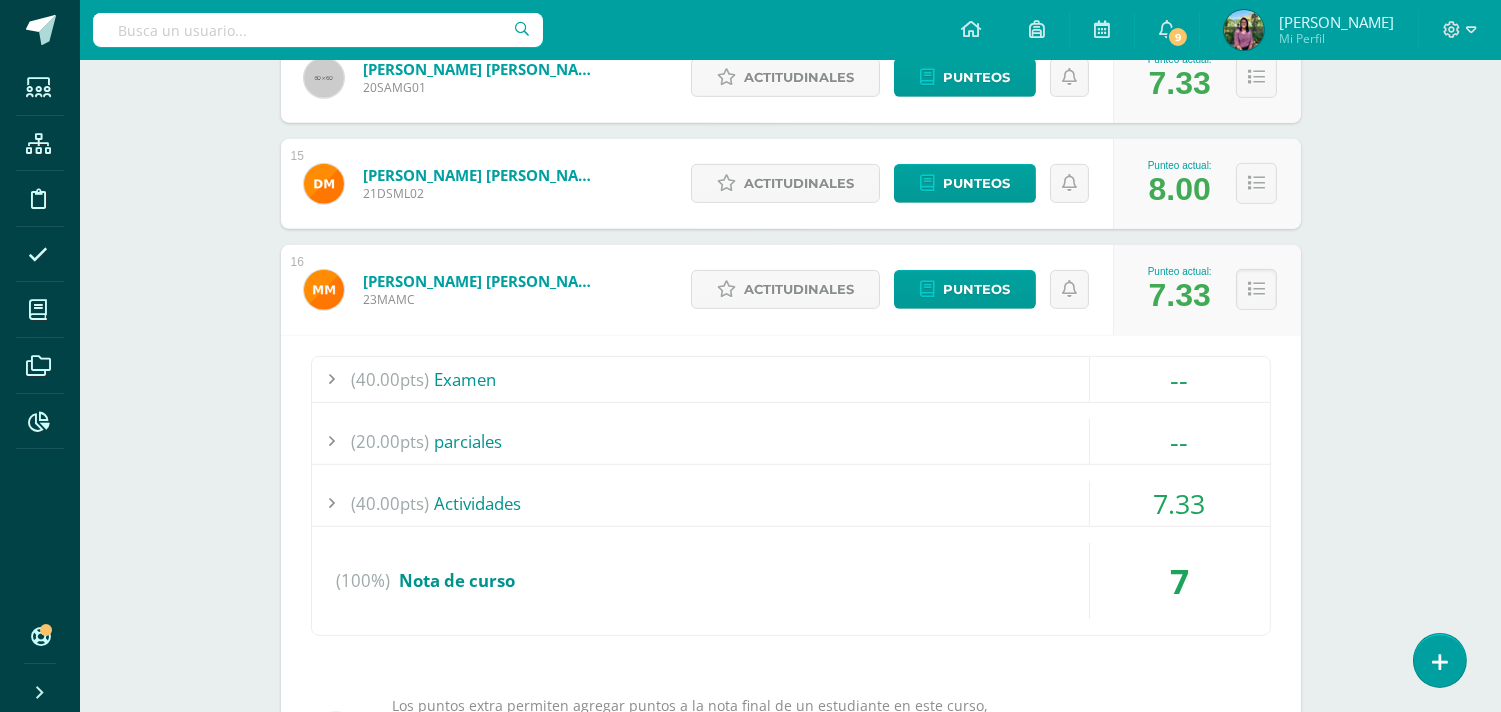 click on "(40.00pts)" at bounding box center [391, 503] 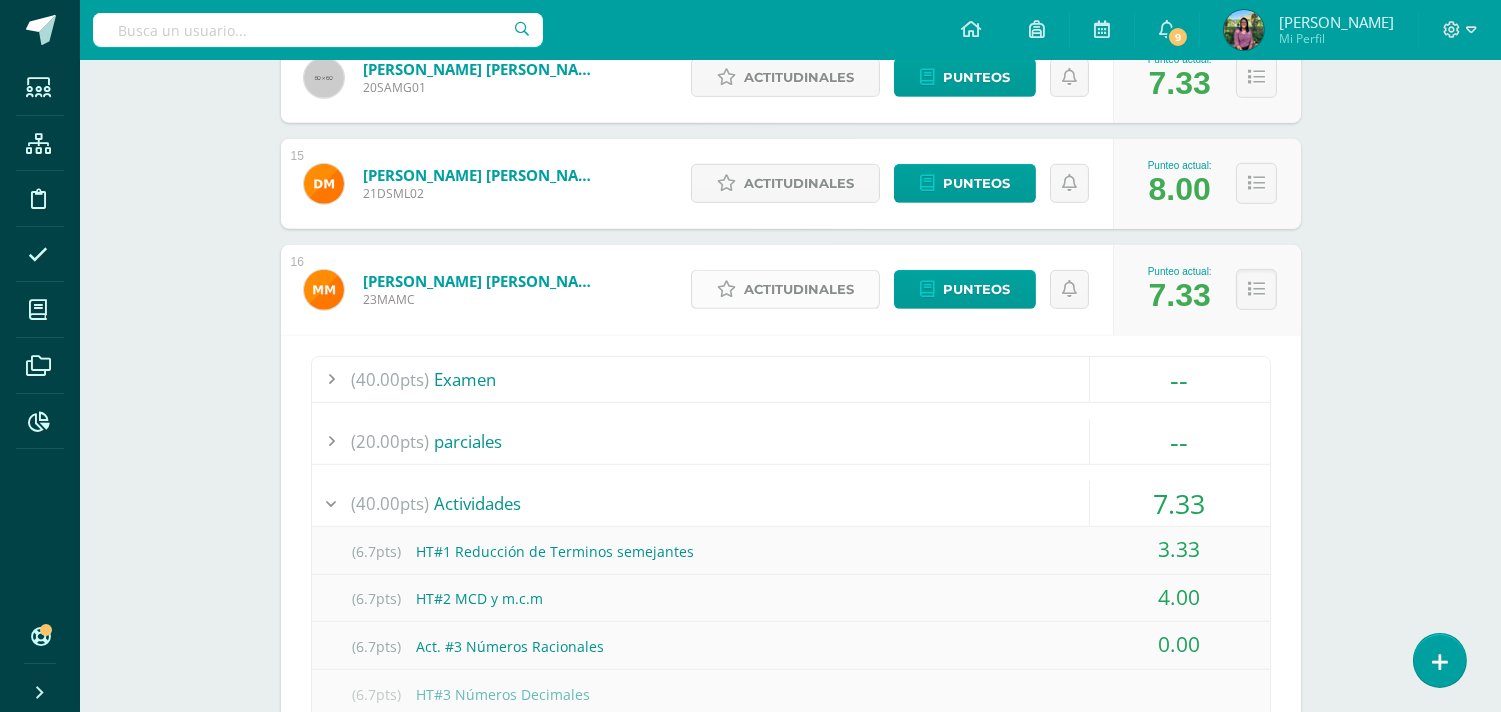 click on "Actitudinales" at bounding box center [799, 289] 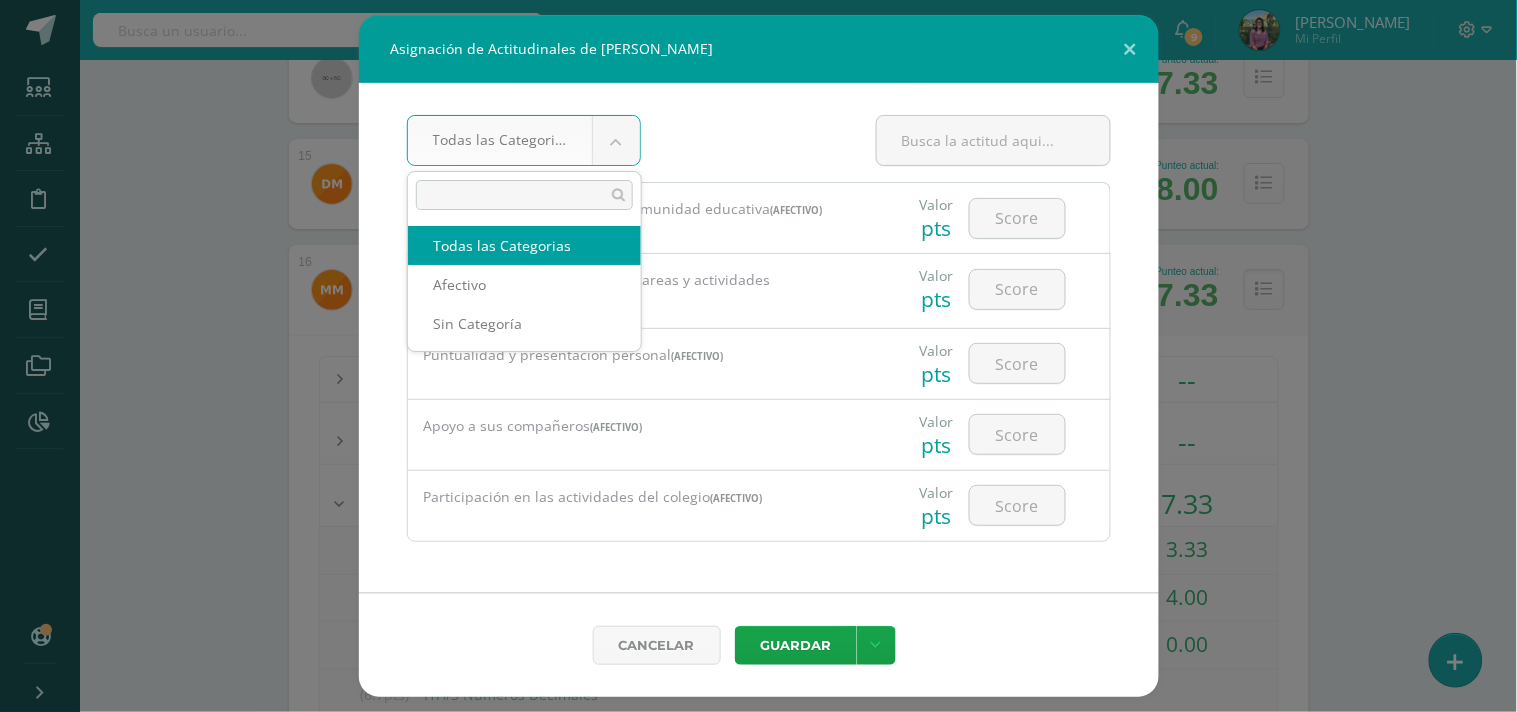 click on "Asignación de Actitudinales de  [PERSON_NAME]
Todas las Categorias
Todas las Categorias
Afectivo
Sin Categoría
(Afectivo)
9" at bounding box center (758, 408) 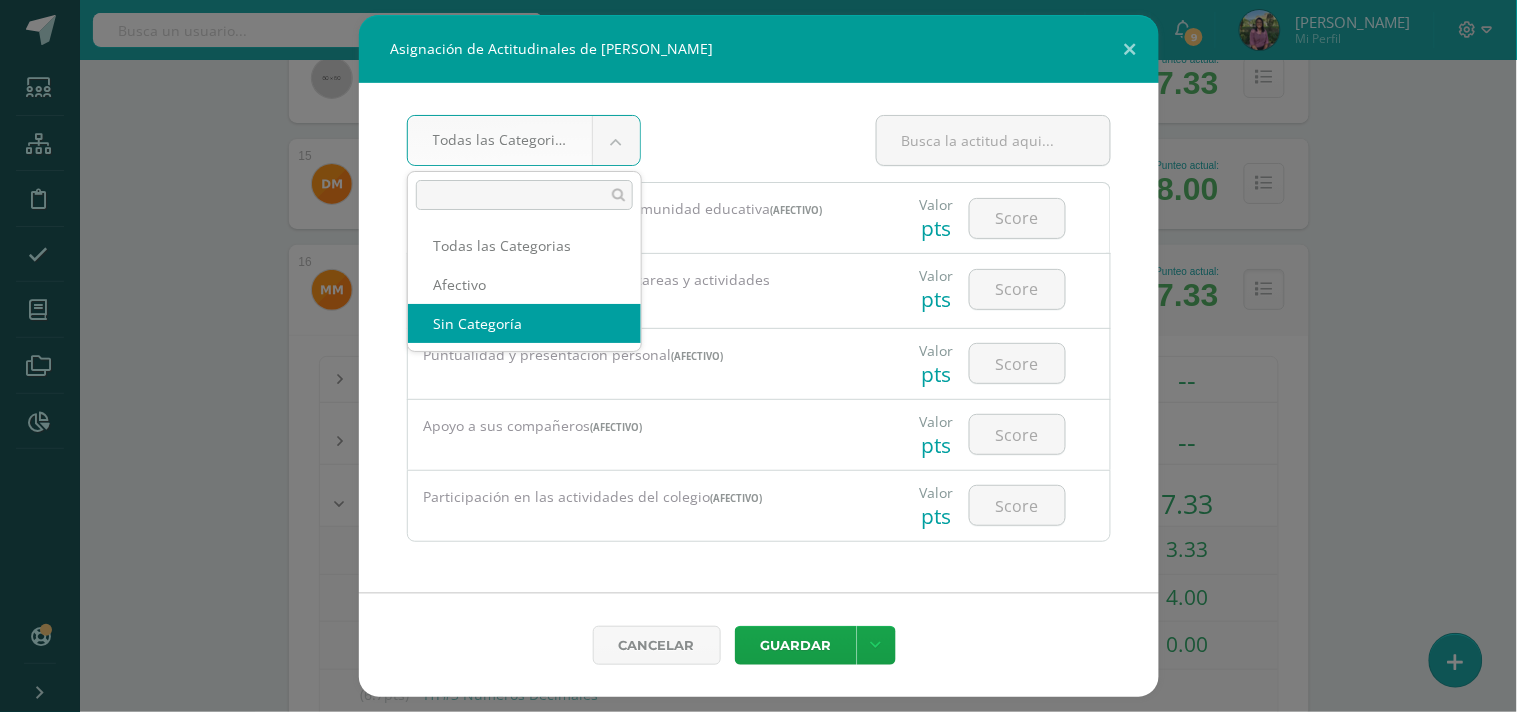 click on "Asignación de Actitudinales de  [PERSON_NAME]
Todas las Categorias
Todas las Categorias
Afectivo
Sin Categoría
(Afectivo)
9" at bounding box center (758, 408) 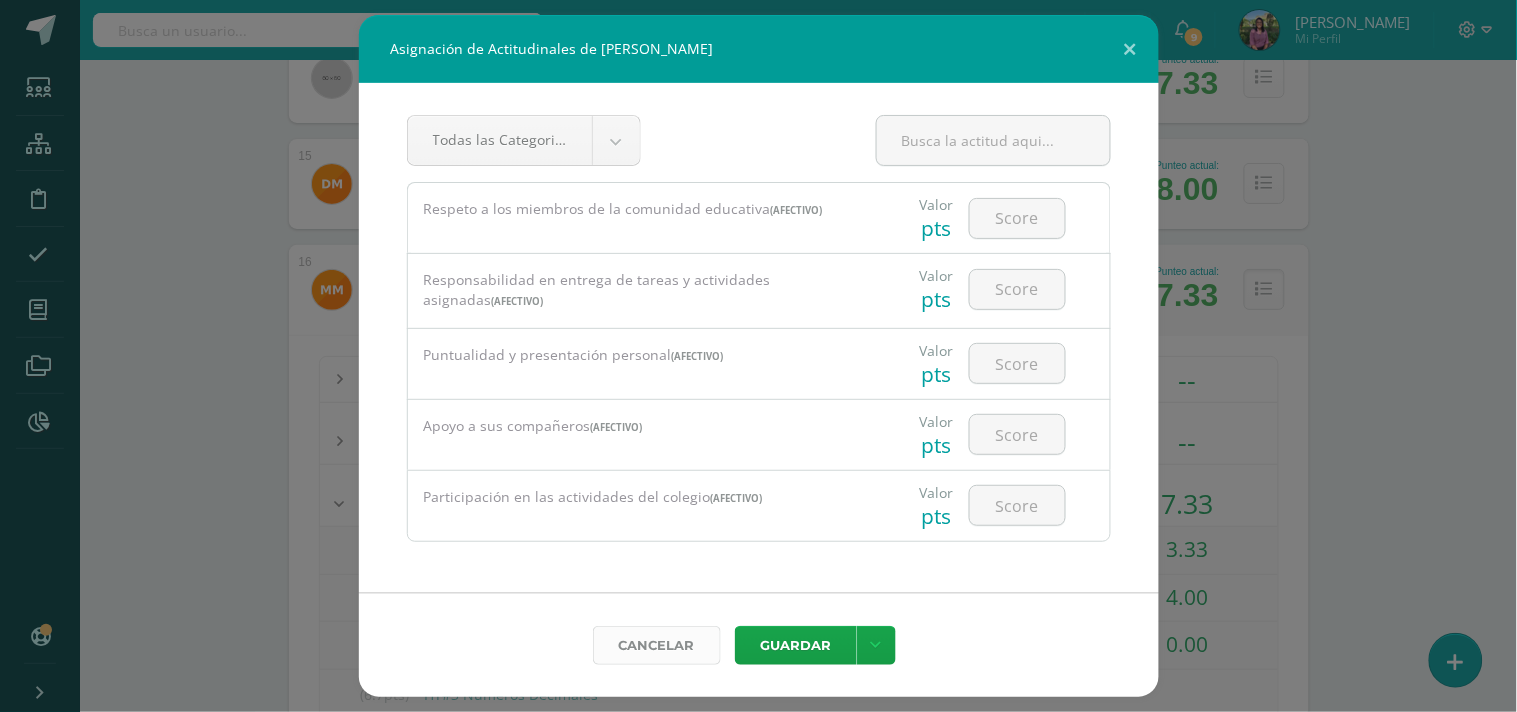 click on "Cancelar" at bounding box center [657, 645] 